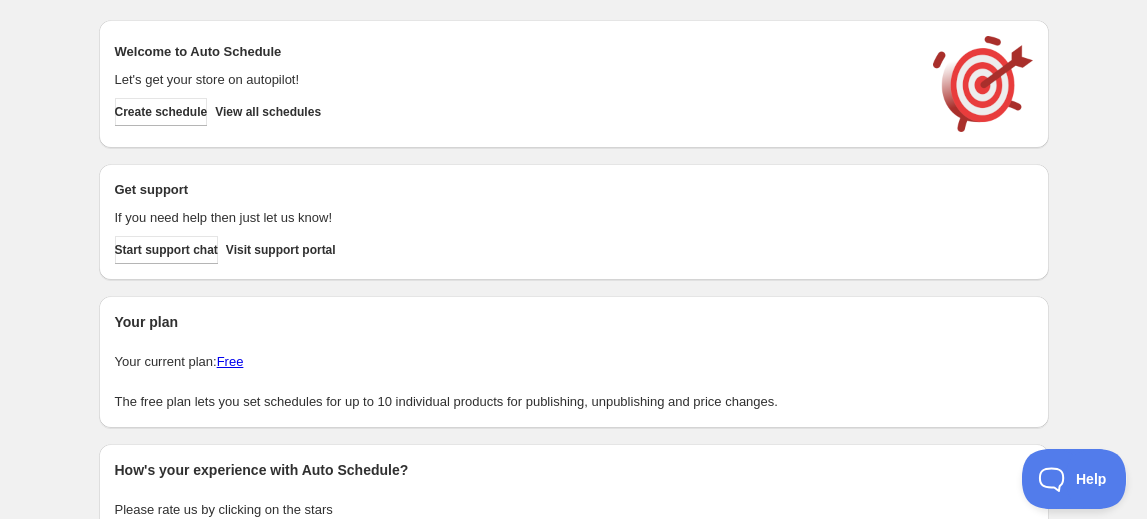 scroll, scrollTop: 0, scrollLeft: 0, axis: both 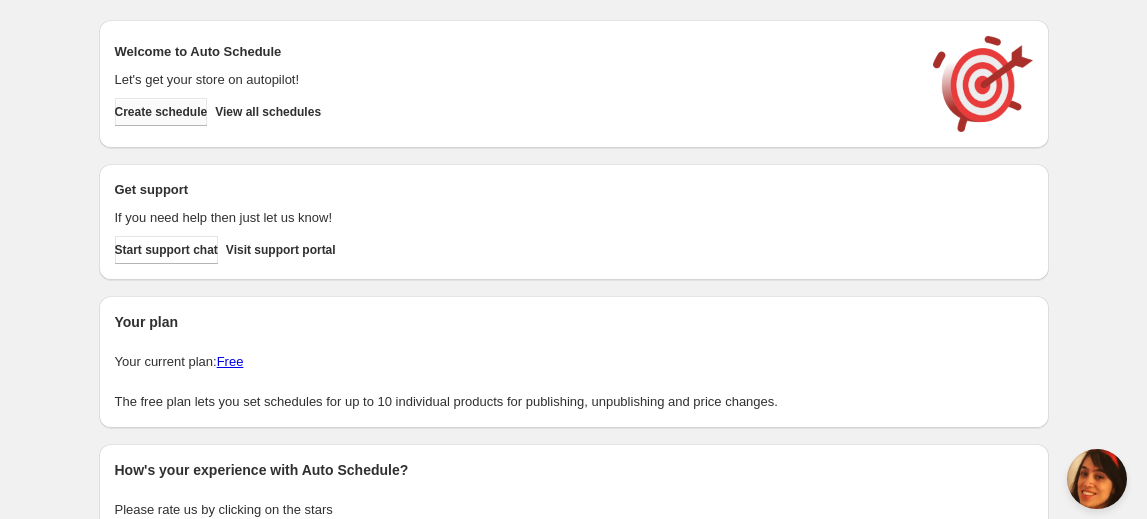 click on "Create schedule" at bounding box center (161, 112) 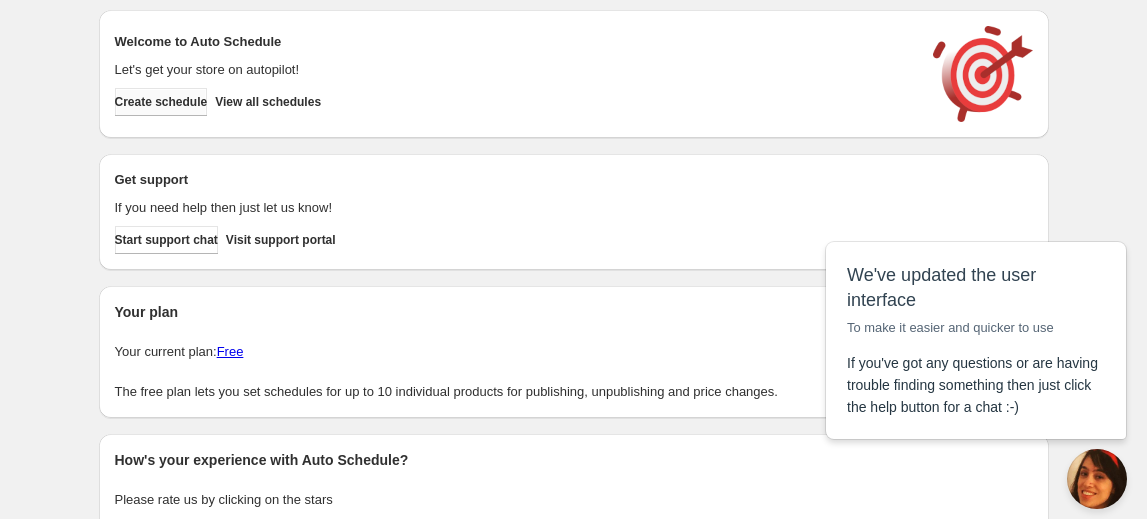 scroll, scrollTop: 0, scrollLeft: 0, axis: both 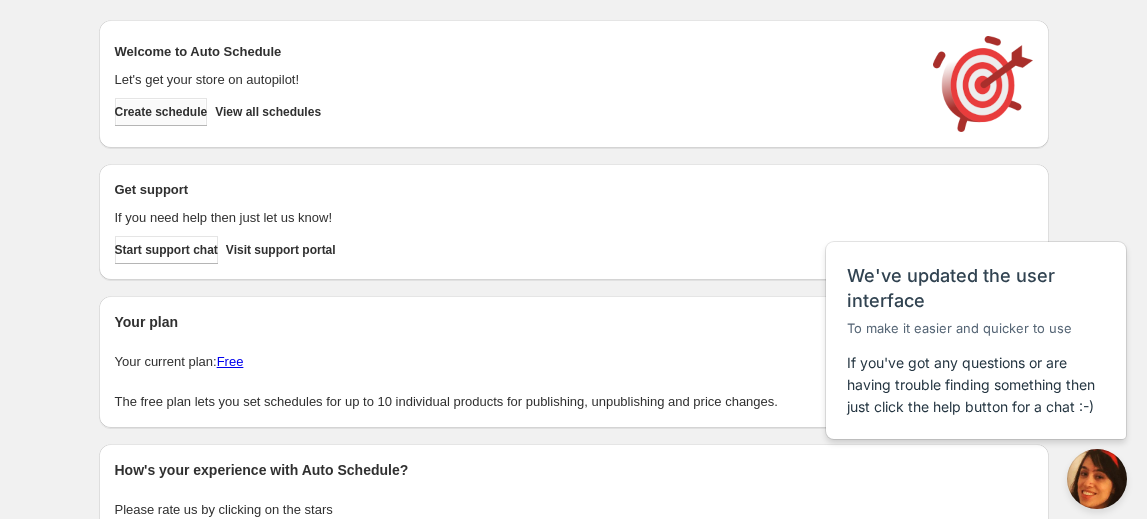 click on "Create schedule" at bounding box center (161, 112) 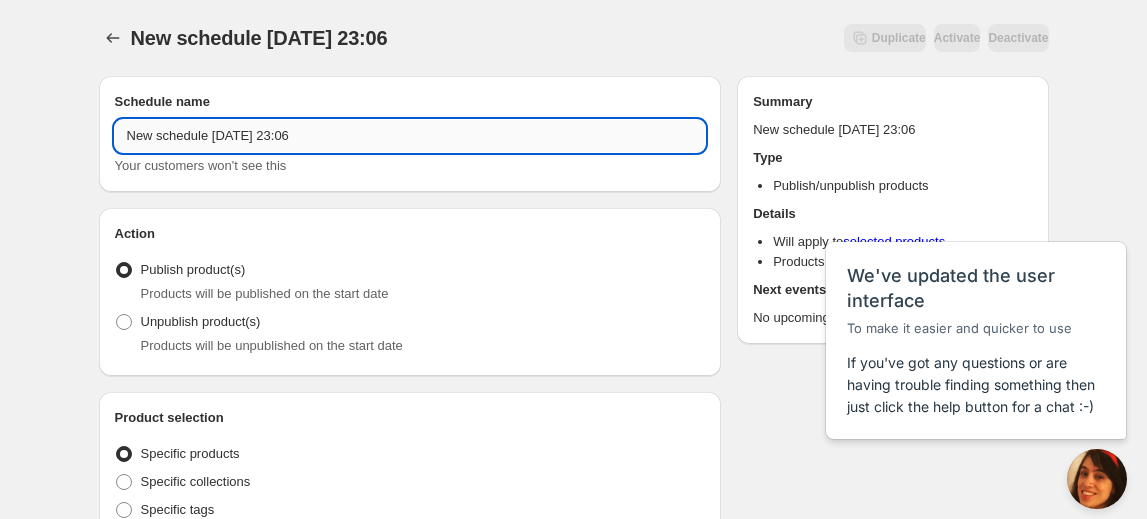 click on "New schedule [DATE] 23:06" at bounding box center [410, 136] 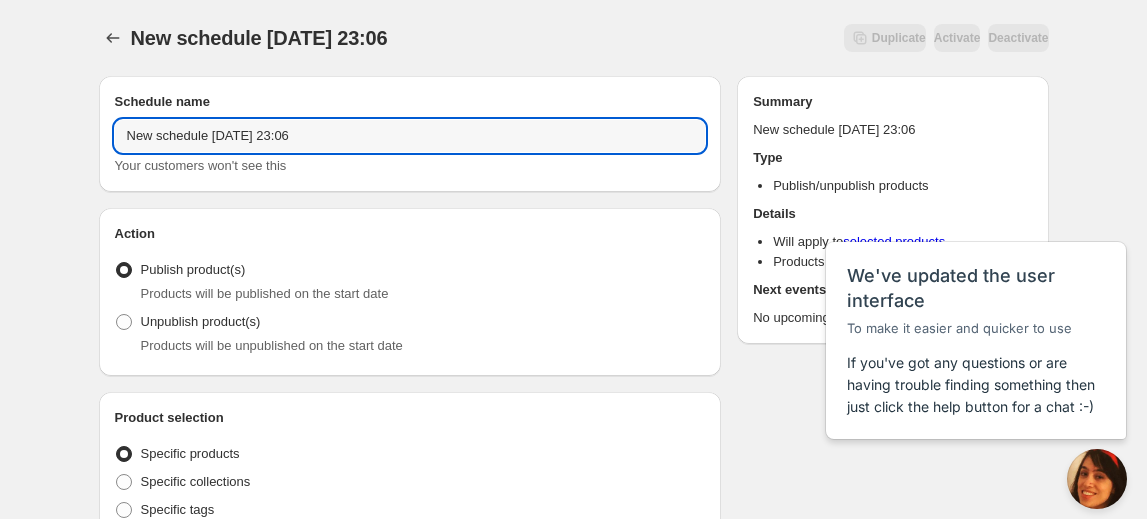 drag, startPoint x: 334, startPoint y: 132, endPoint x: 51, endPoint y: 130, distance: 283.00708 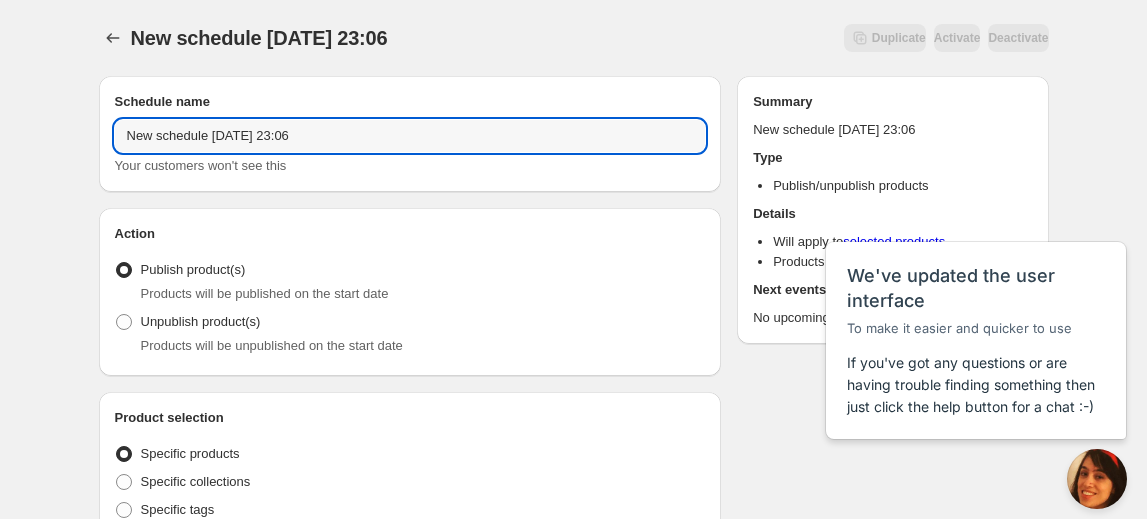 type on "R" 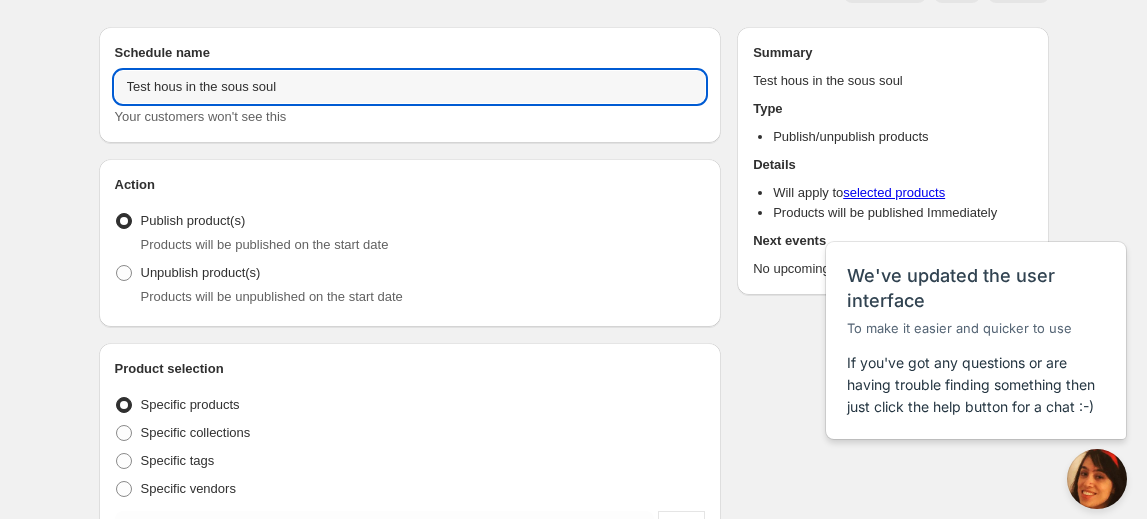 scroll, scrollTop: 90, scrollLeft: 0, axis: vertical 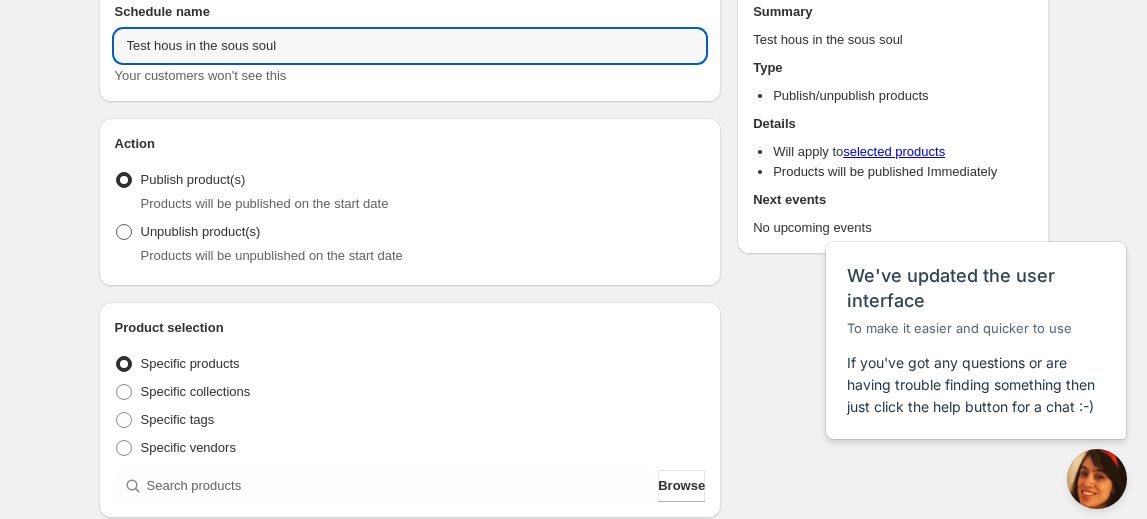 type on "Test hous in the sous soul" 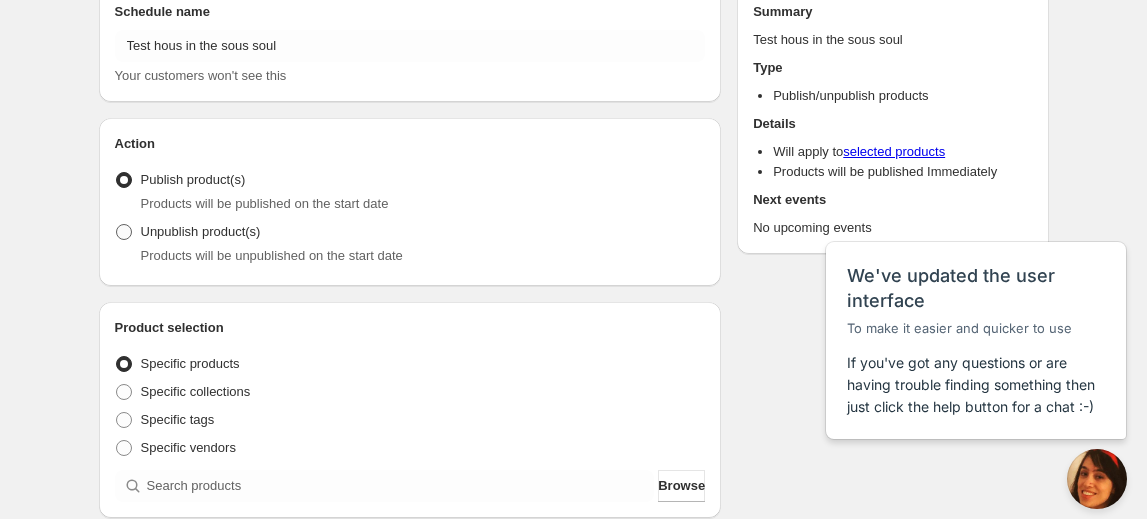 click at bounding box center [124, 232] 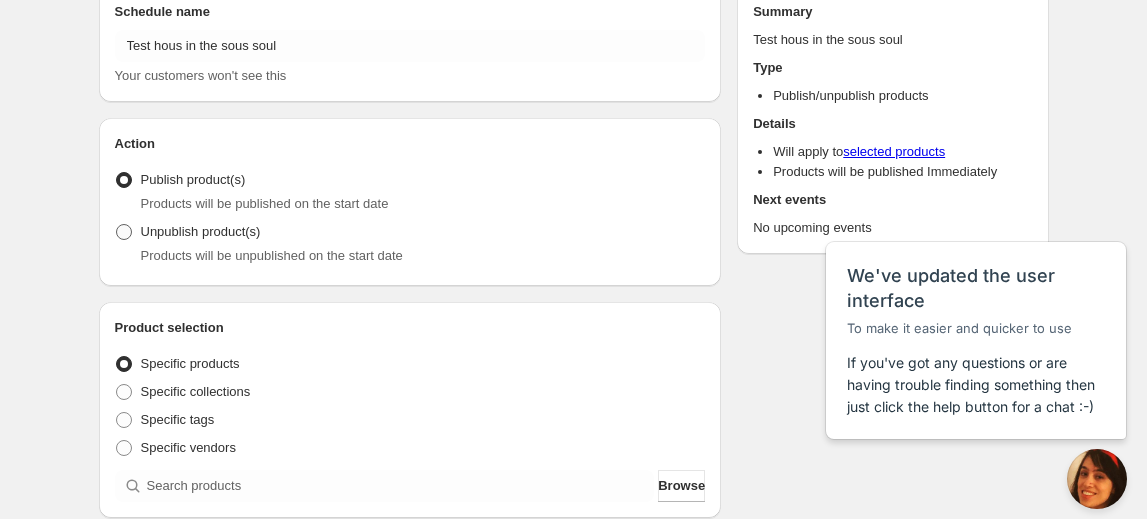 radio on "true" 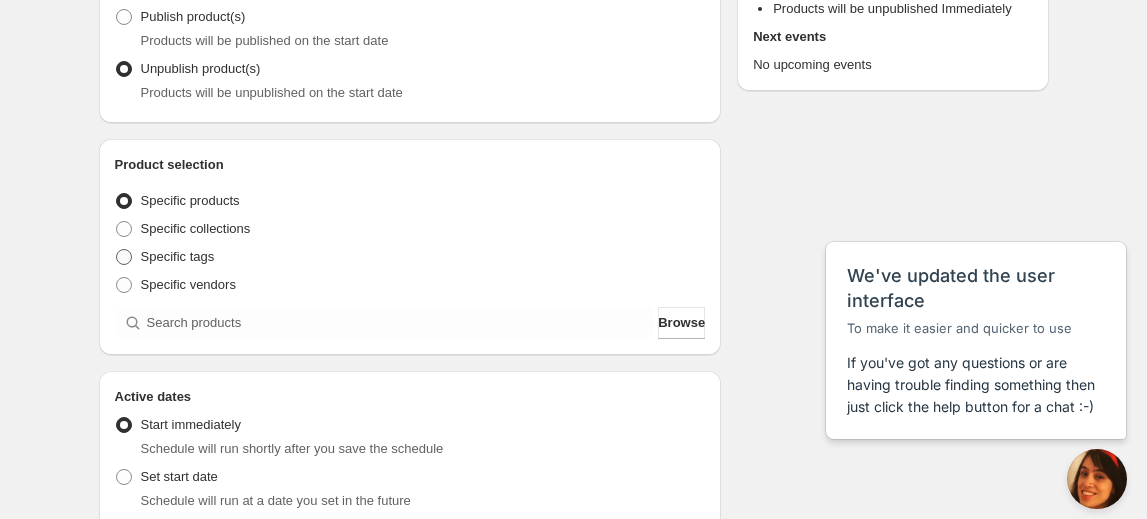scroll, scrollTop: 272, scrollLeft: 0, axis: vertical 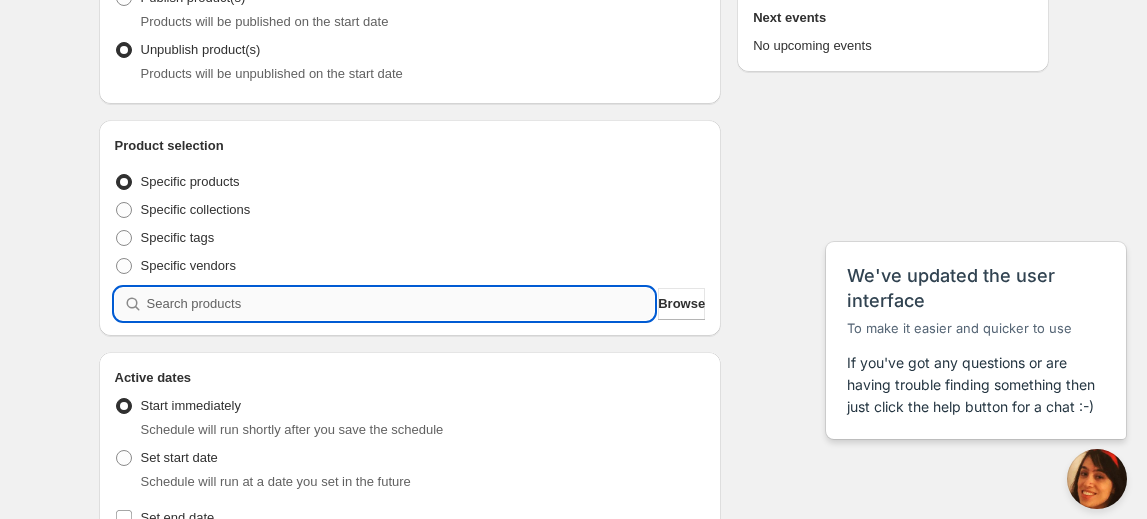 click at bounding box center (401, 304) 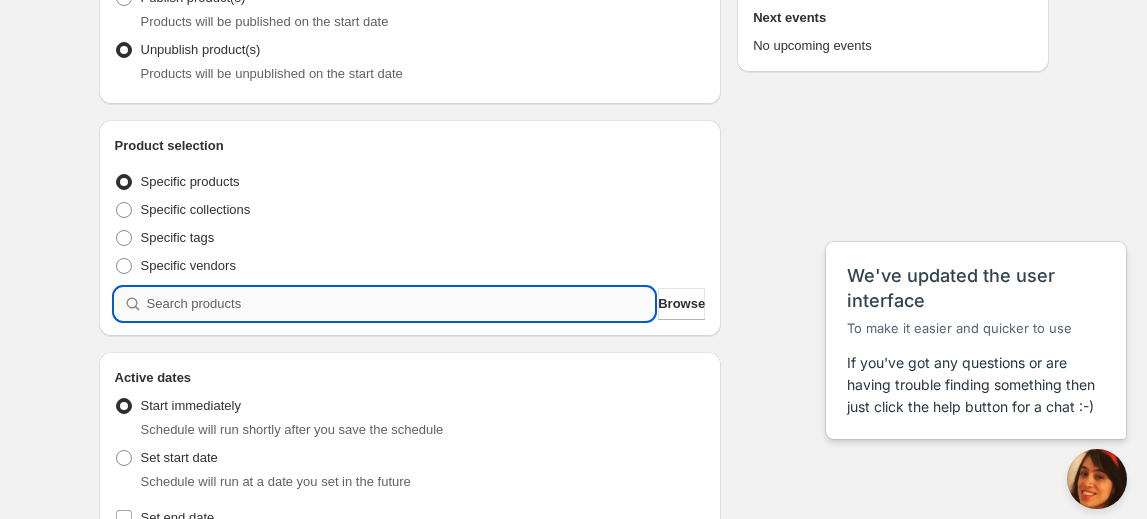 type on "h" 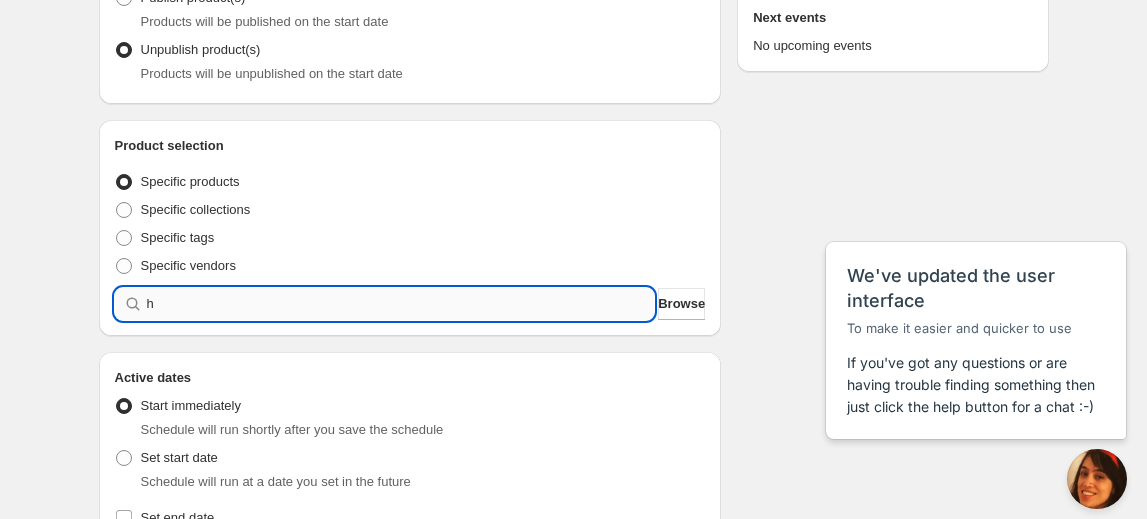 type 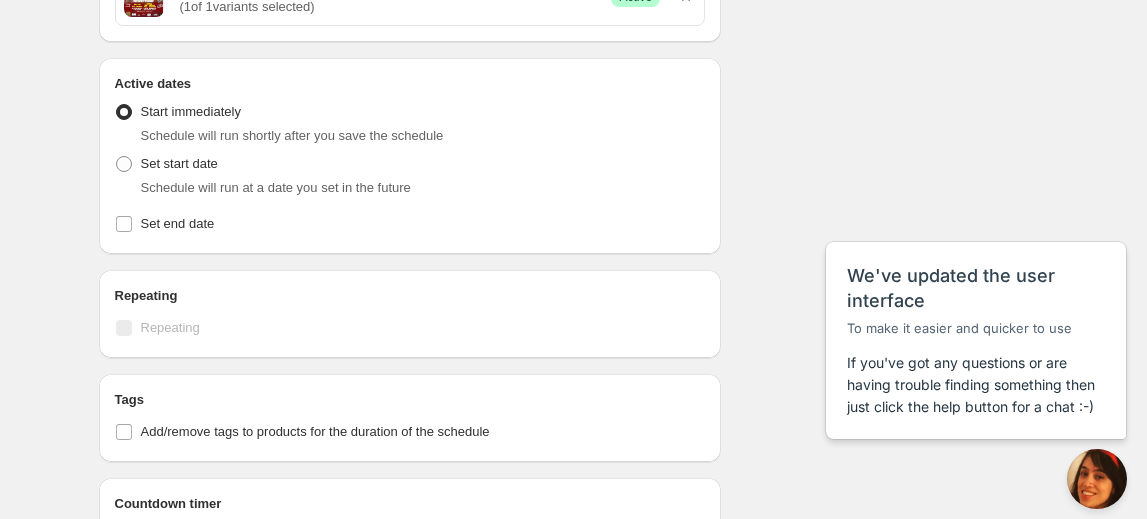 scroll, scrollTop: 636, scrollLeft: 0, axis: vertical 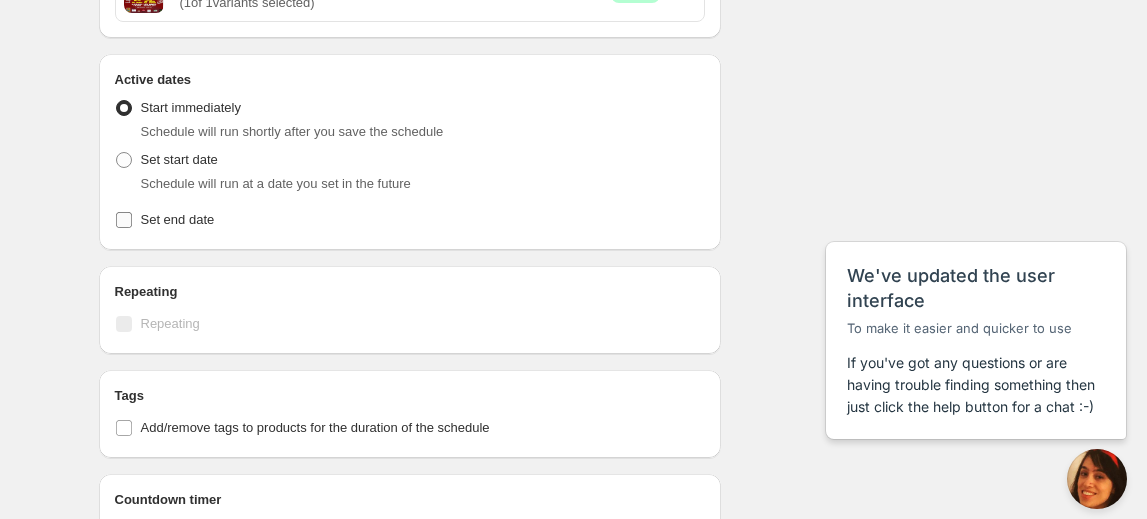 click on "Set end date" at bounding box center [124, 220] 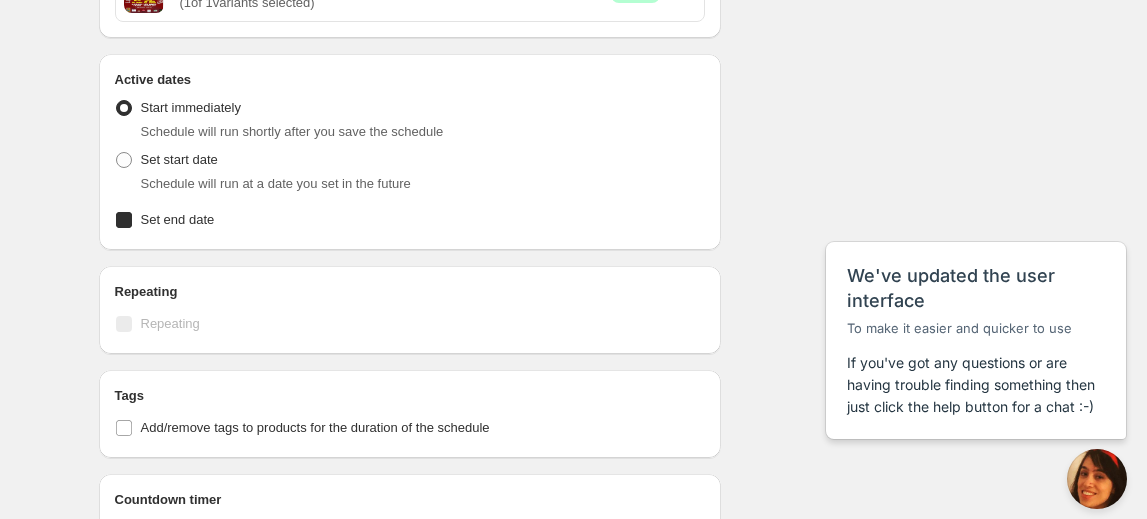 checkbox on "true" 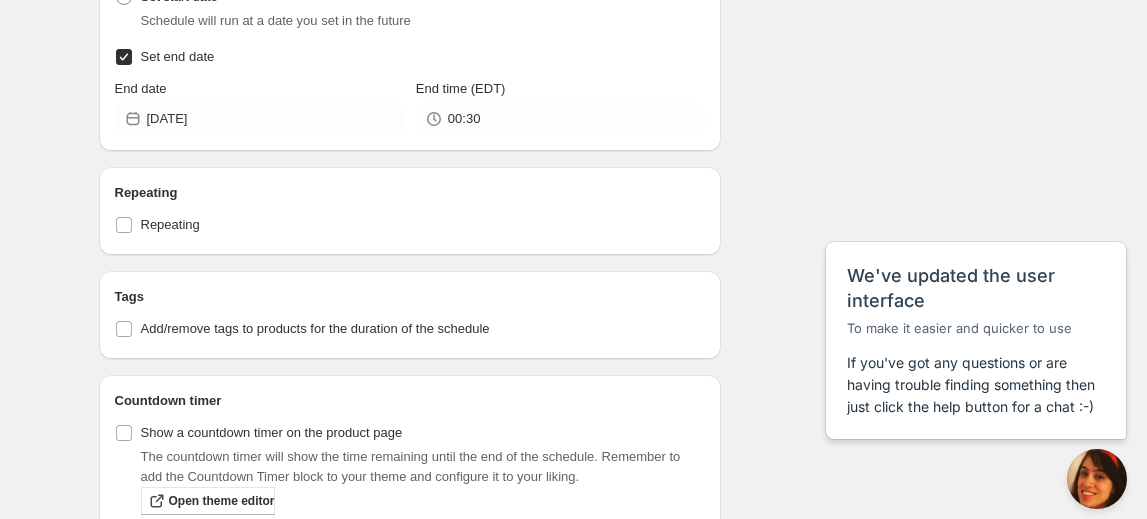 scroll, scrollTop: 818, scrollLeft: 0, axis: vertical 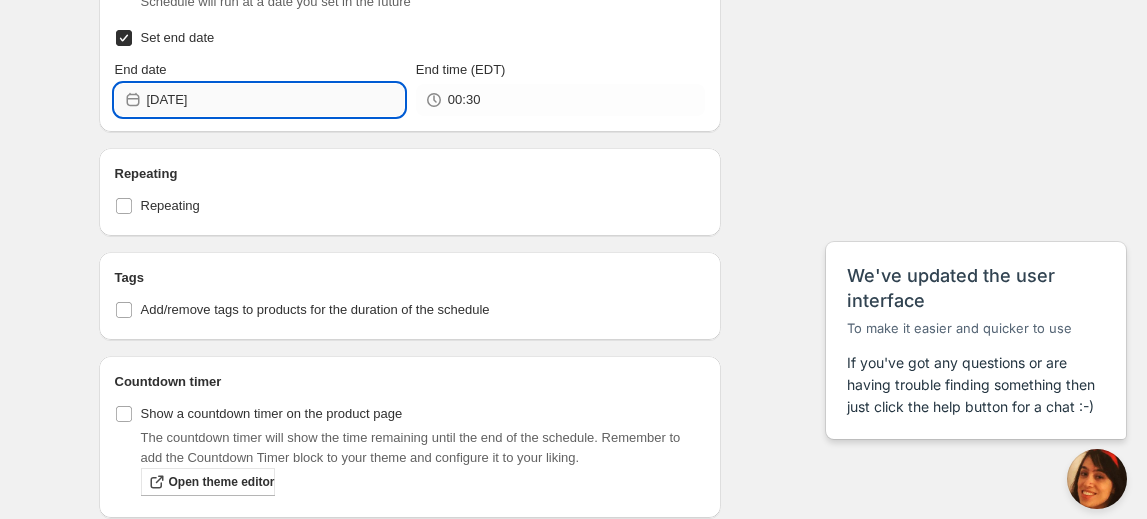 click on "[DATE]" at bounding box center (275, 100) 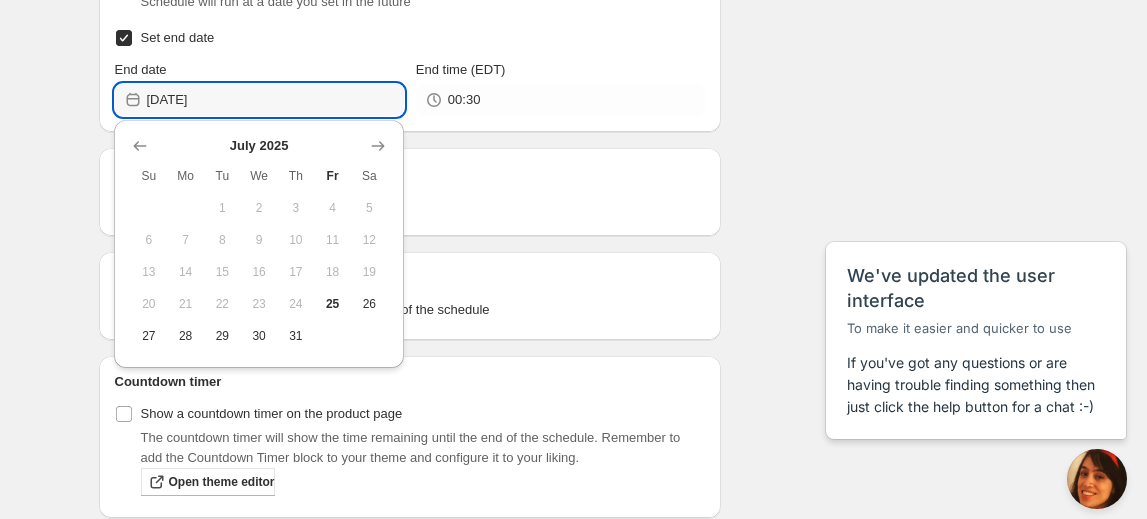 click 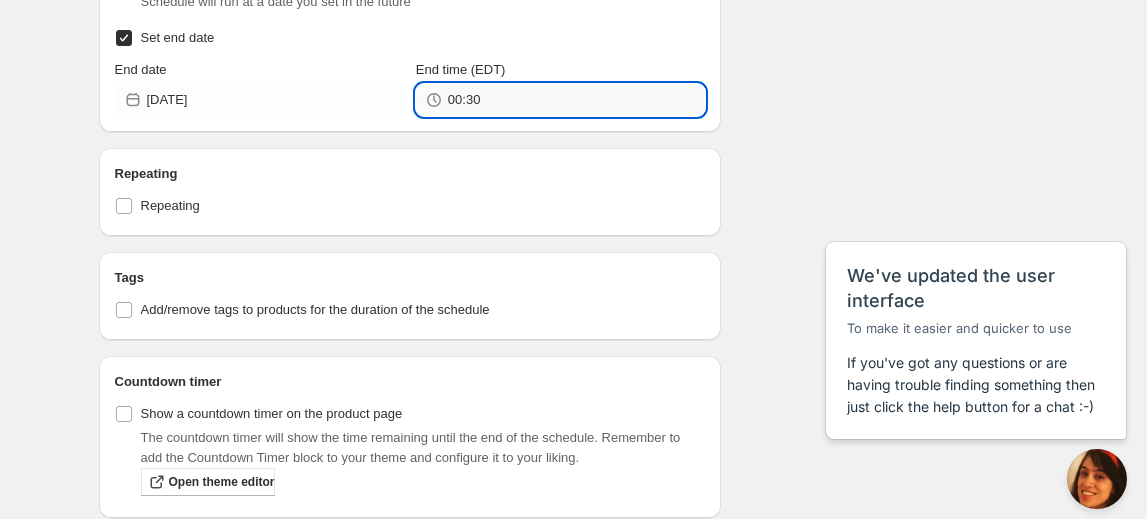 click on "00:30" at bounding box center [576, 100] 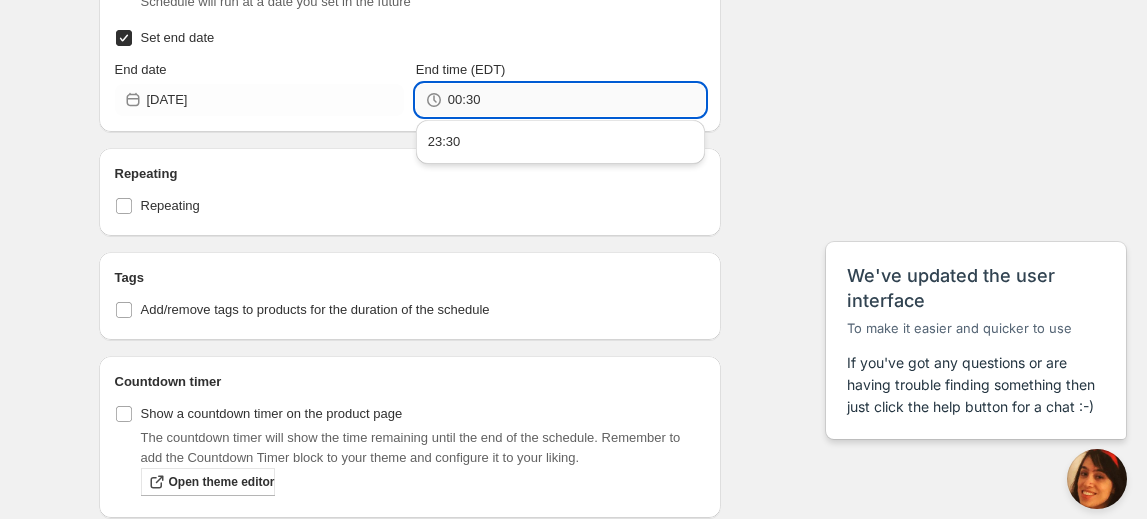 click on "00:30" at bounding box center (576, 100) 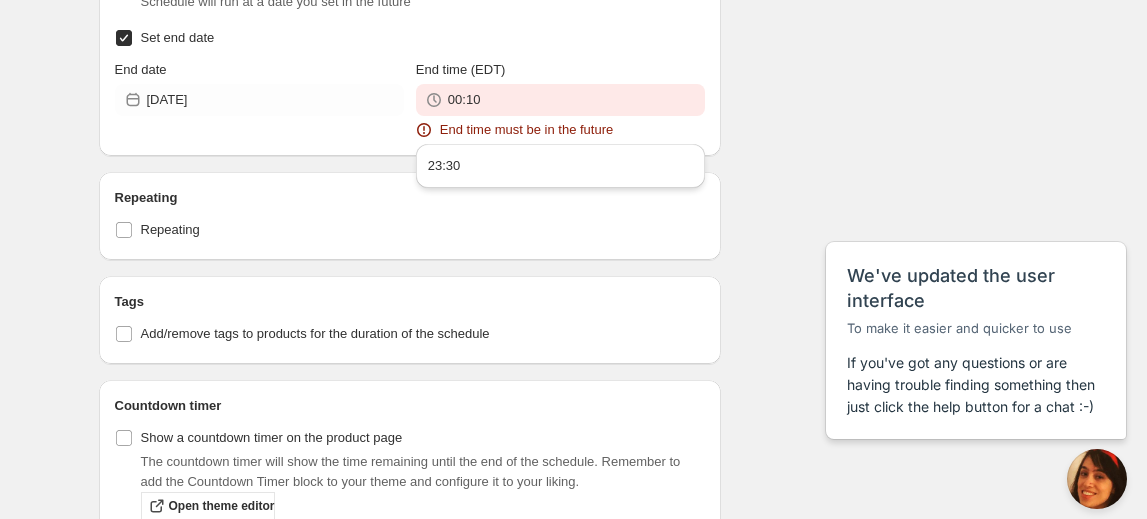 scroll, scrollTop: 952, scrollLeft: 0, axis: vertical 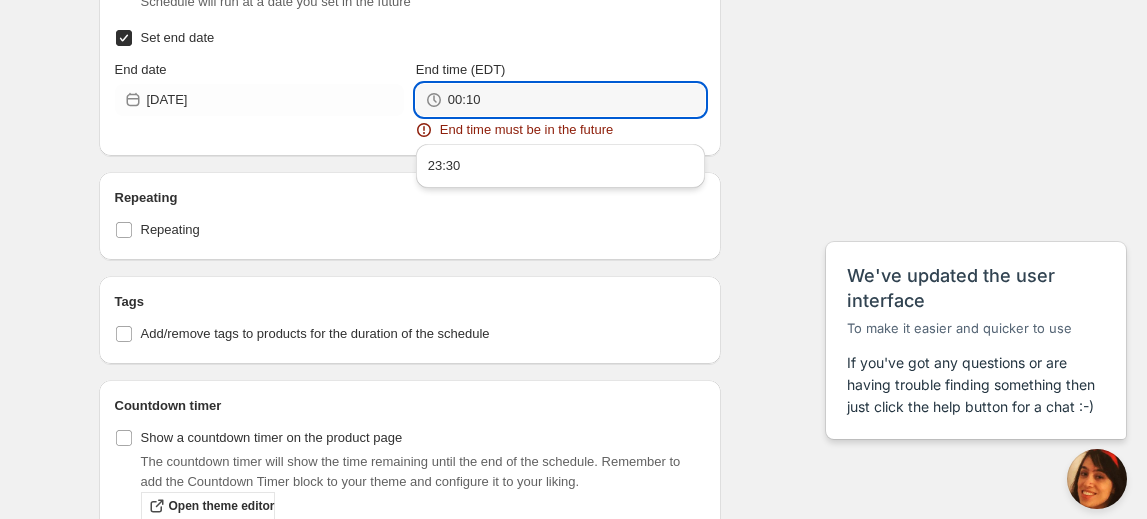 drag, startPoint x: 462, startPoint y: 95, endPoint x: 446, endPoint y: 95, distance: 16 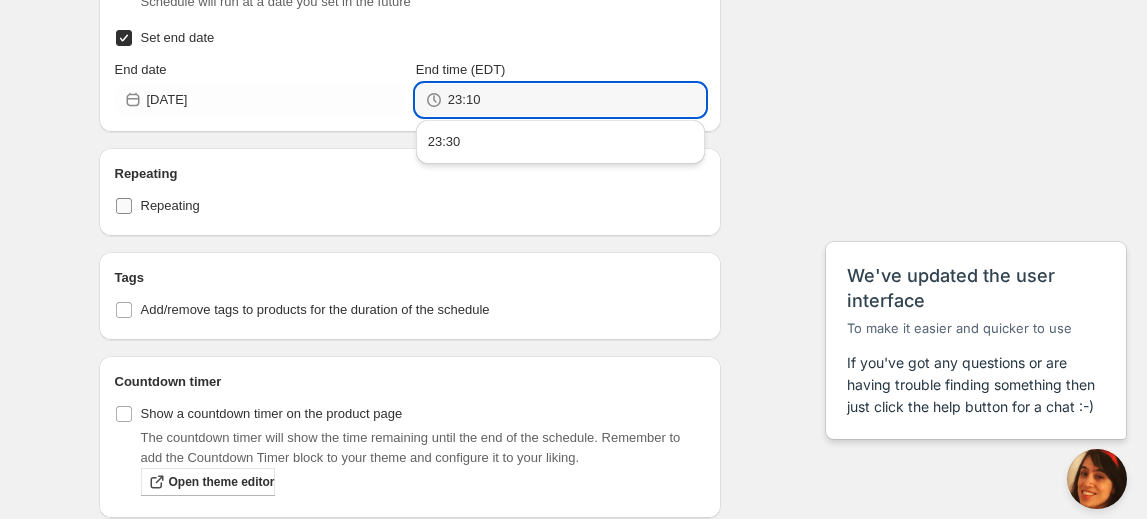 type on "23:10" 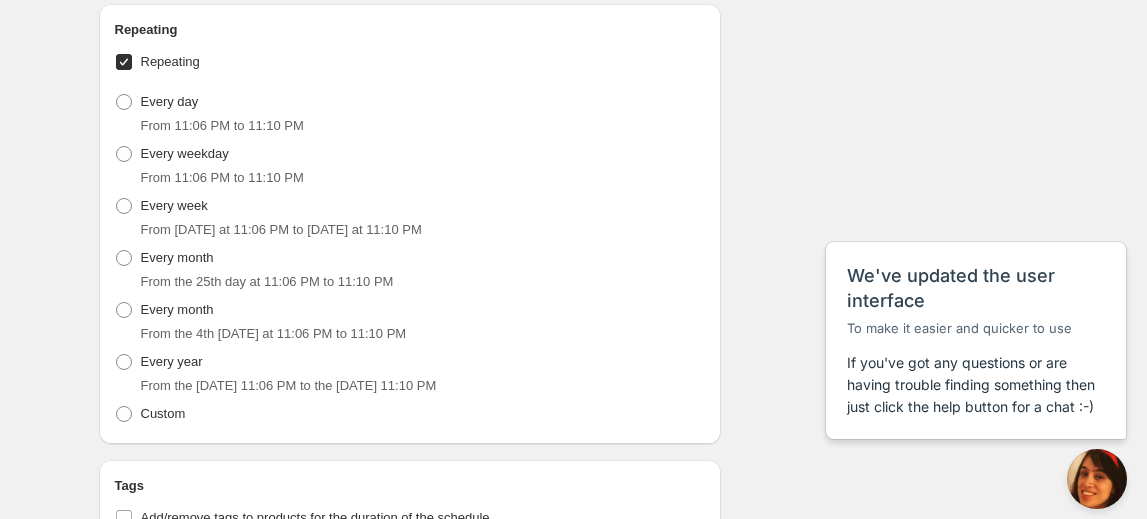 scroll, scrollTop: 1042, scrollLeft: 0, axis: vertical 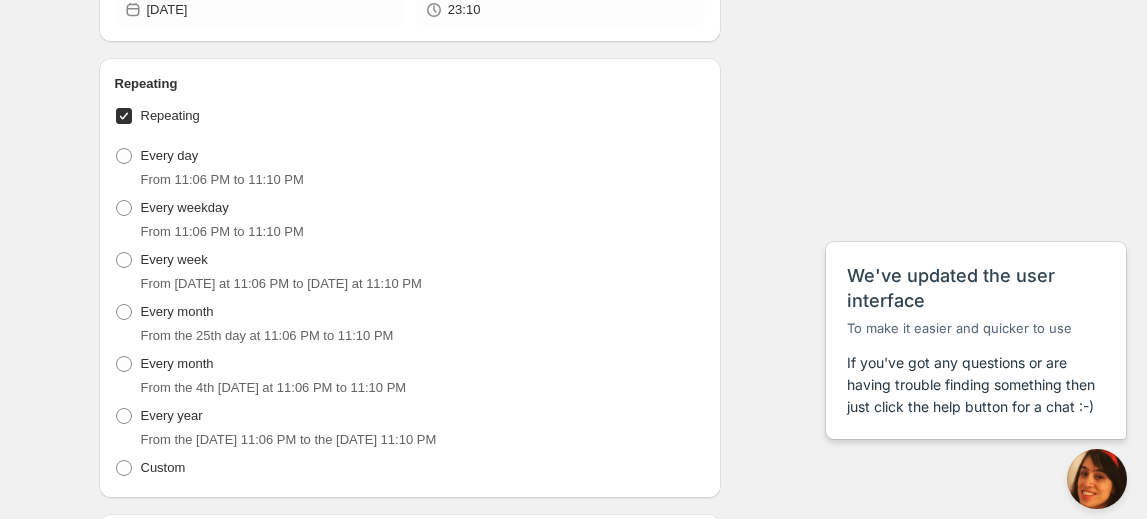 click on "Repeating" at bounding box center (124, 116) 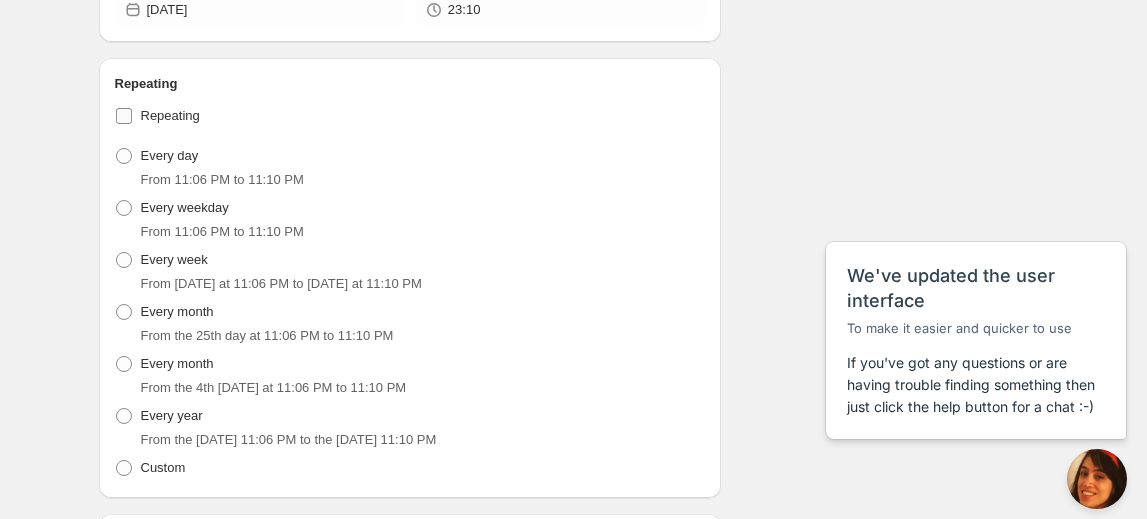 checkbox on "false" 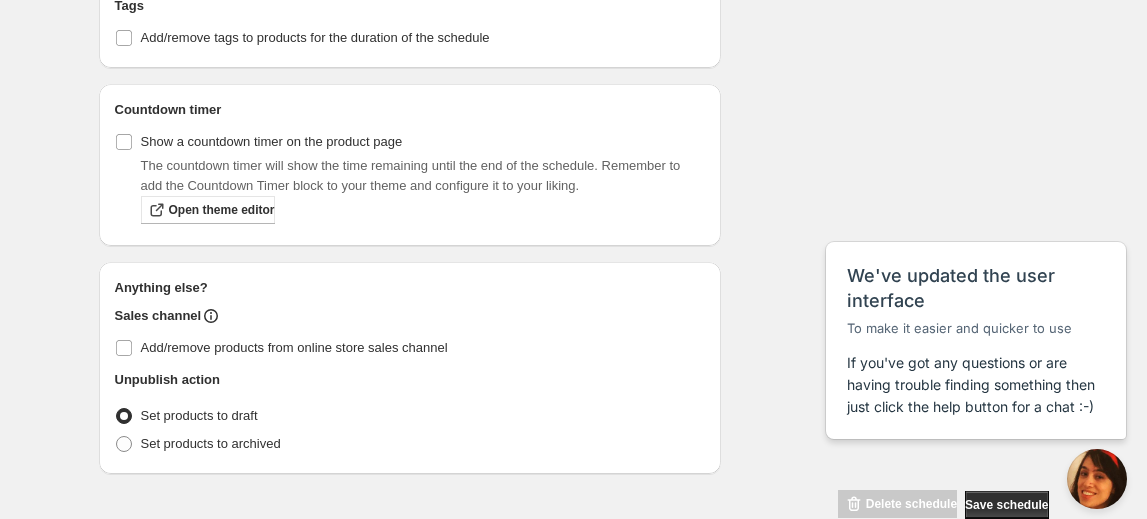 scroll, scrollTop: 1261, scrollLeft: 0, axis: vertical 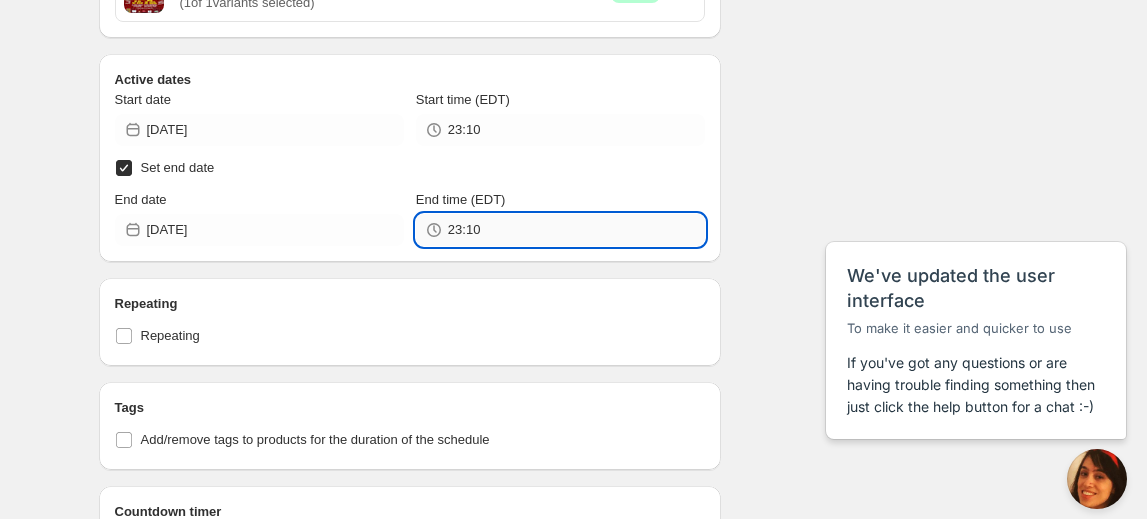 click on "23:10" at bounding box center [576, 230] 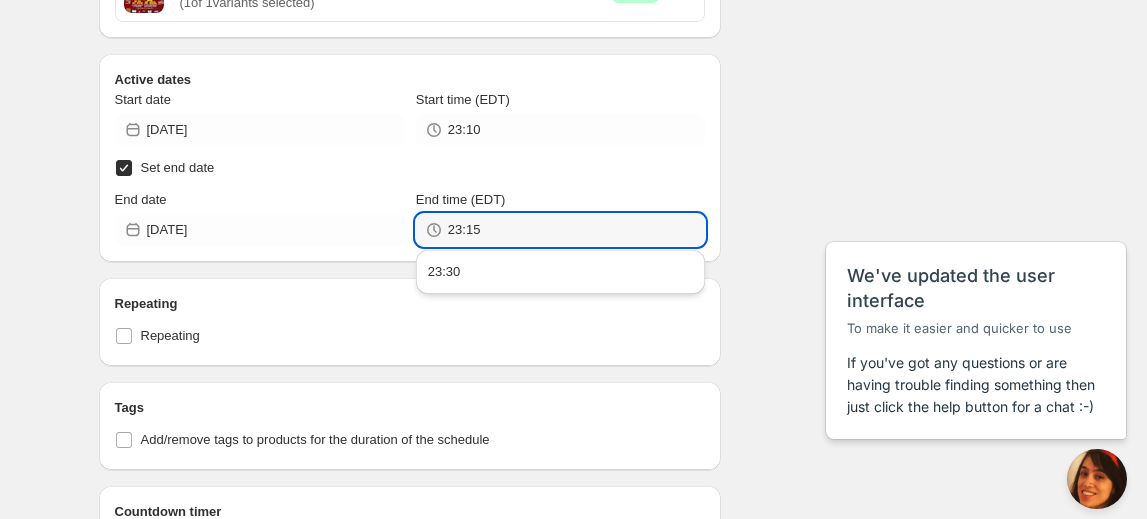 type on "23:15" 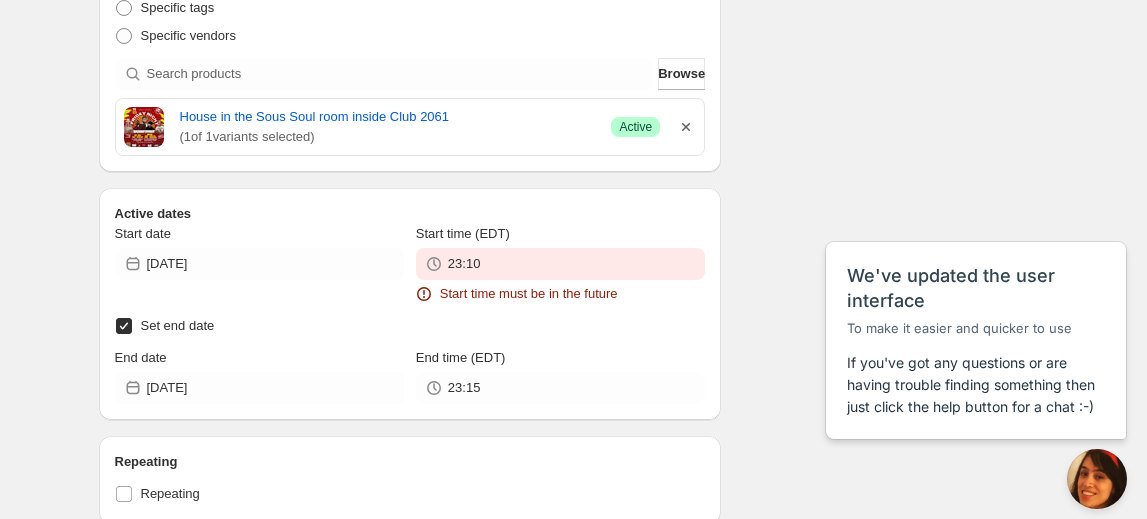 scroll, scrollTop: 770, scrollLeft: 0, axis: vertical 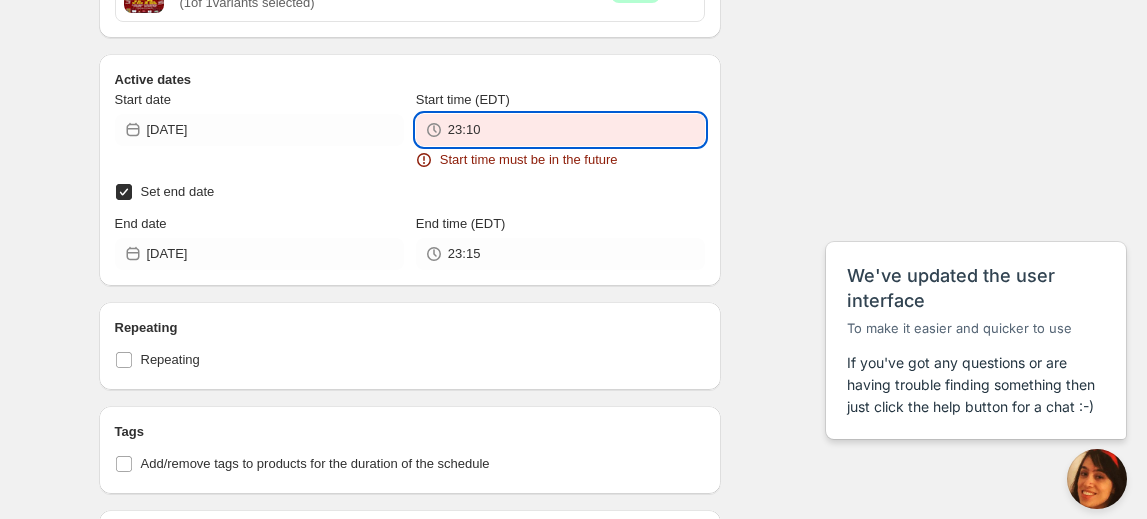 click on "23:10" at bounding box center (576, 130) 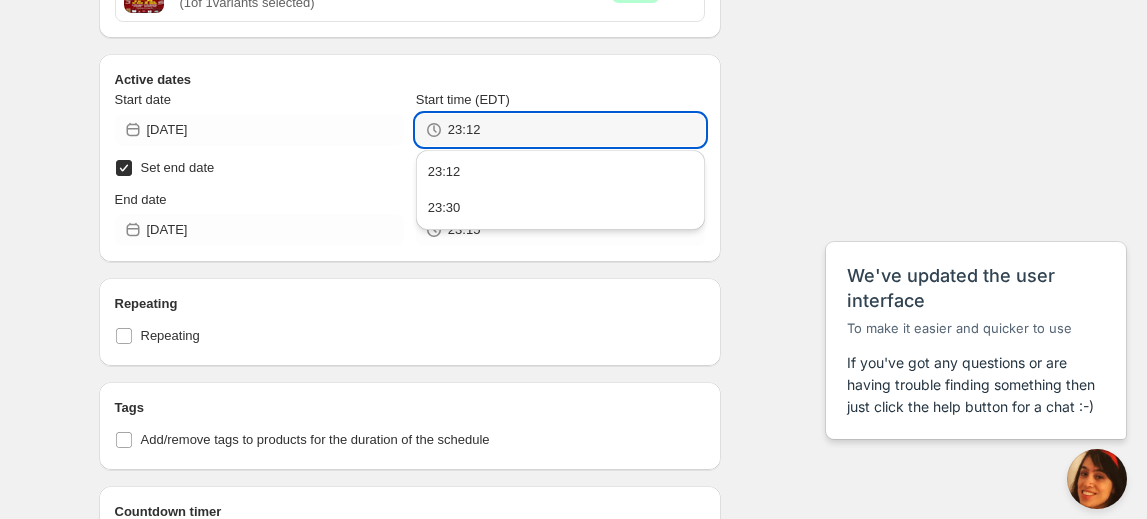 type on "23:12" 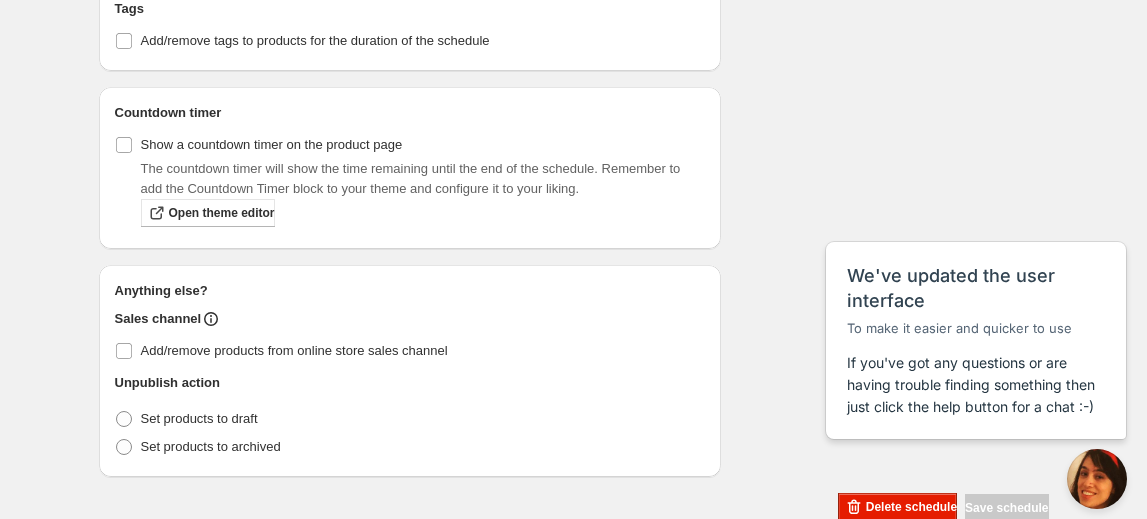 scroll, scrollTop: 1075, scrollLeft: 0, axis: vertical 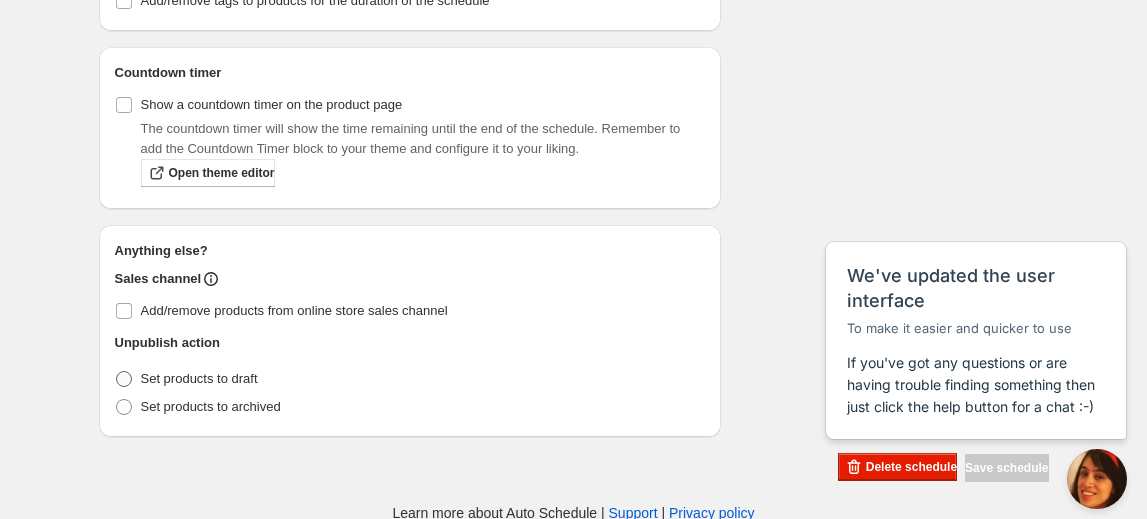 click on "Set products to draft" at bounding box center [186, 379] 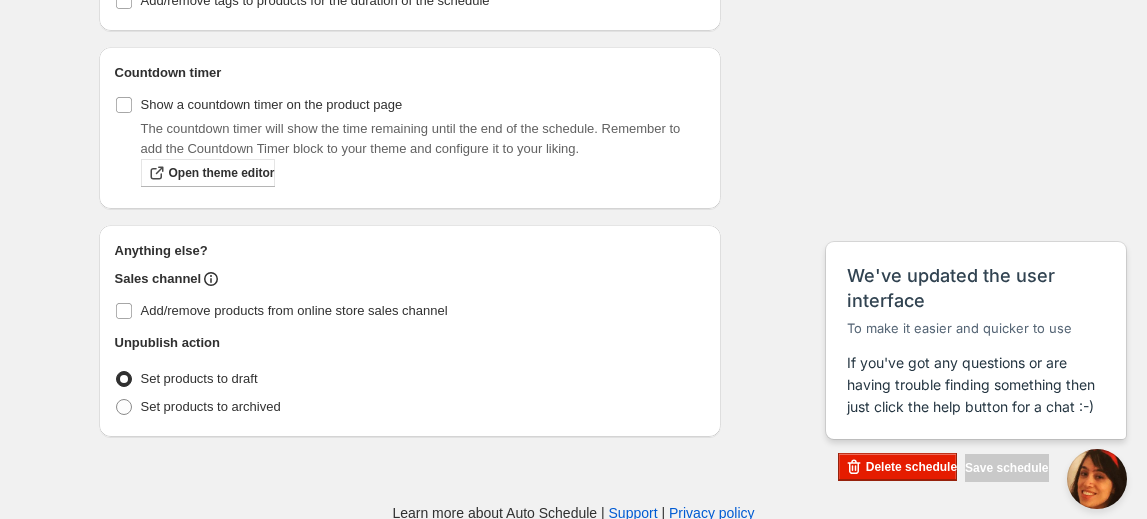 radio on "true" 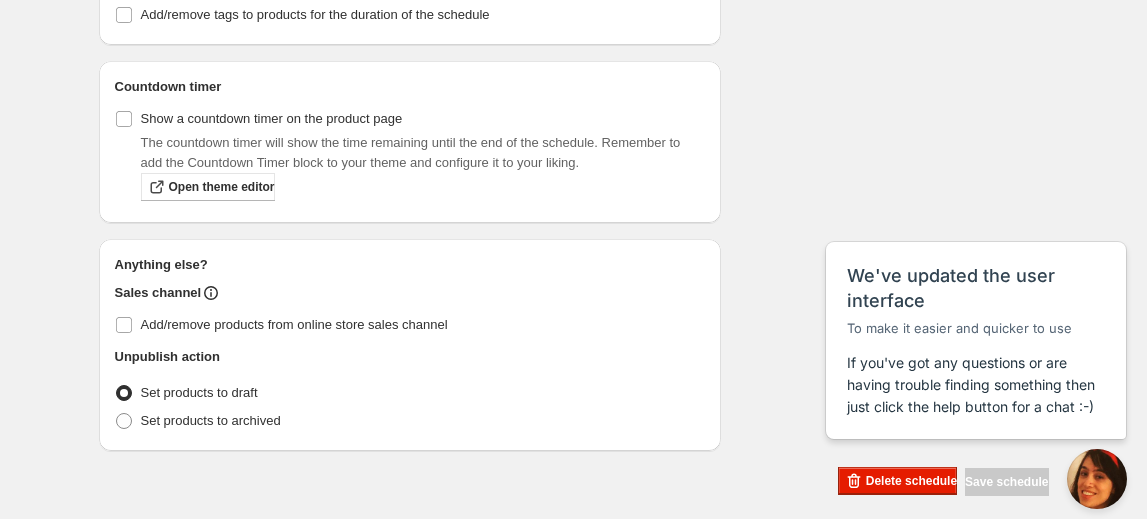 scroll, scrollTop: 1075, scrollLeft: 0, axis: vertical 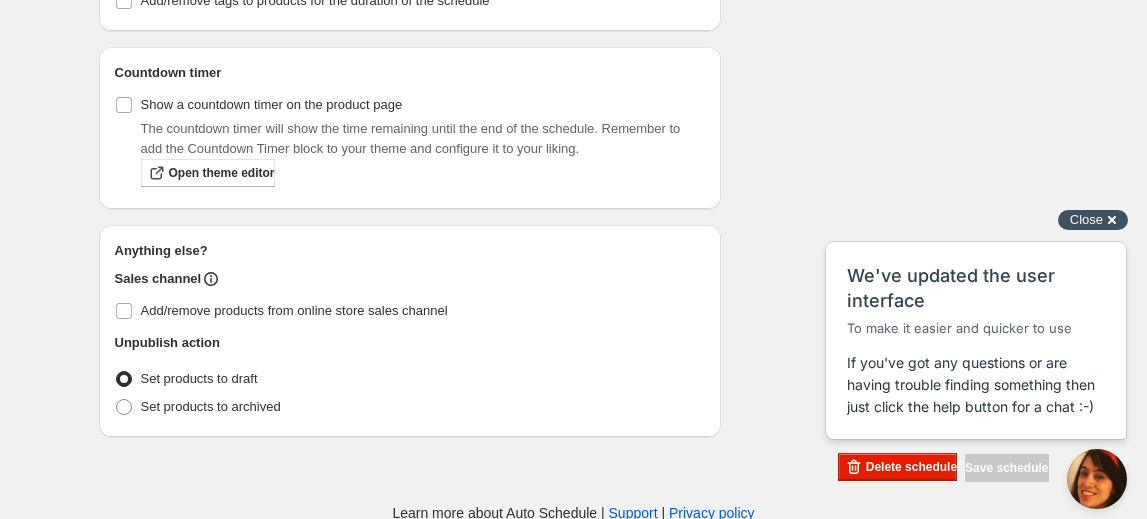 click on "Close" at bounding box center (1086, 219) 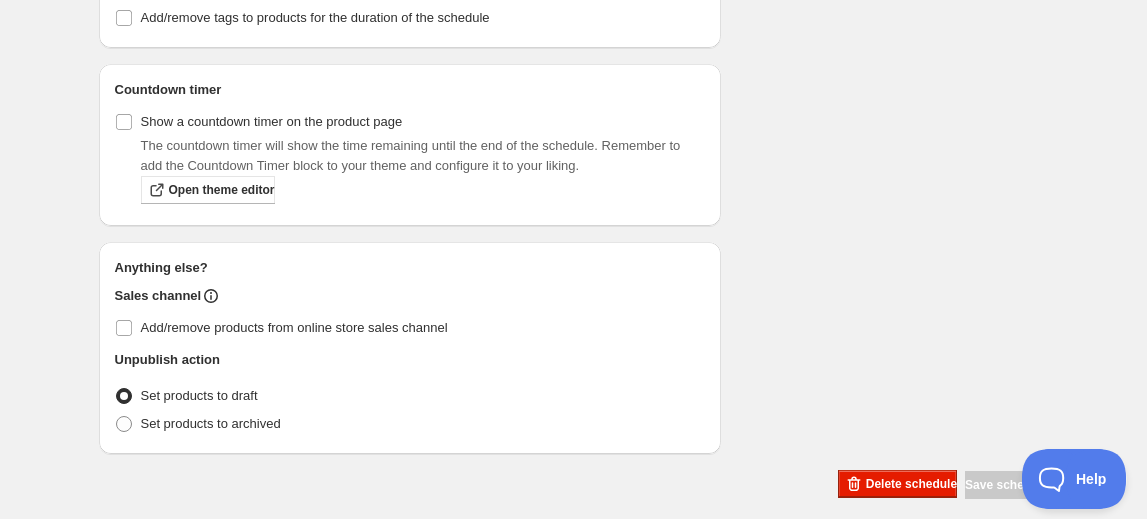 scroll, scrollTop: 1075, scrollLeft: 0, axis: vertical 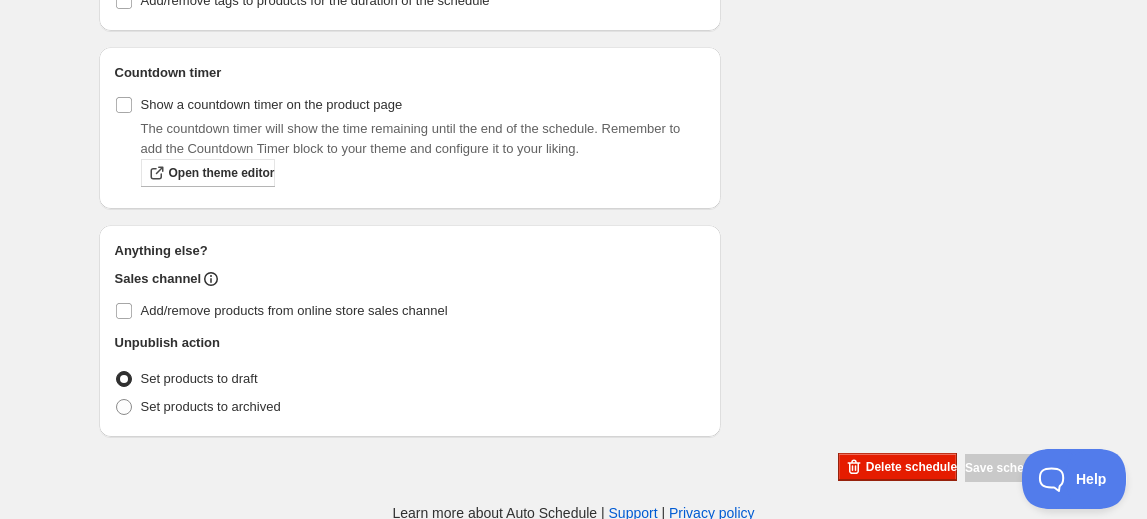 click on "Save schedule" at bounding box center [1006, 468] 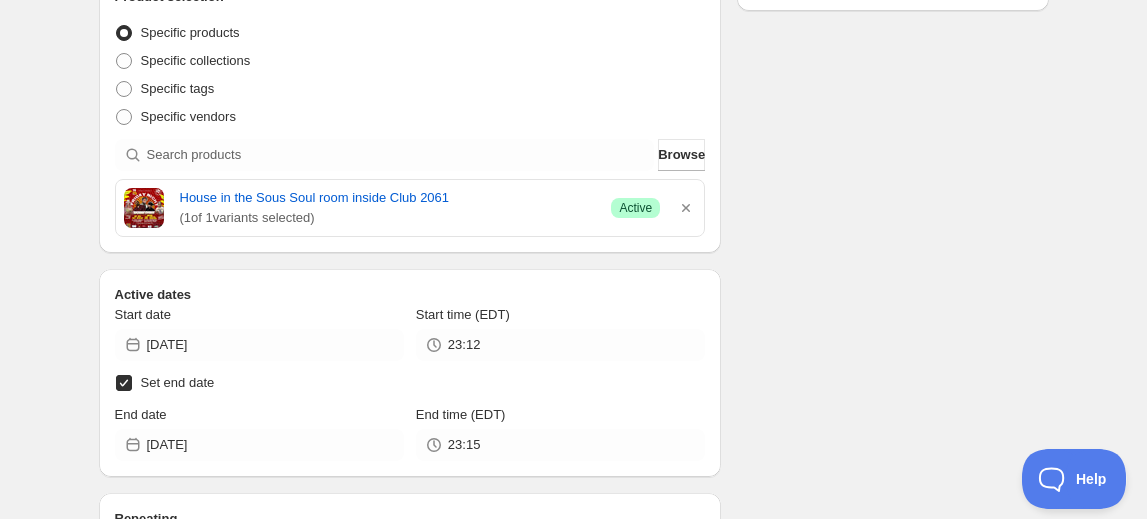 scroll, scrollTop: 530, scrollLeft: 0, axis: vertical 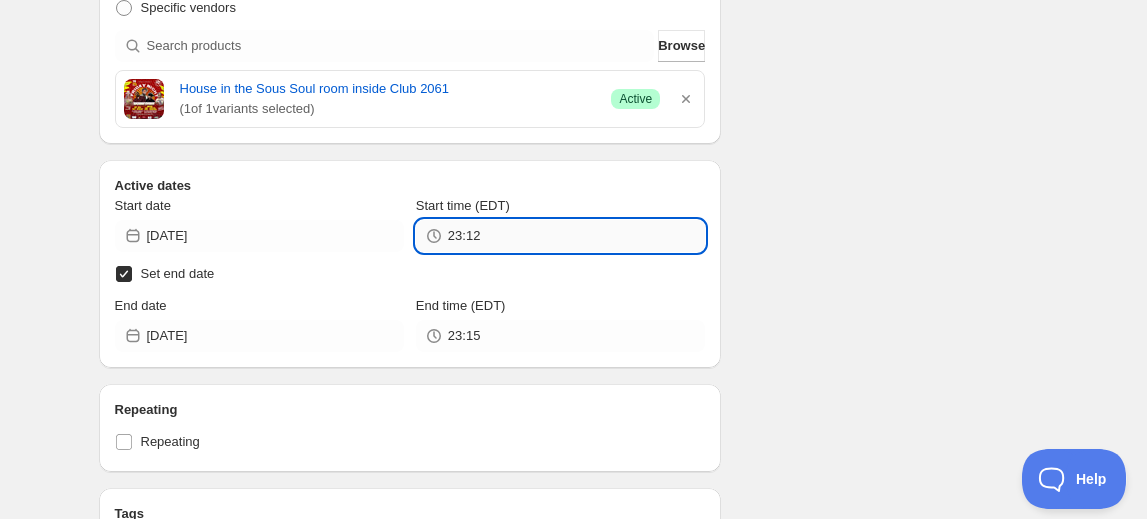 click on "23:12" at bounding box center (576, 236) 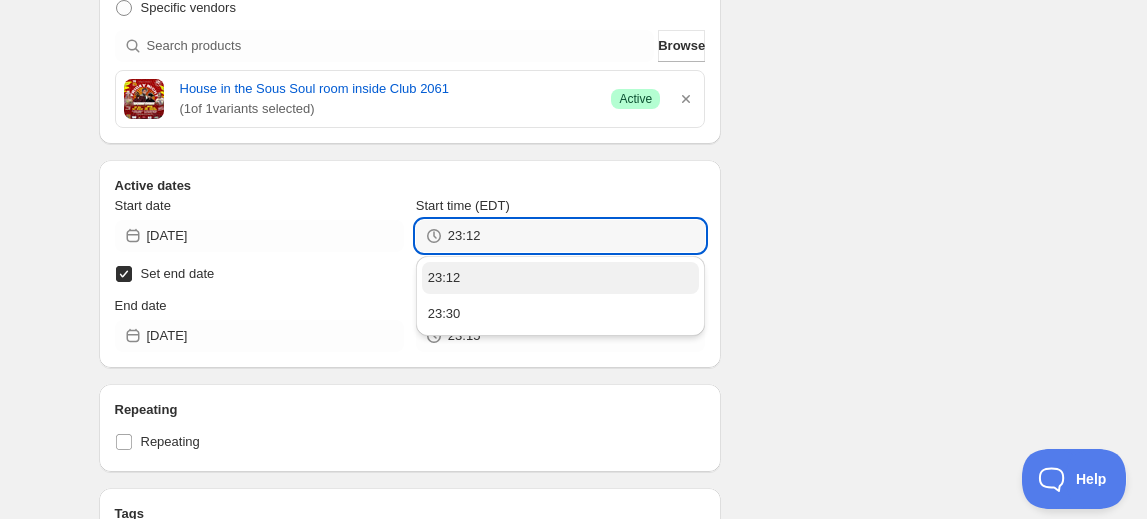 click on "23:12" at bounding box center [560, 278] 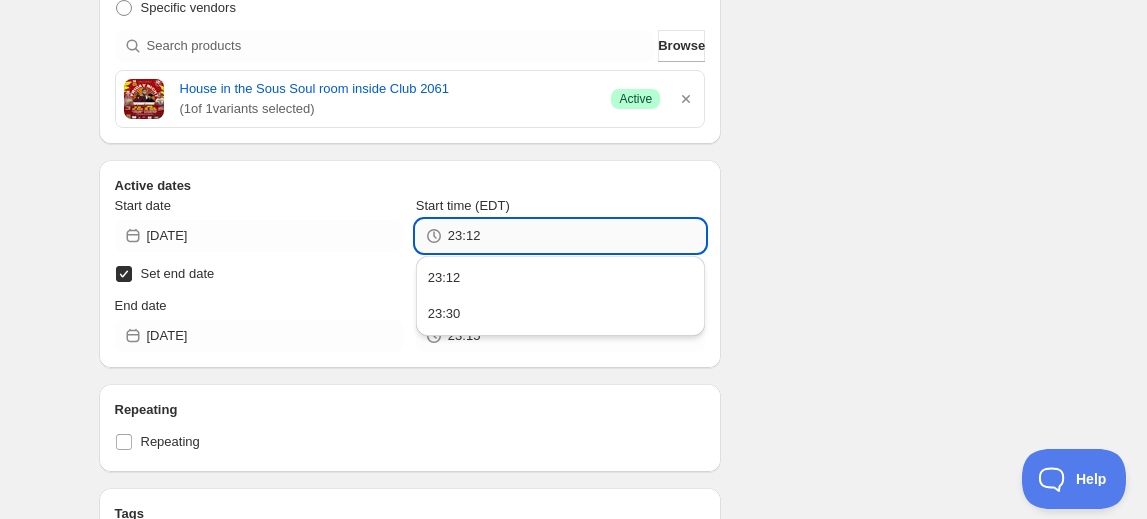 click on "23:12" at bounding box center [576, 236] 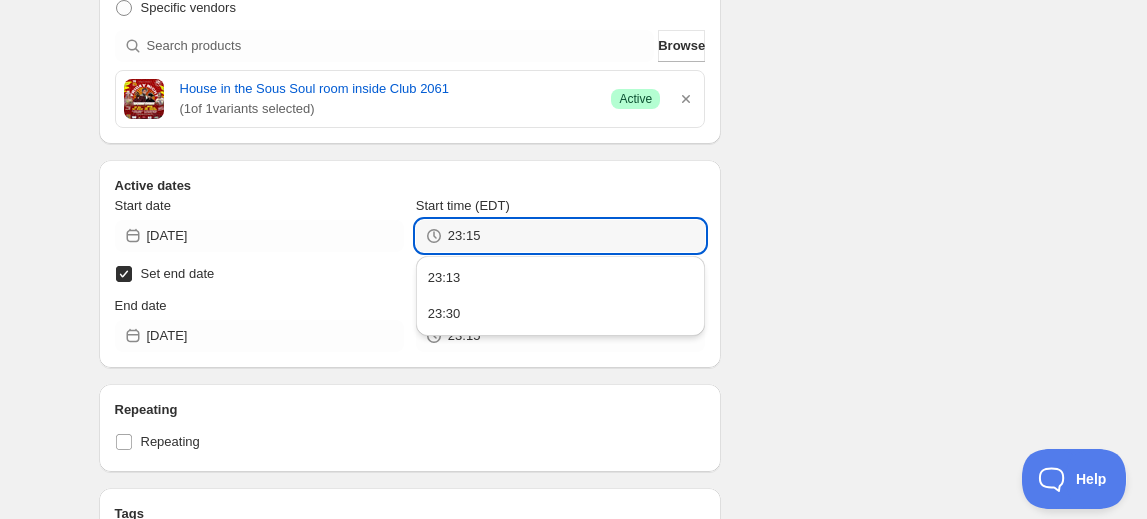 type on "23:15" 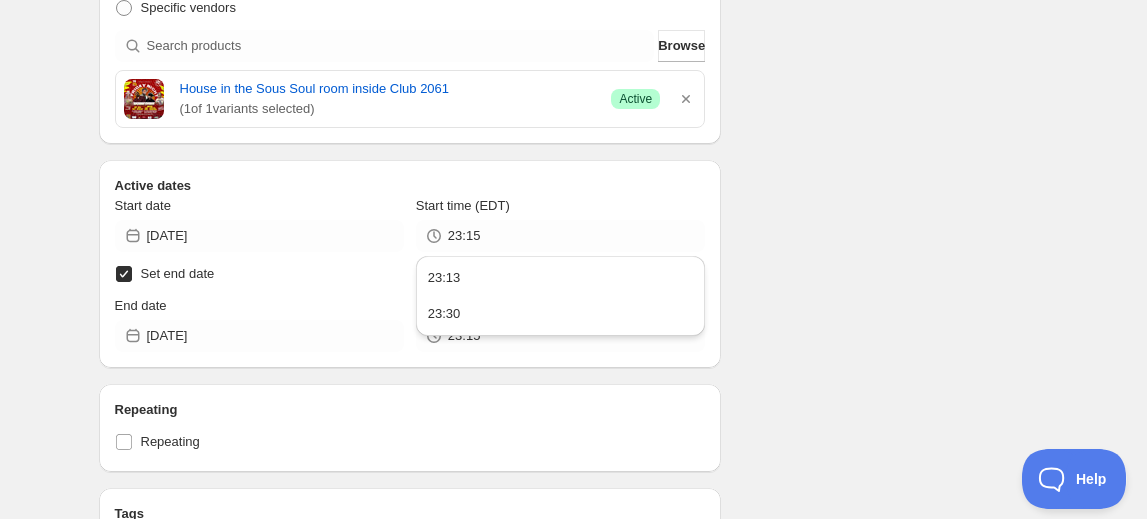 click on "Active dates Start date [DATE] Start time (EDT) 23:15 Set end date End date [DATE] End time (EDT) 23:15" at bounding box center [410, 264] 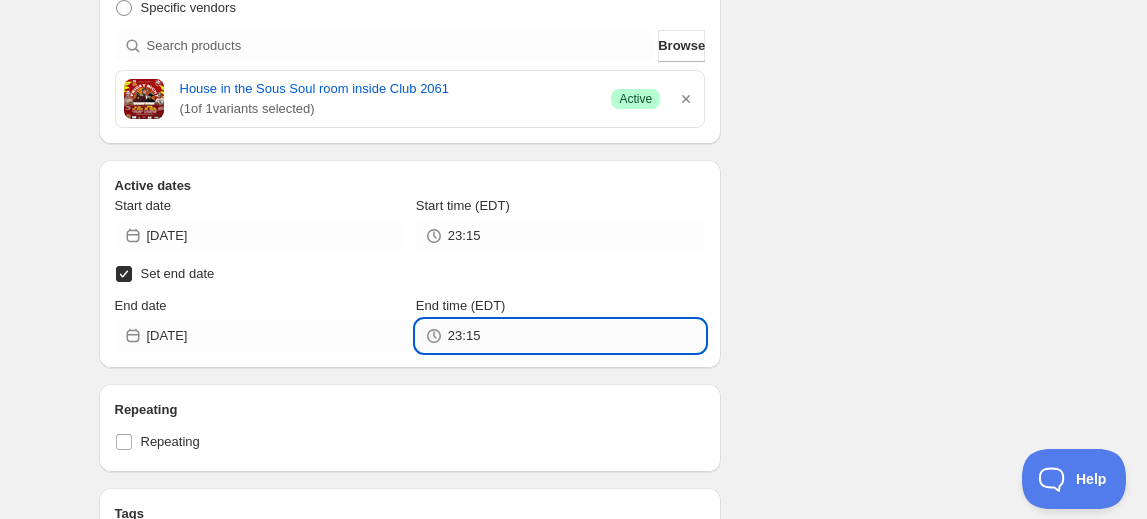 click on "23:15" at bounding box center (576, 336) 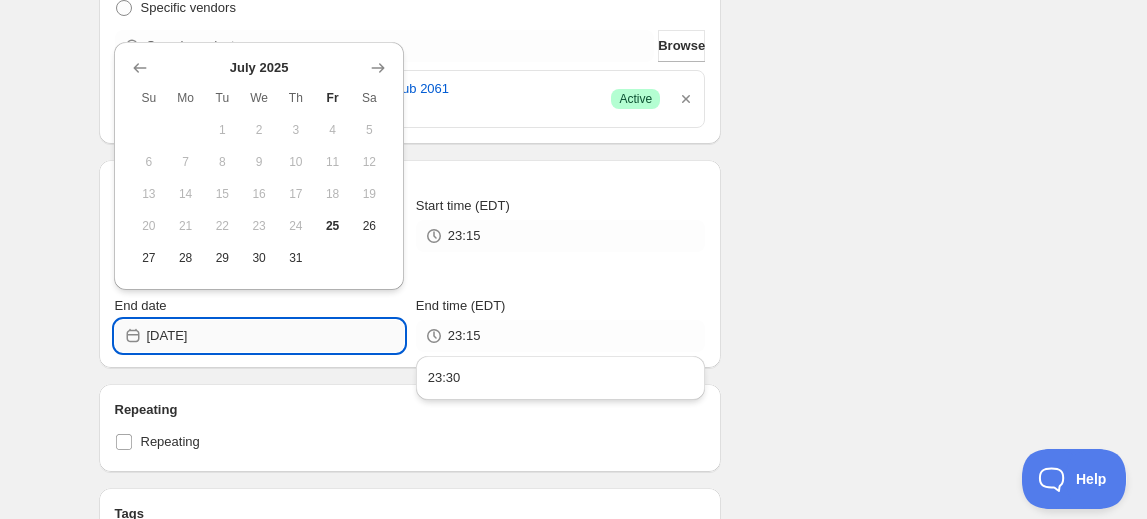 click on "[DATE]" at bounding box center (275, 336) 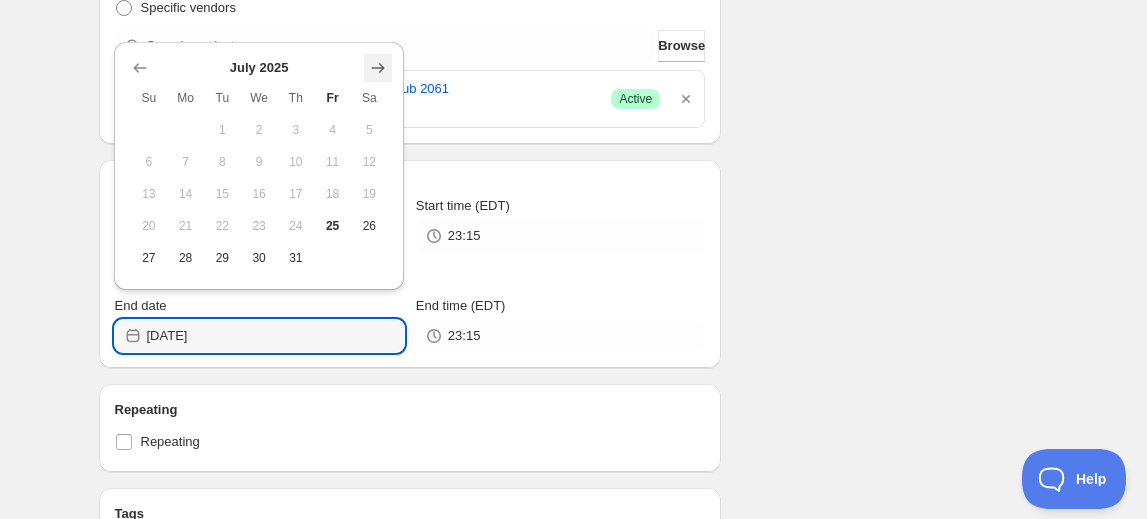 click 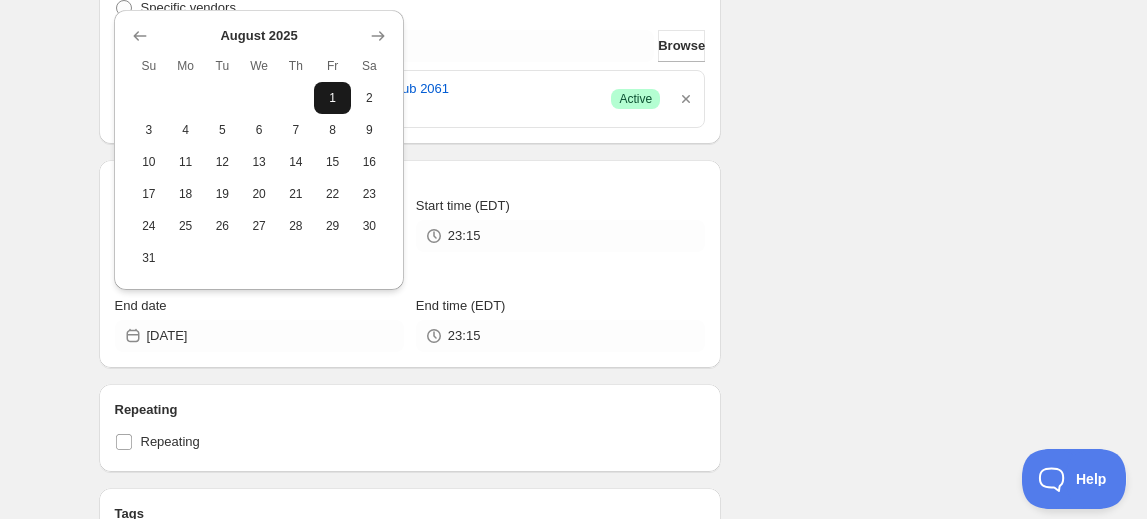 click on "1" at bounding box center (332, 98) 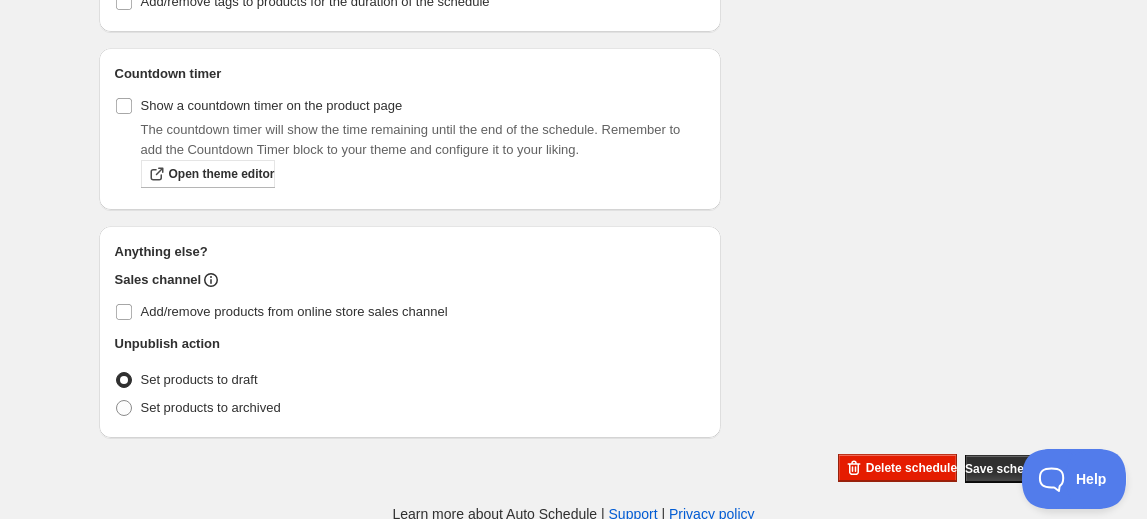 scroll, scrollTop: 1209, scrollLeft: 0, axis: vertical 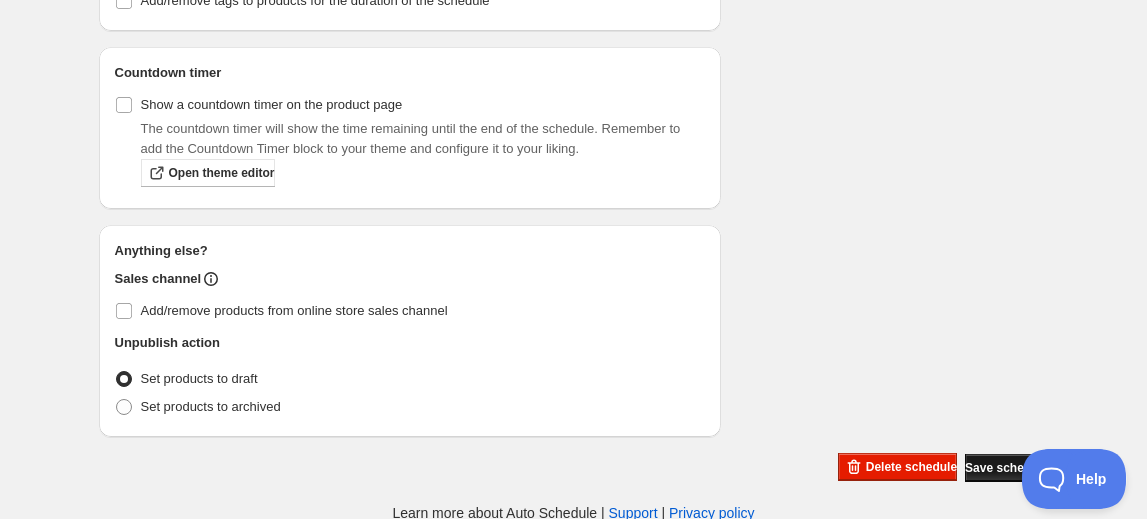click on "Save schedule" at bounding box center [1006, 468] 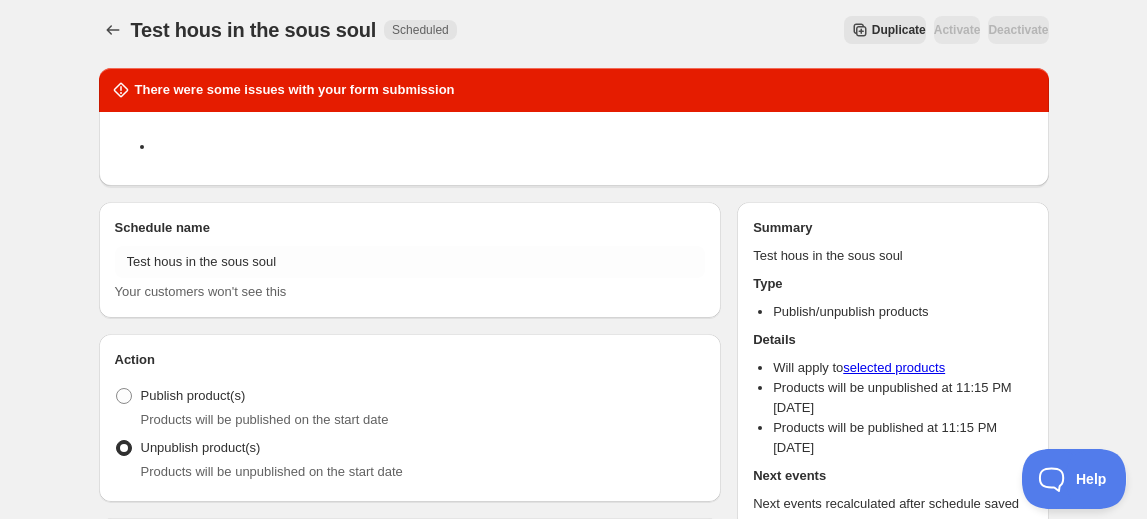 scroll, scrollTop: 0, scrollLeft: 0, axis: both 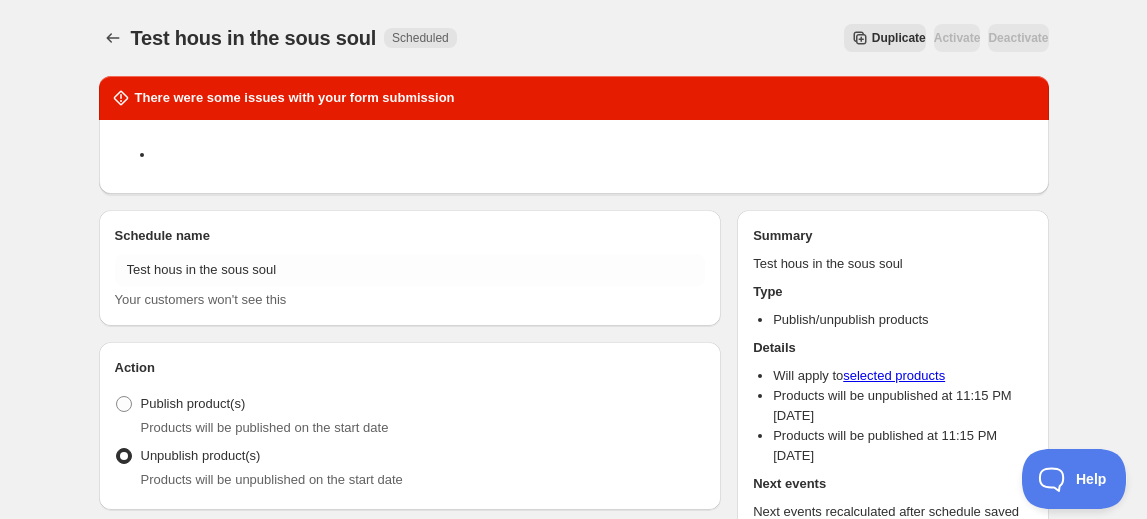 click at bounding box center [574, 155] 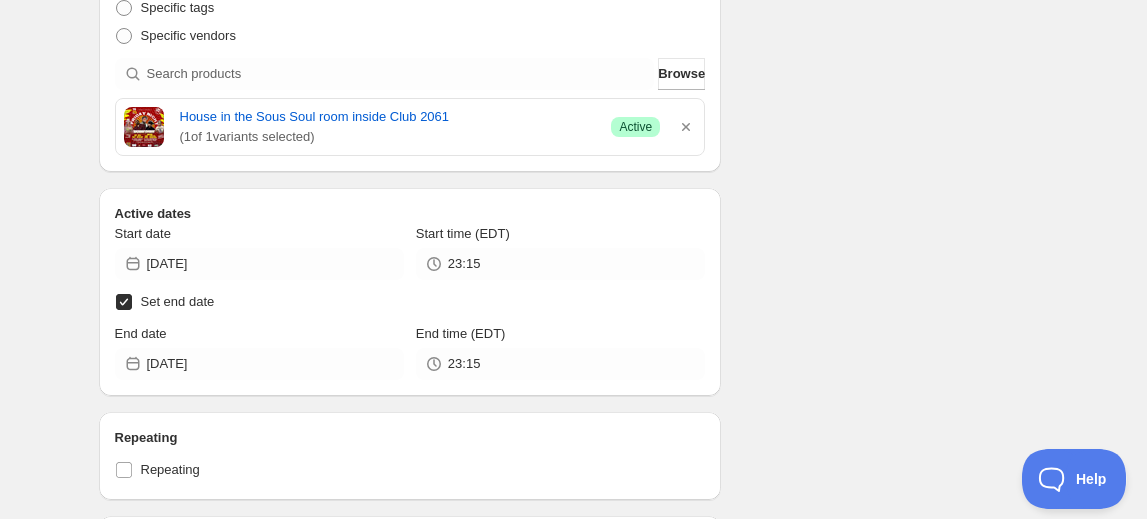 scroll, scrollTop: 727, scrollLeft: 0, axis: vertical 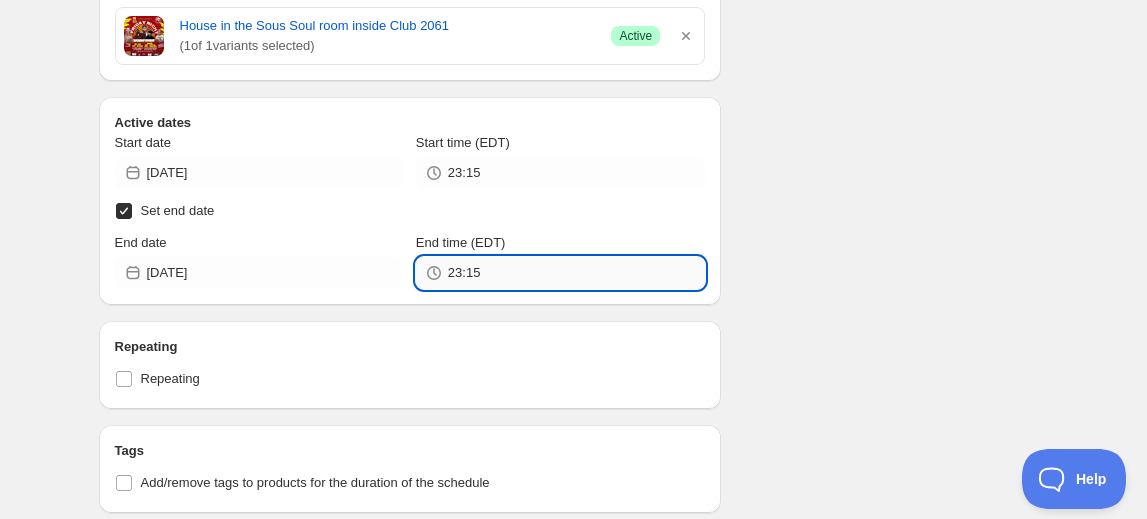 click on "23:15" at bounding box center [576, 273] 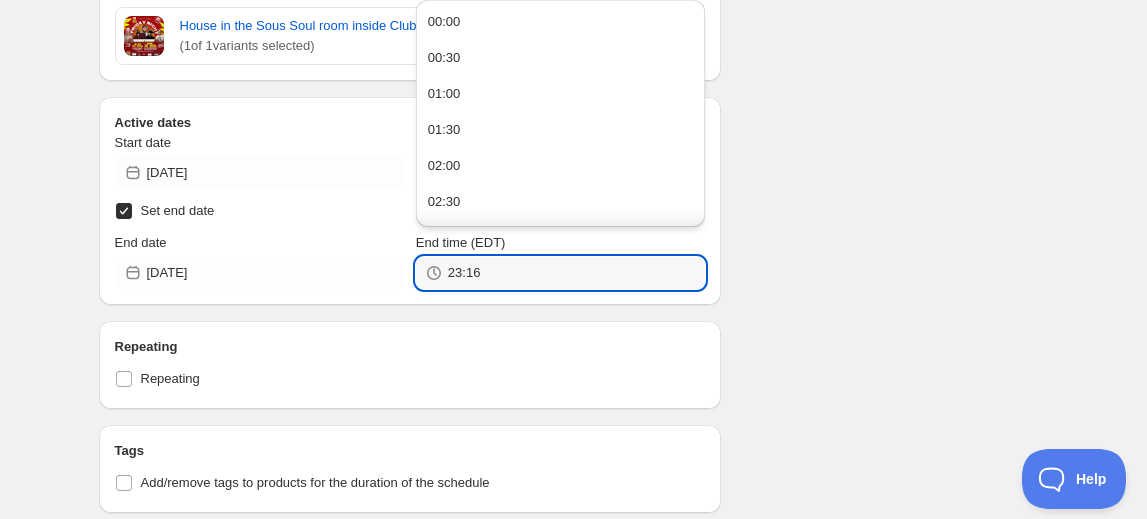 type on "23:16" 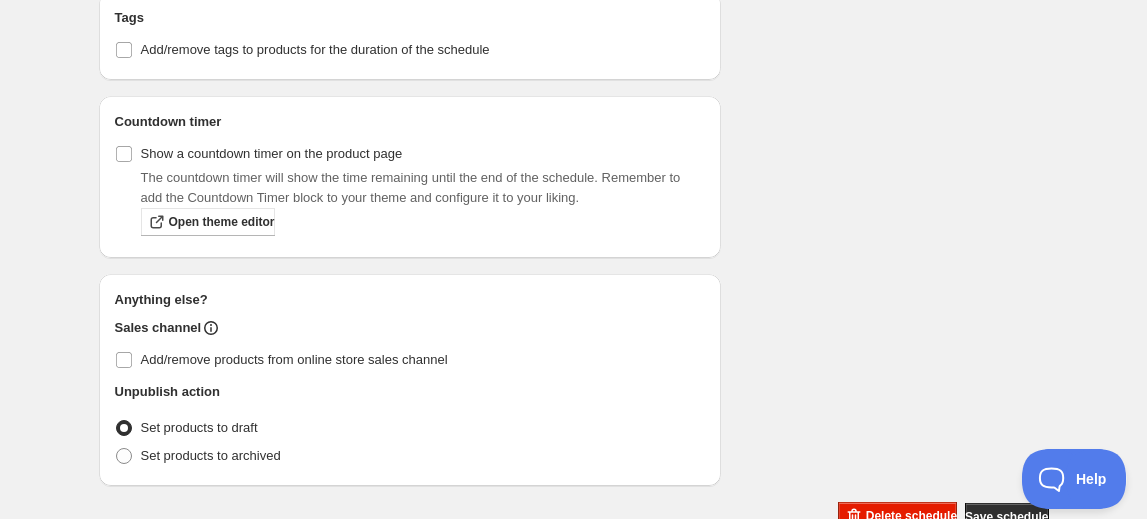 scroll, scrollTop: 1118, scrollLeft: 0, axis: vertical 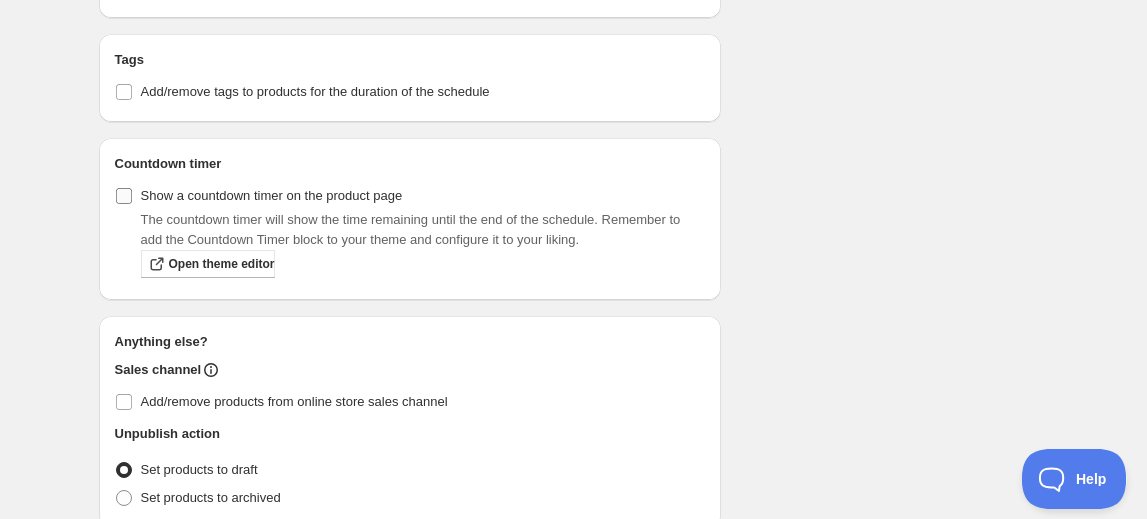 click on "Show a countdown timer on the product page" at bounding box center [124, 196] 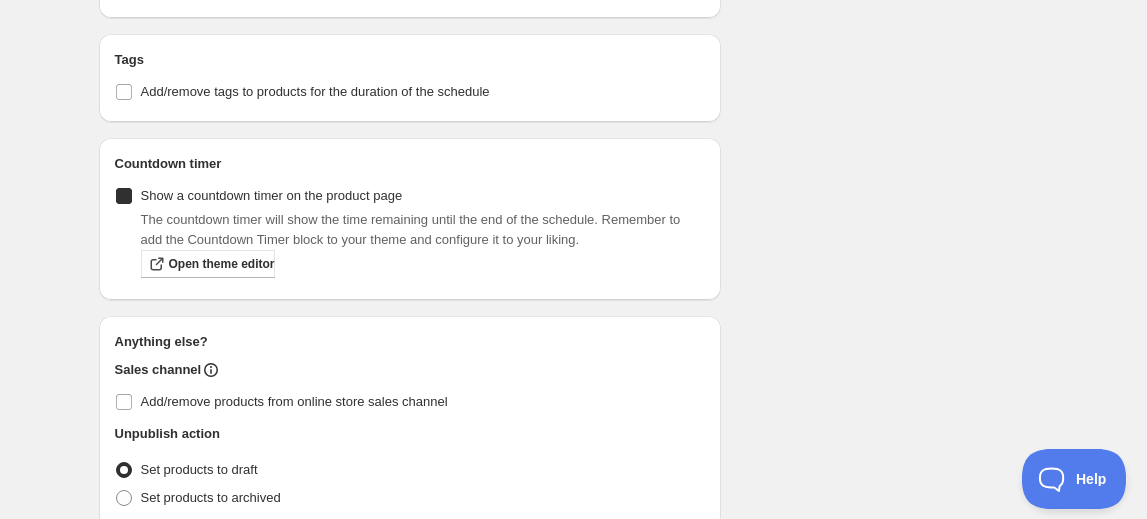 checkbox on "true" 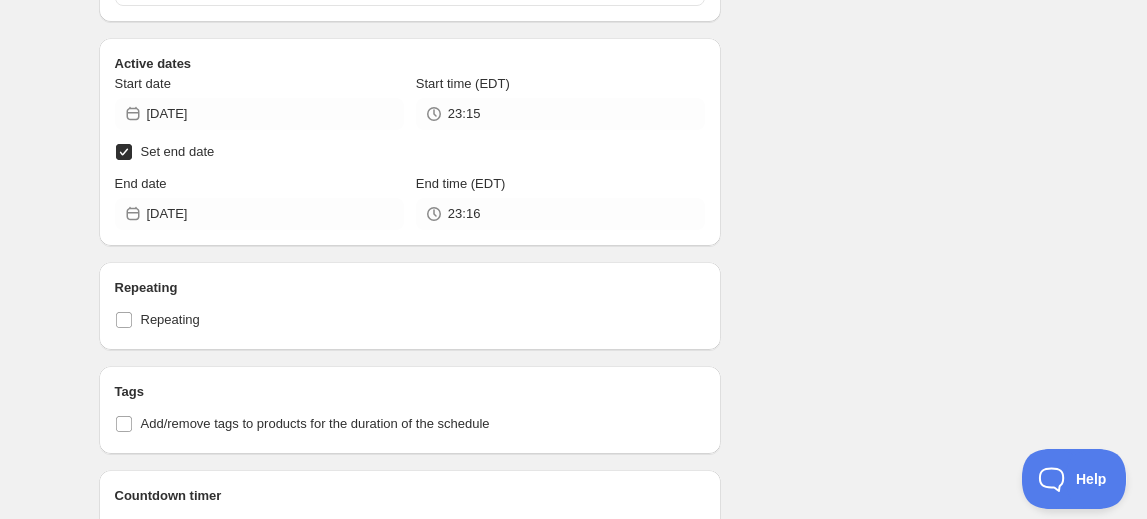 scroll, scrollTop: 754, scrollLeft: 0, axis: vertical 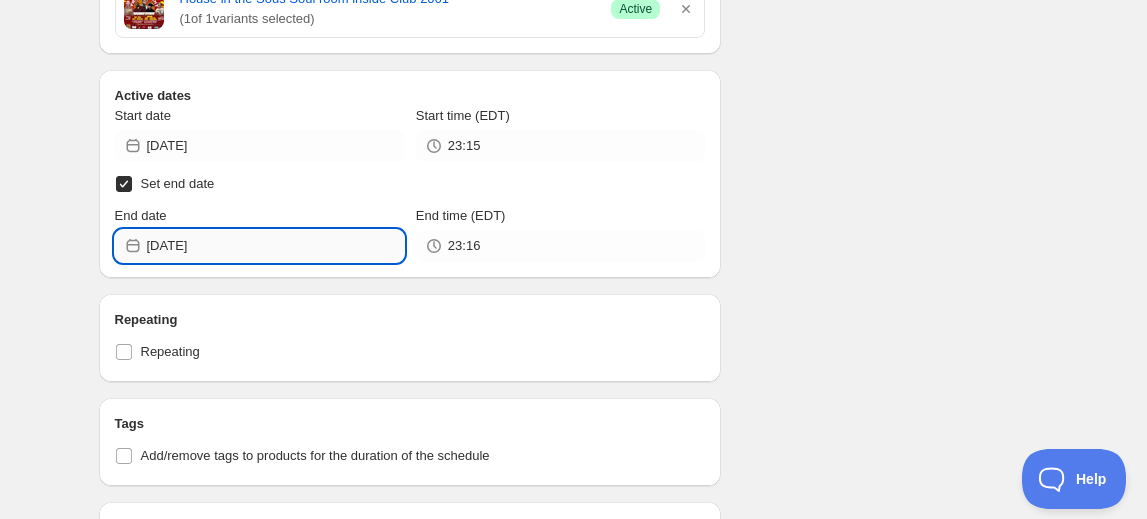 click on "[DATE]" at bounding box center [275, 246] 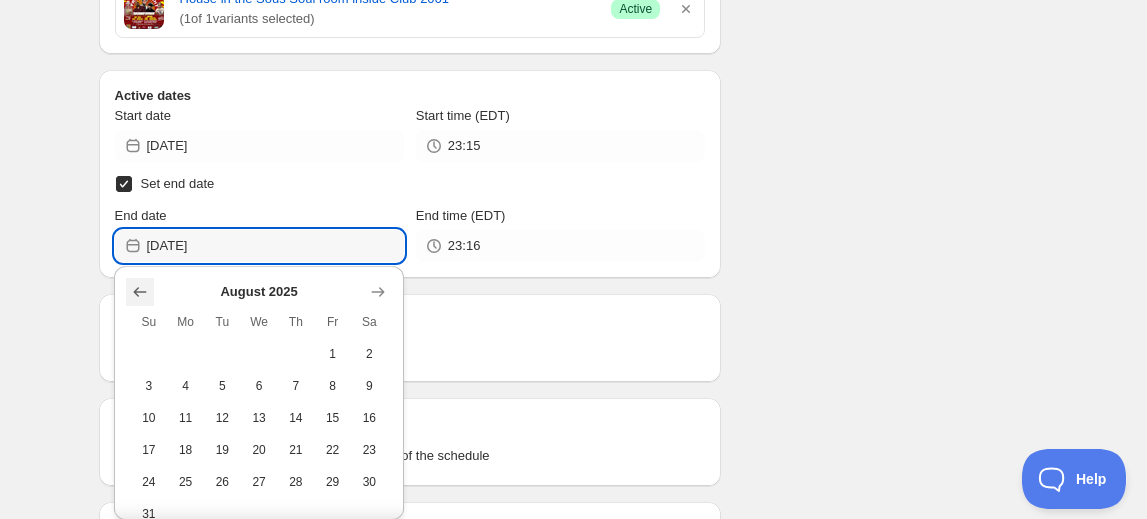 click 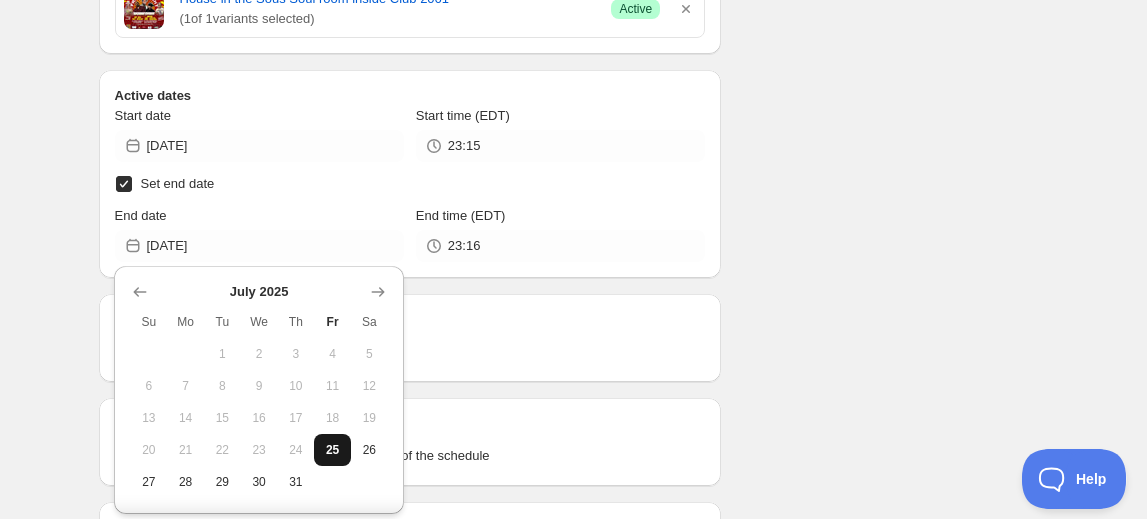 click on "25" at bounding box center [332, 450] 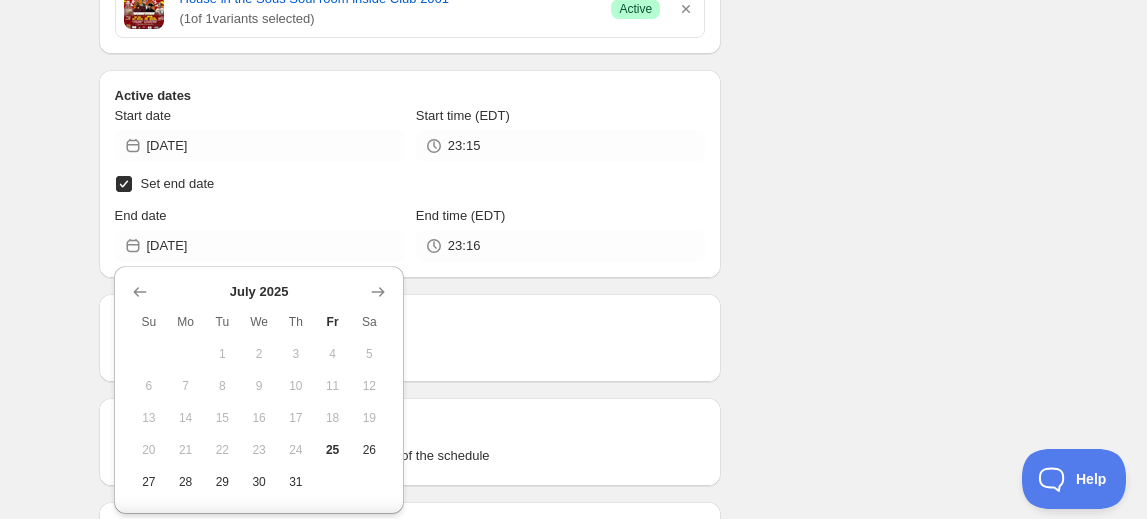 type on "[DATE]" 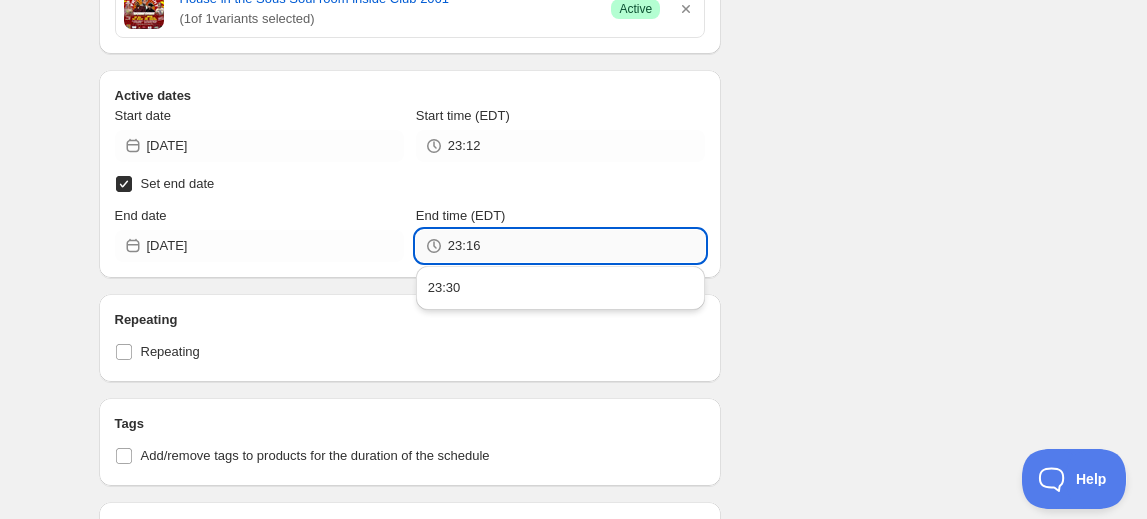 click on "23:16" at bounding box center [576, 246] 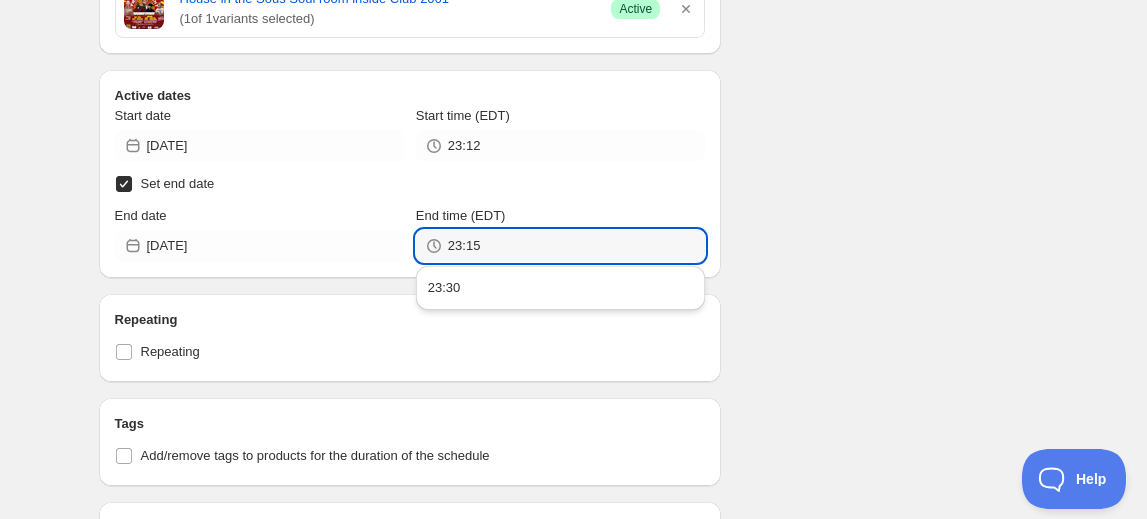 type on "23:15" 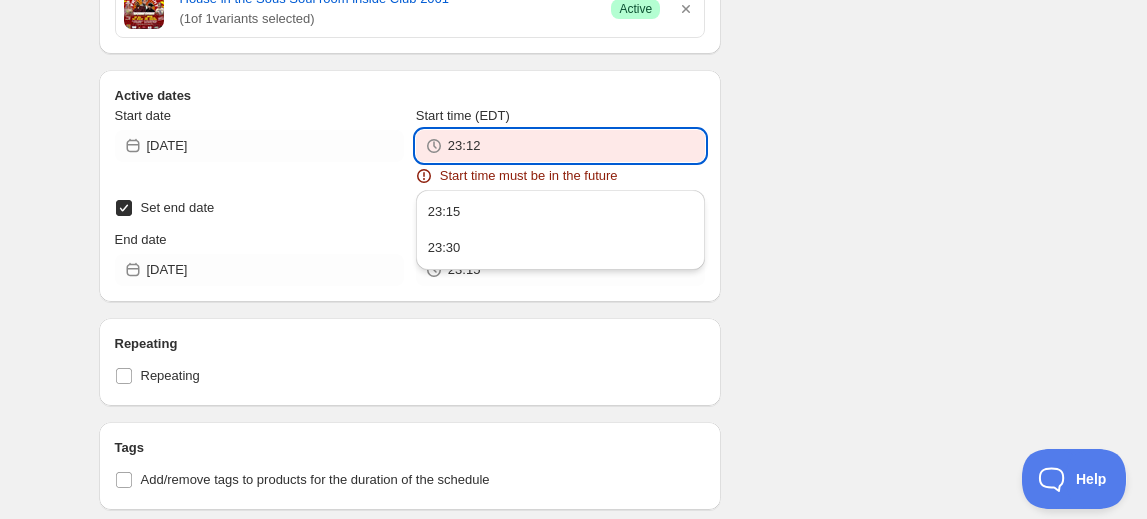 click on "23:12" at bounding box center [576, 146] 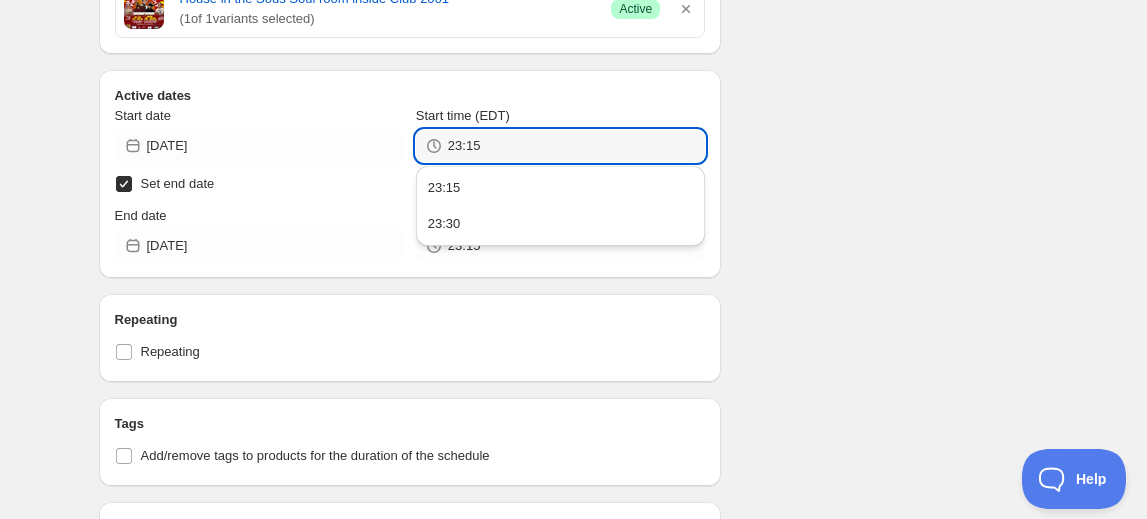 type on "23:15" 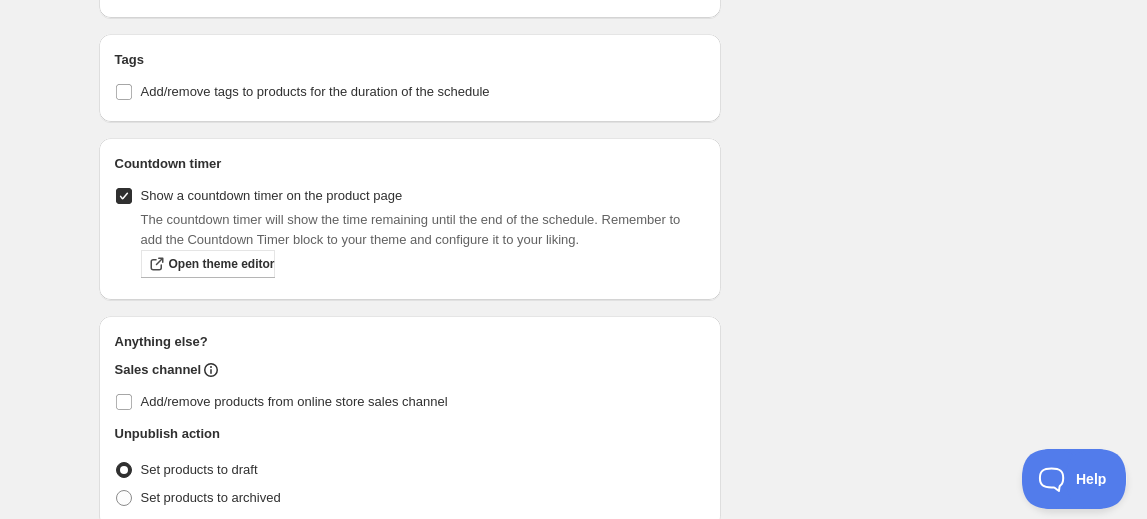 scroll, scrollTop: 1209, scrollLeft: 0, axis: vertical 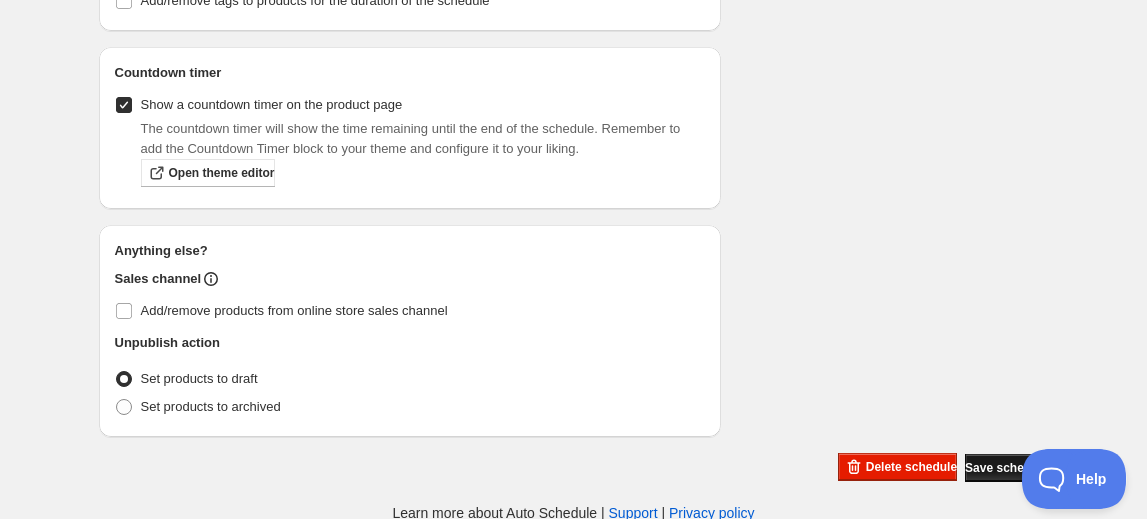 click on "Save schedule" at bounding box center [1006, 468] 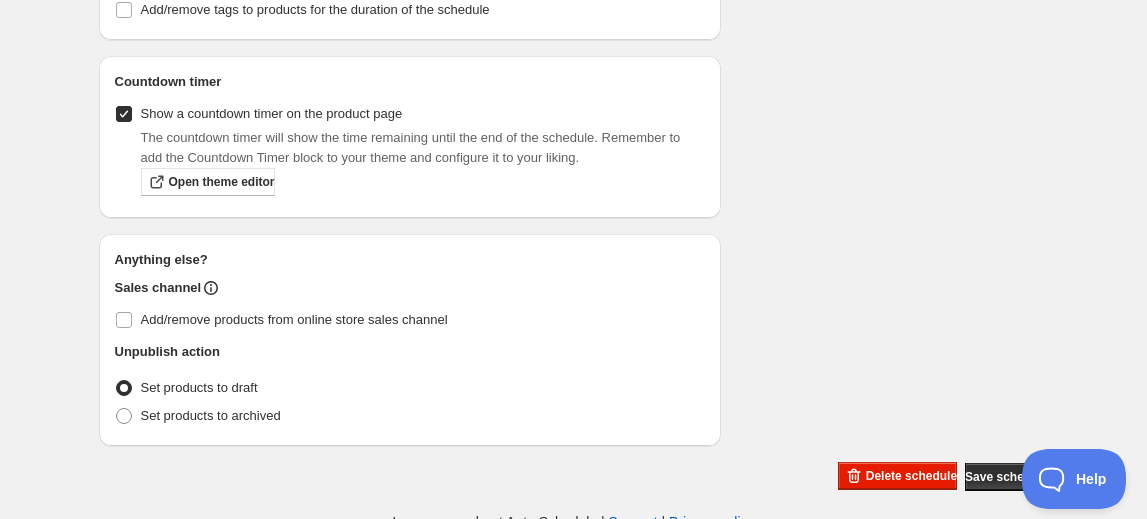 scroll, scrollTop: 1209, scrollLeft: 0, axis: vertical 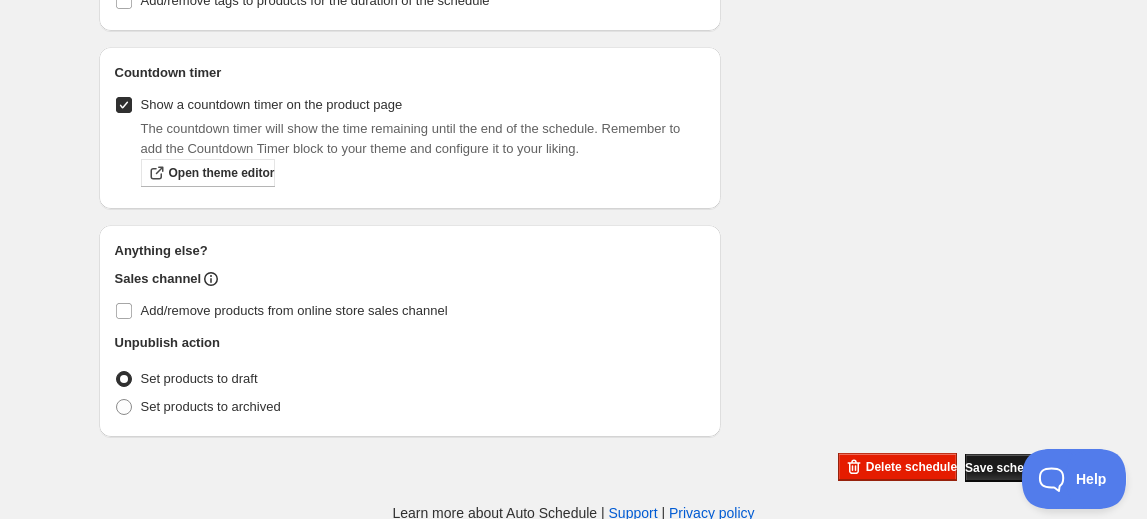 click on "Save schedule" at bounding box center (1006, 468) 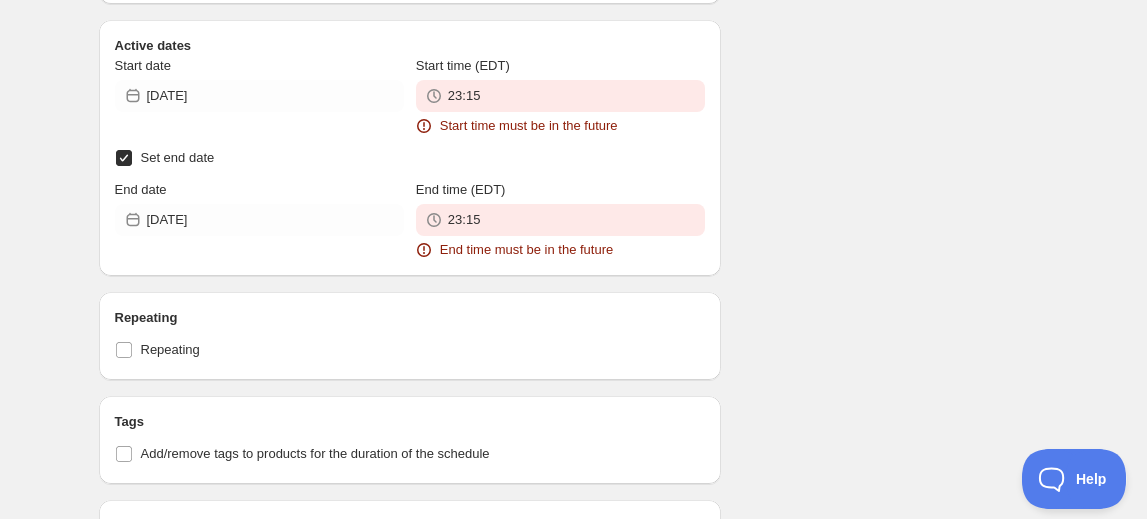 scroll, scrollTop: 732, scrollLeft: 0, axis: vertical 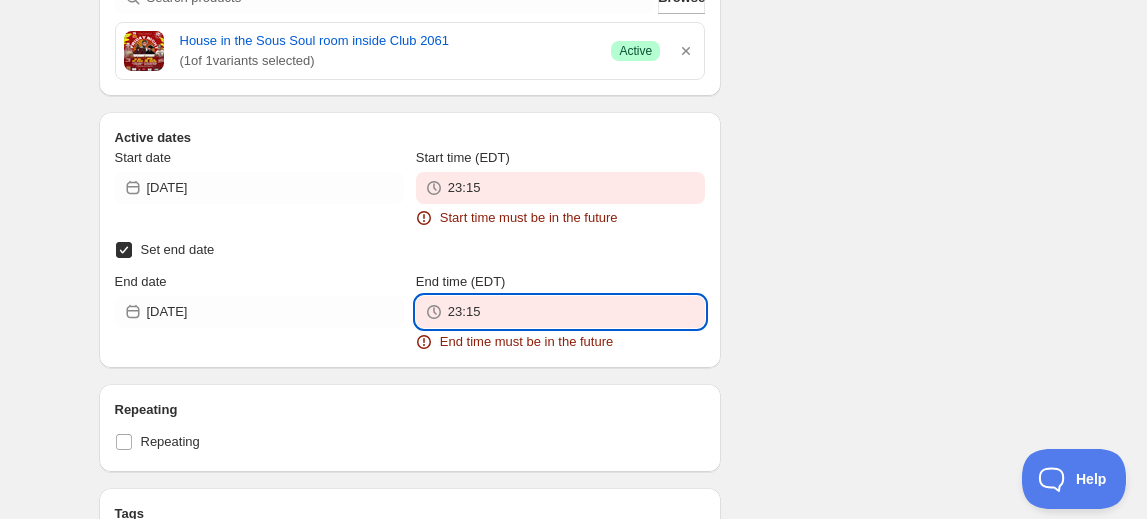 click on "23:15" at bounding box center (576, 312) 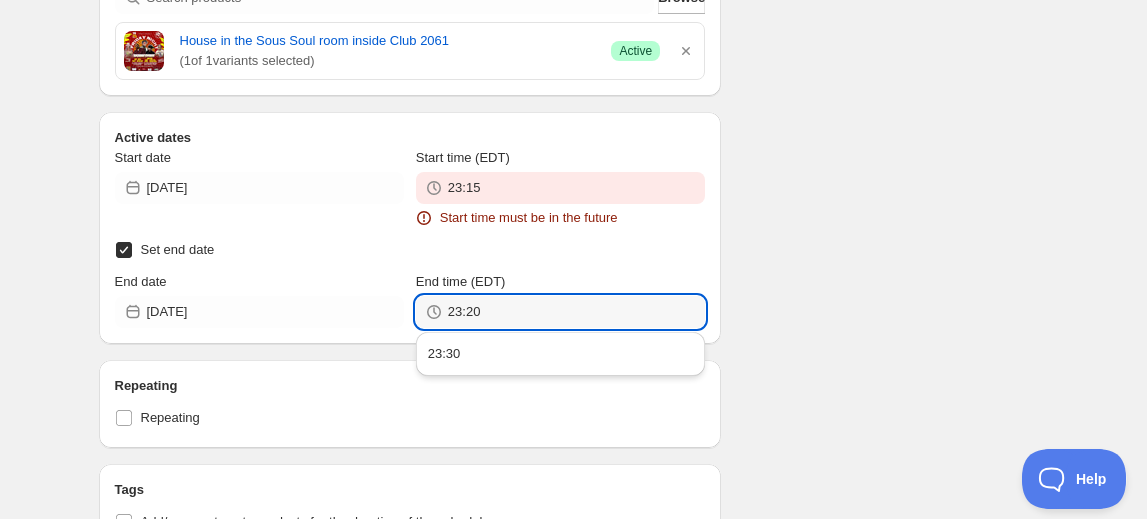 type on "23:20" 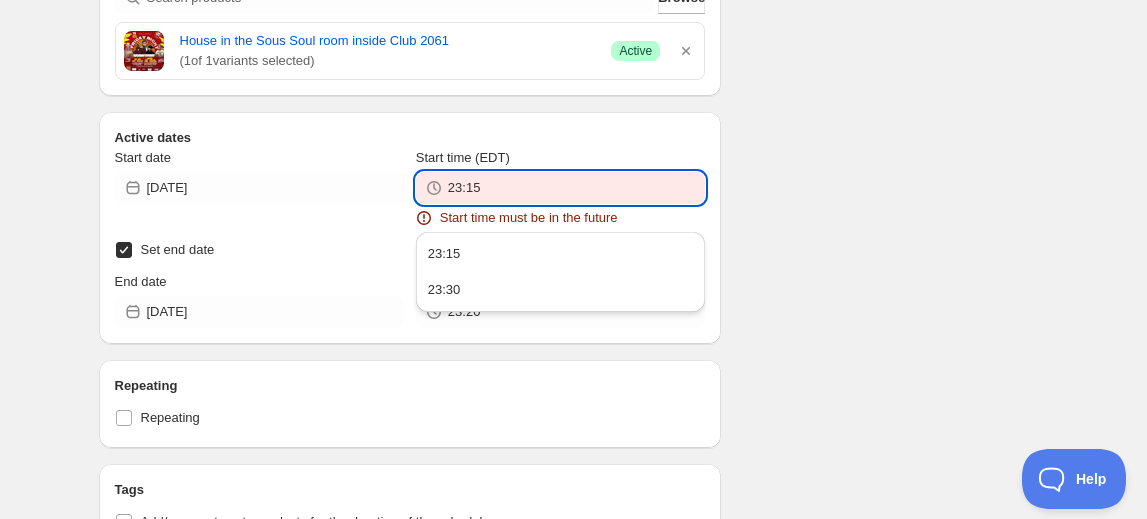 click on "23:15" at bounding box center (576, 188) 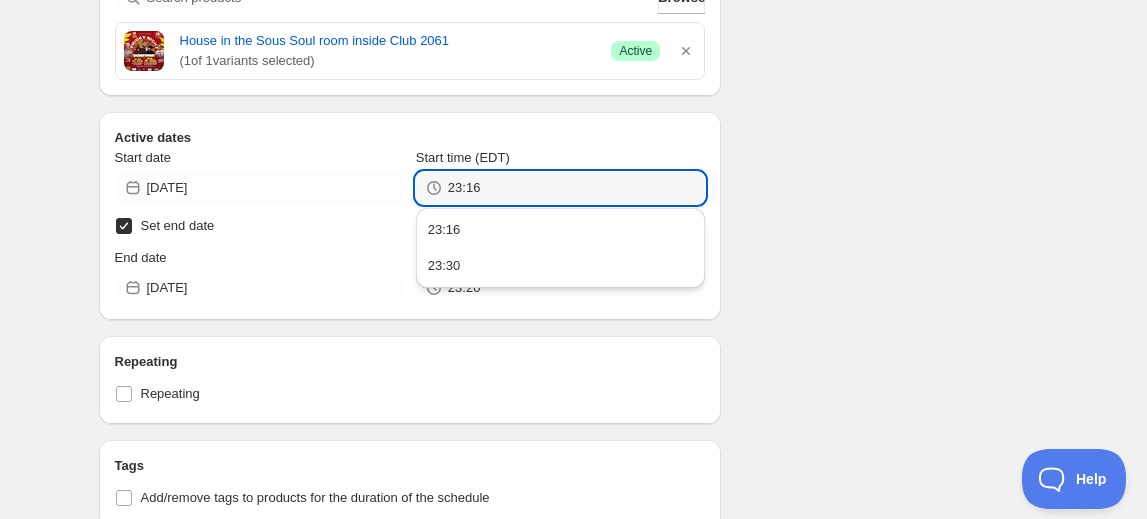 type on "23:16" 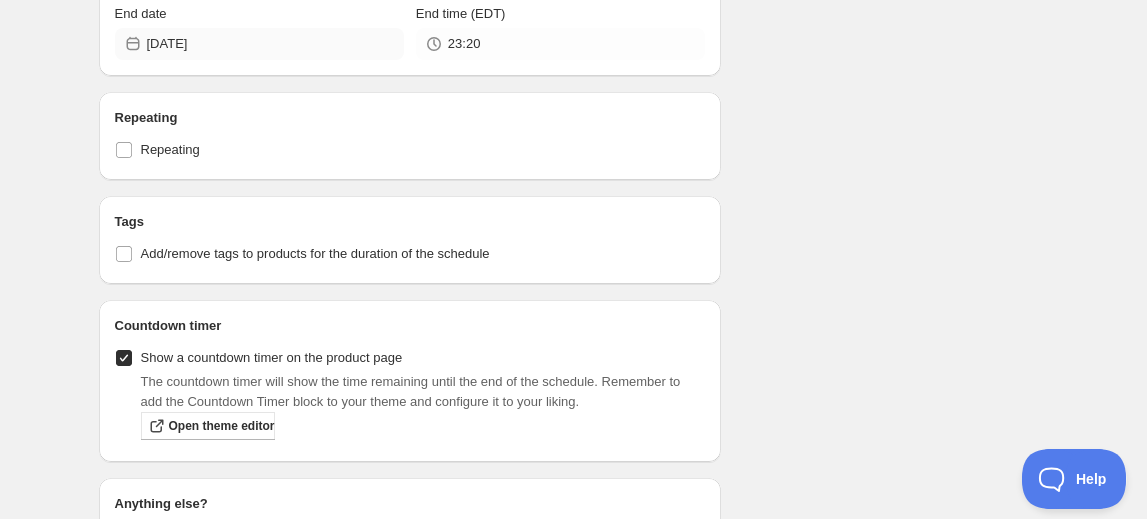 scroll, scrollTop: 712, scrollLeft: 0, axis: vertical 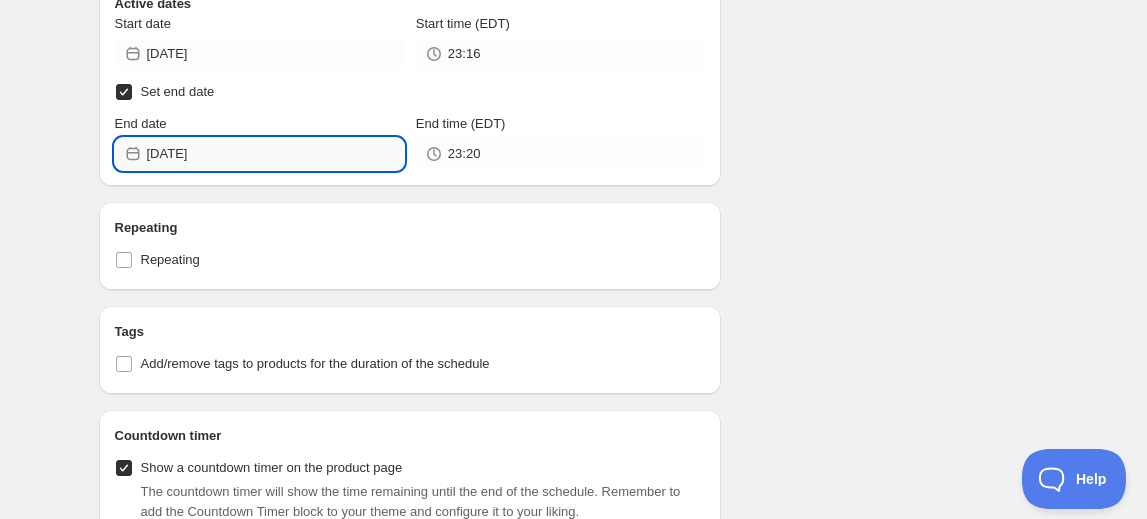 click on "[DATE]" at bounding box center [275, 154] 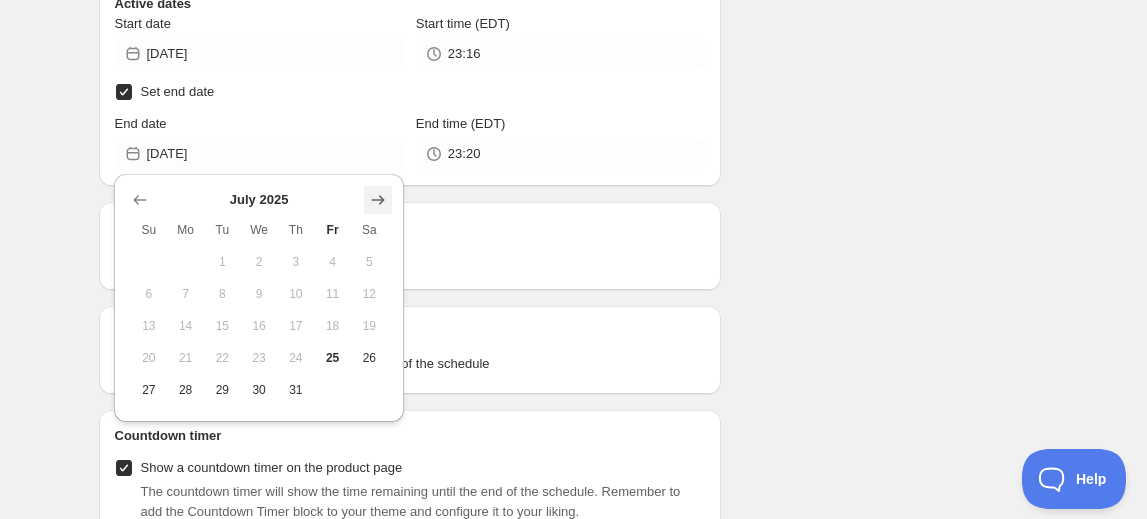 click 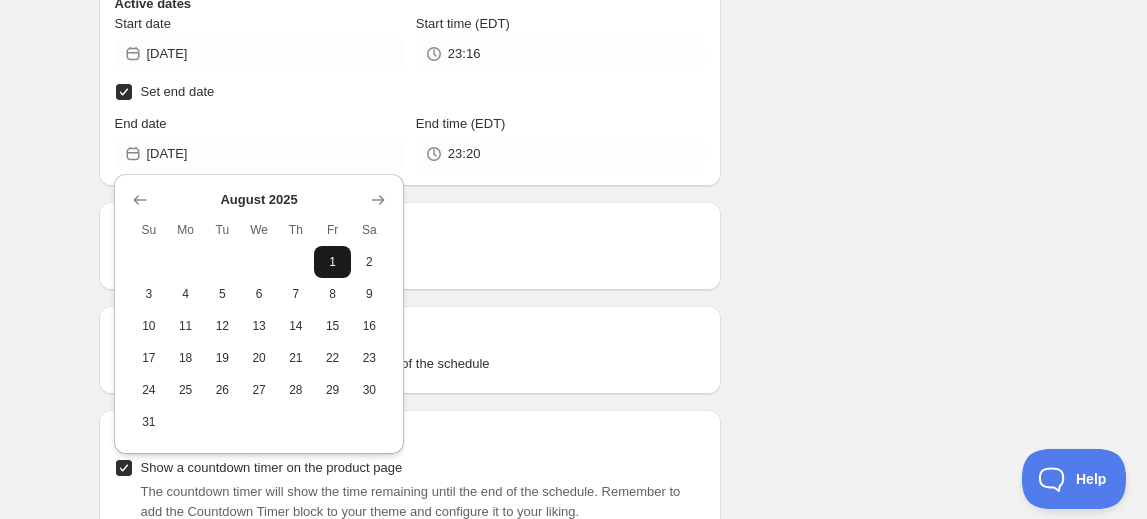 click on "1" at bounding box center (332, 262) 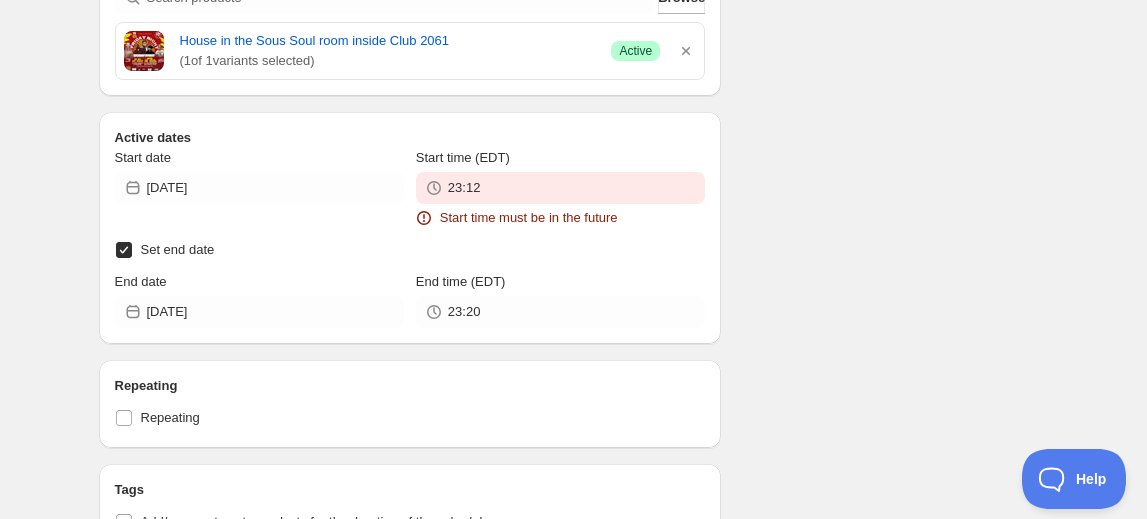 scroll, scrollTop: 845, scrollLeft: 0, axis: vertical 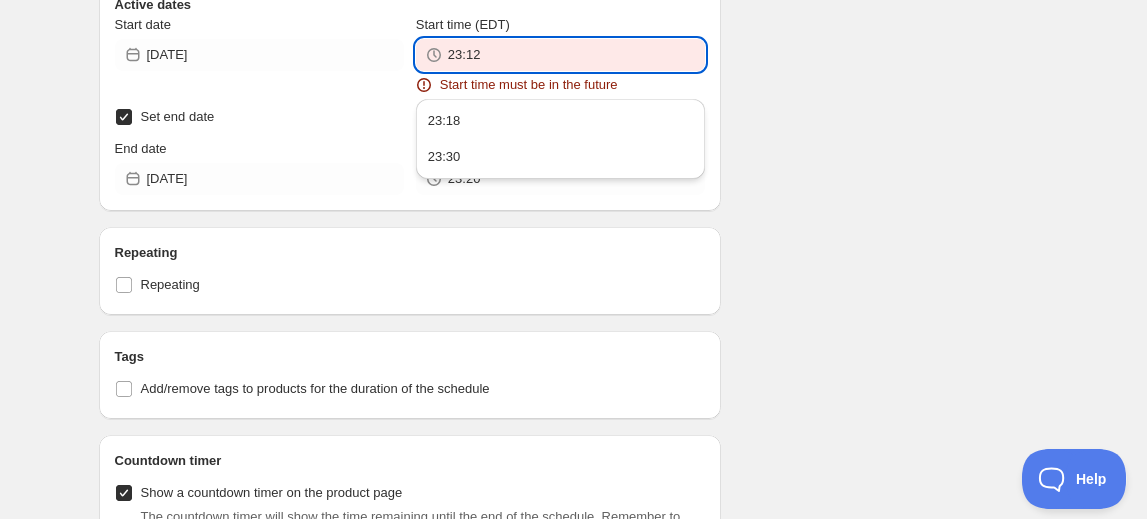 click on "23:12" at bounding box center (576, 55) 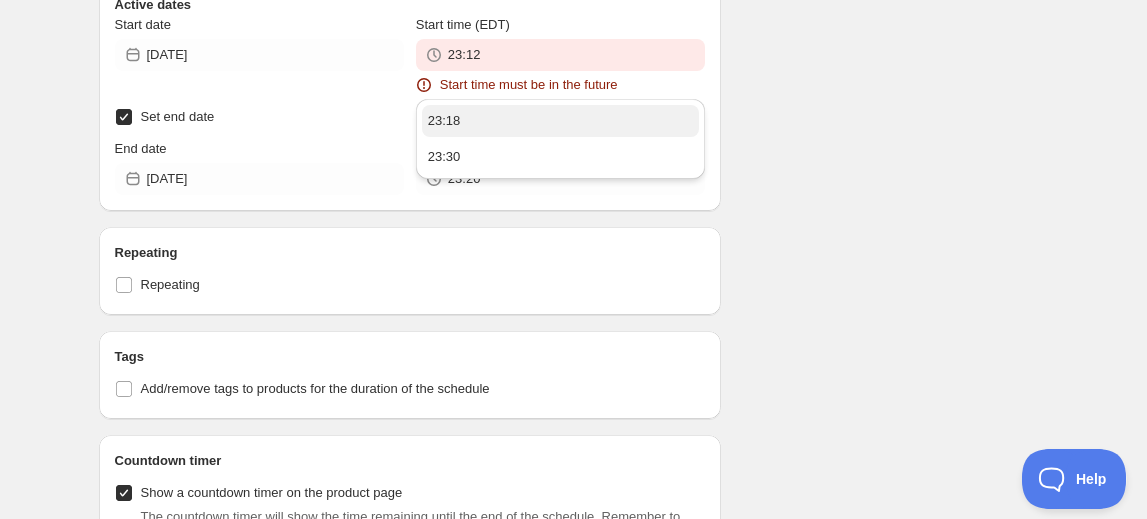 click on "23:18" at bounding box center (560, 121) 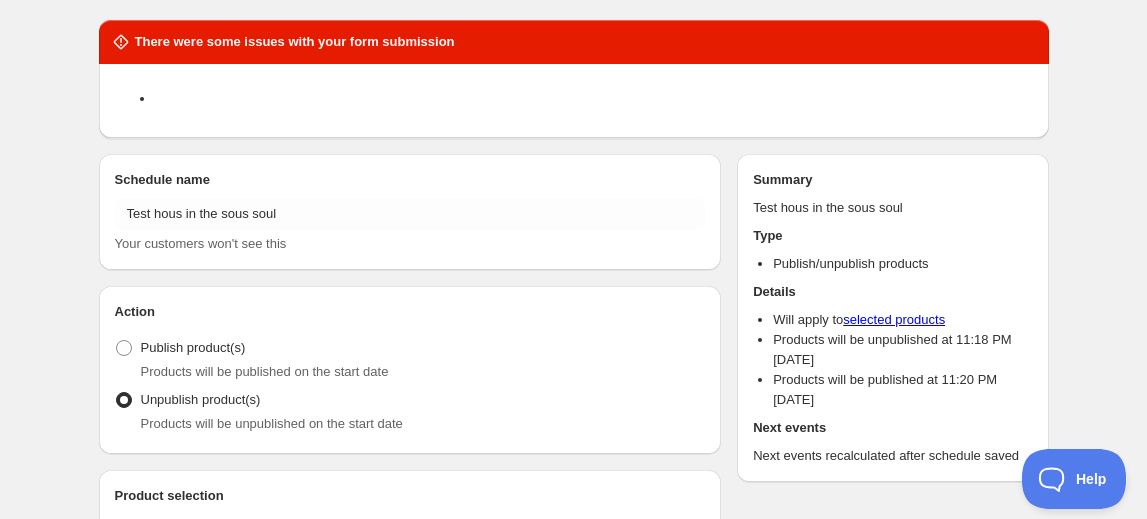 scroll, scrollTop: 0, scrollLeft: 0, axis: both 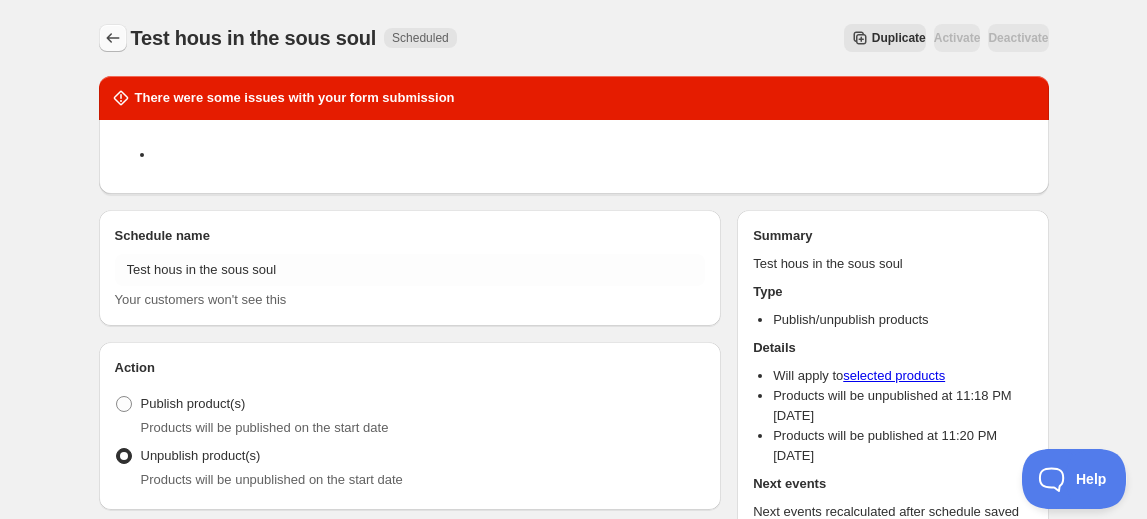 click 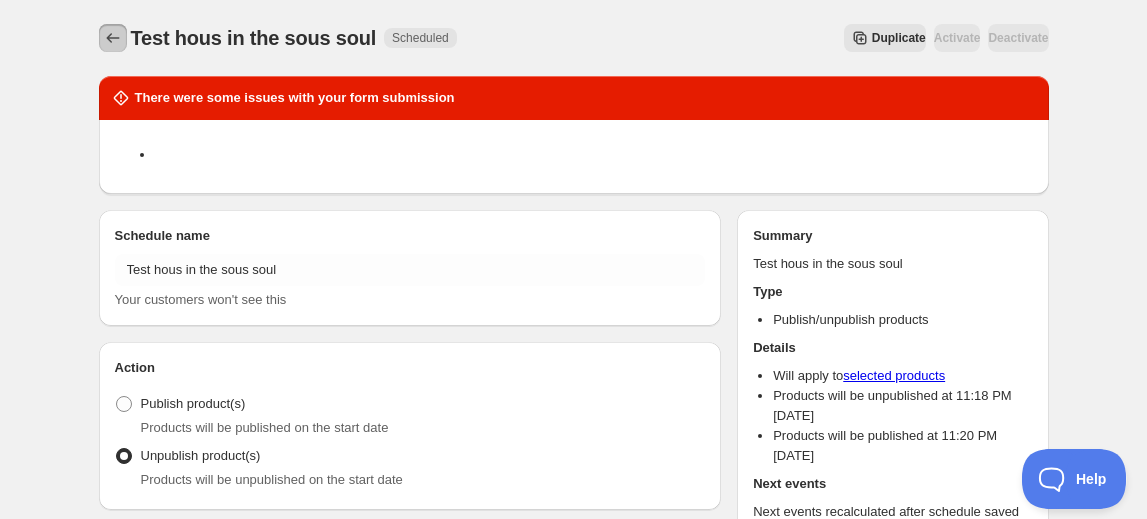 click 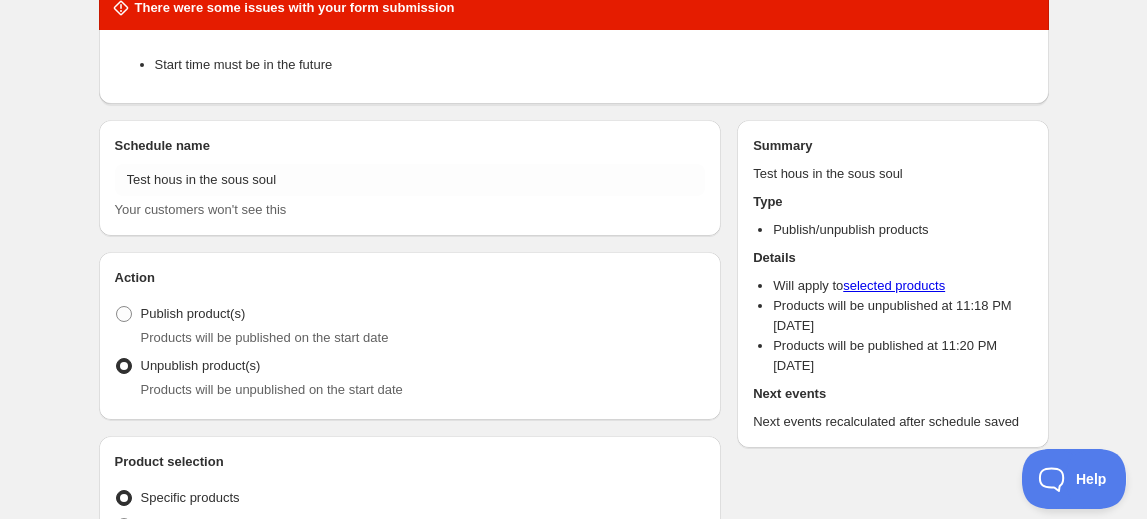 scroll, scrollTop: 0, scrollLeft: 0, axis: both 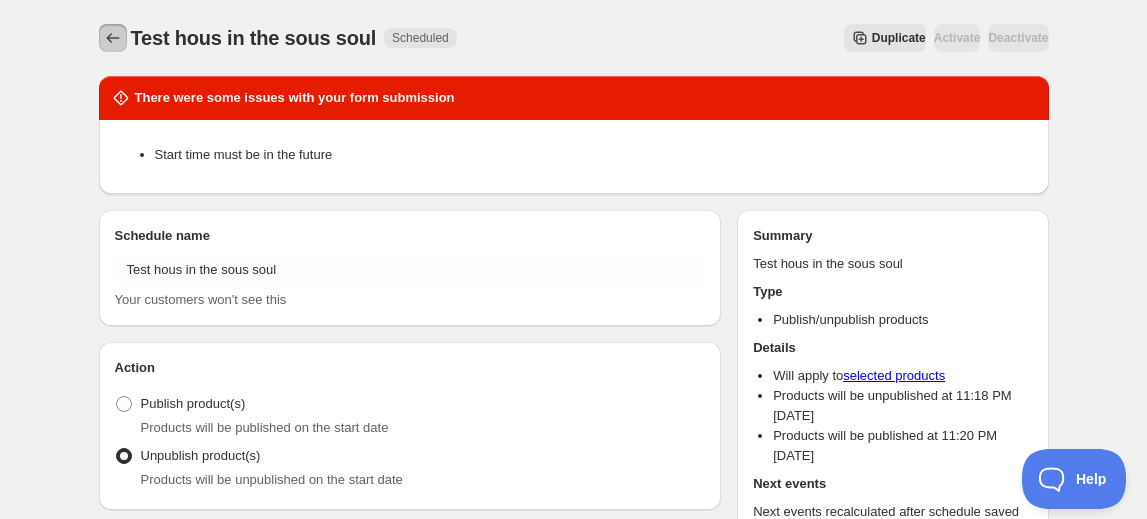 click 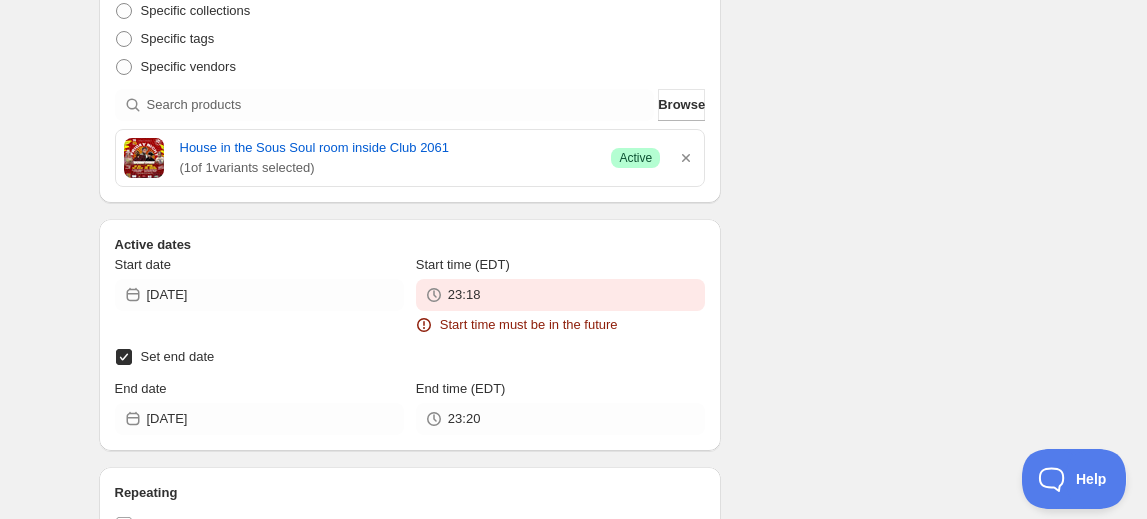 scroll, scrollTop: 636, scrollLeft: 0, axis: vertical 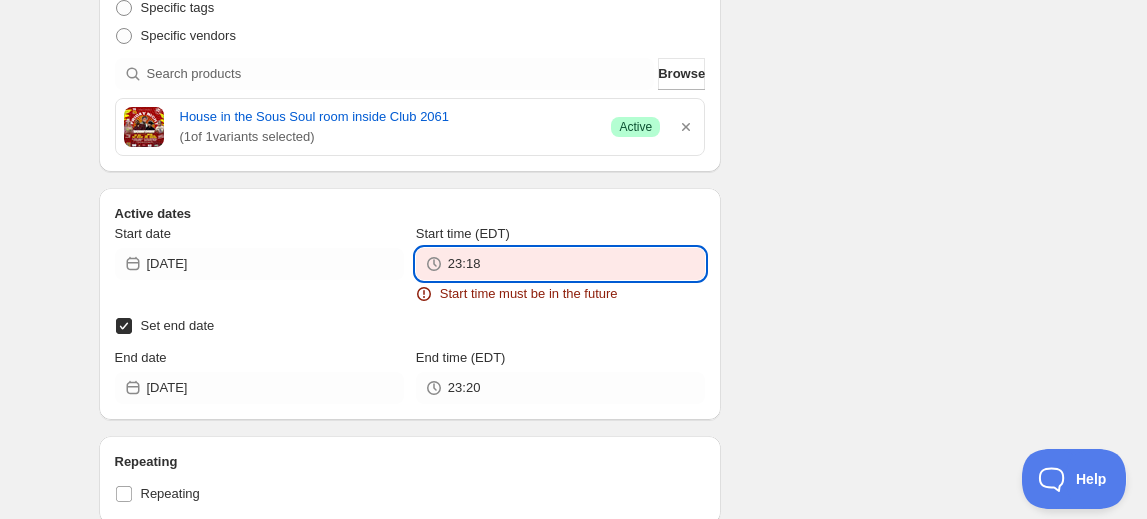 click on "23:18" at bounding box center [576, 264] 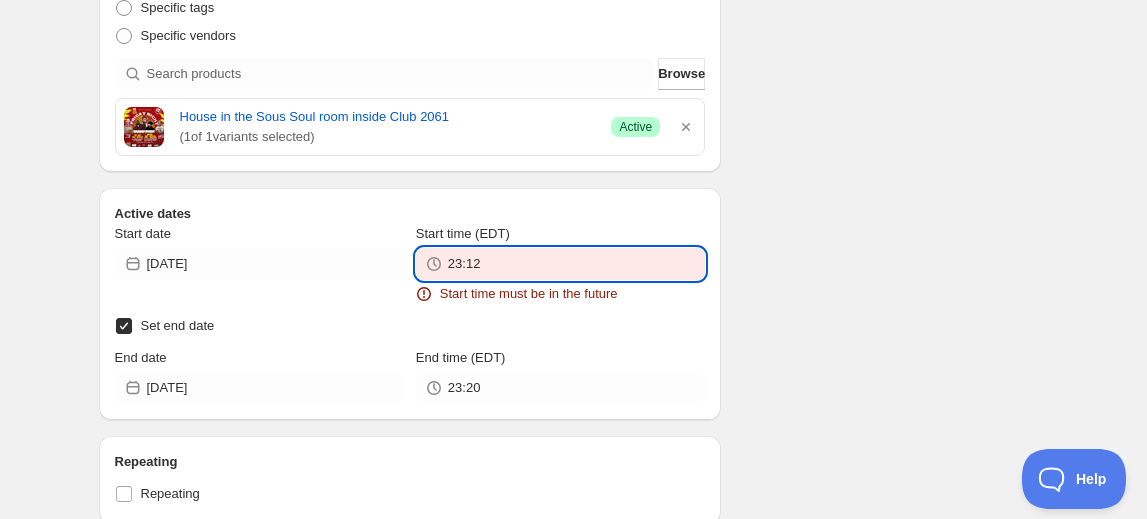 click on "23:12" at bounding box center [576, 264] 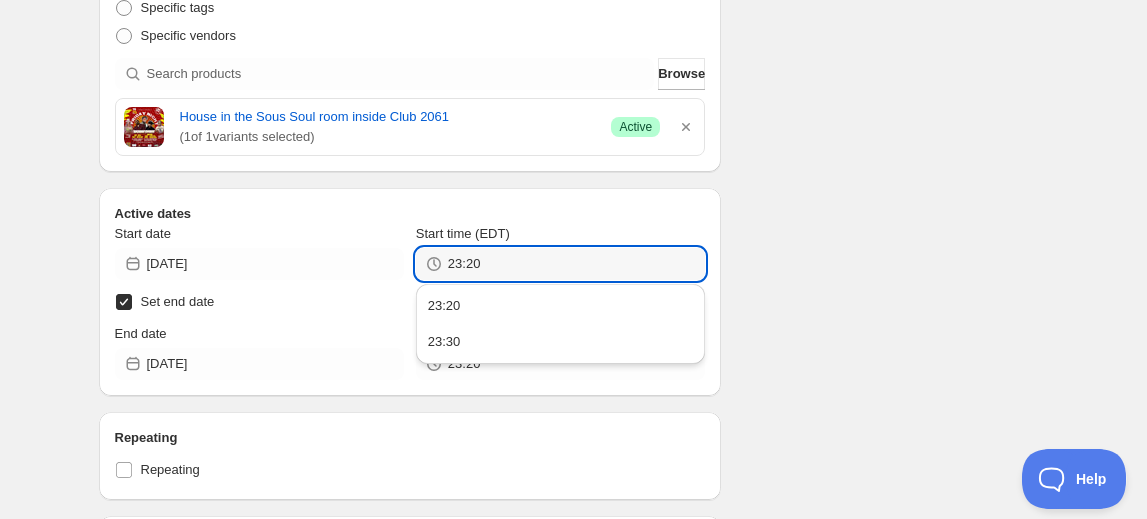 type on "23:20" 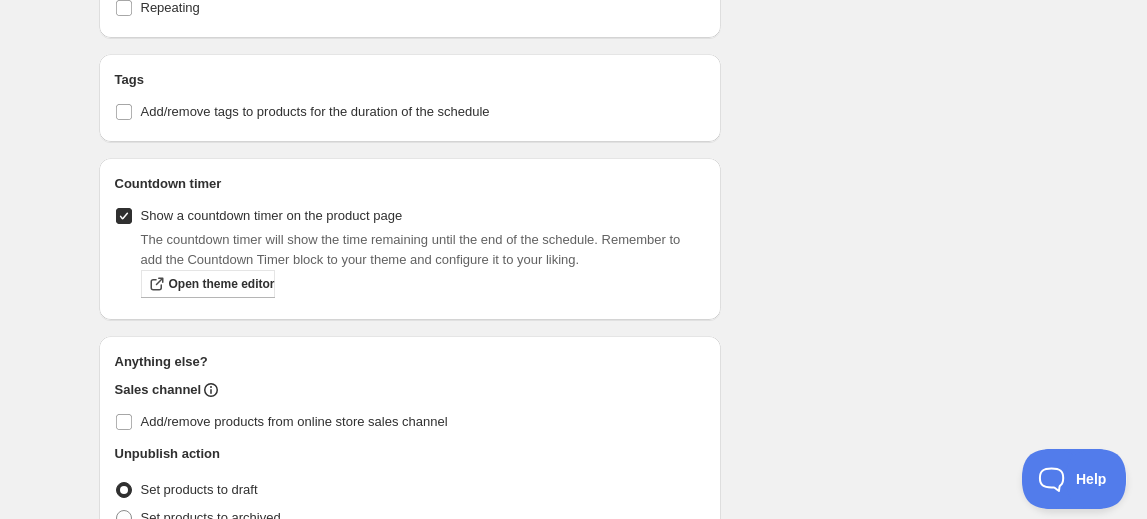 scroll, scrollTop: 1209, scrollLeft: 0, axis: vertical 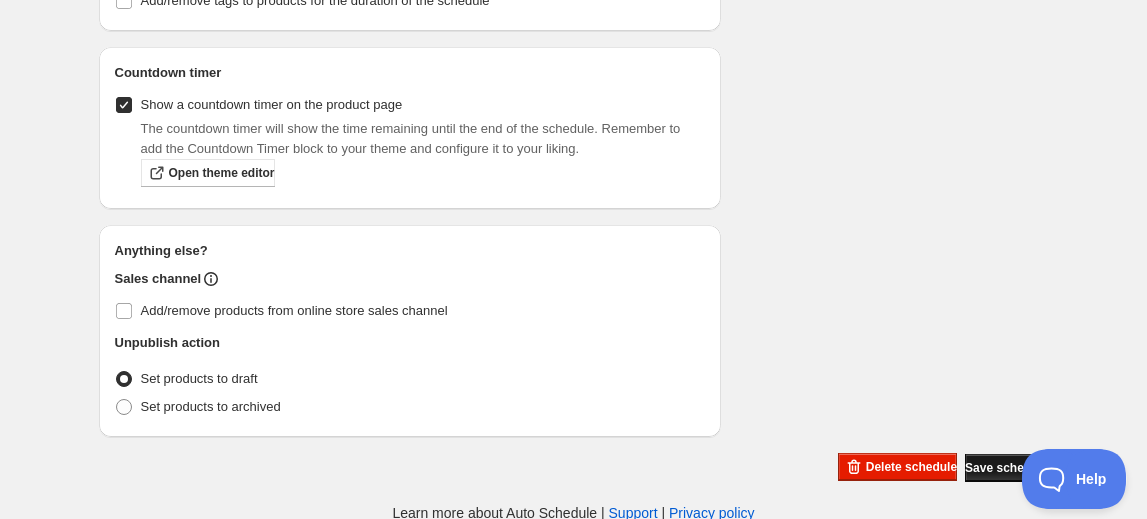 click on "Save schedule" at bounding box center [1006, 468] 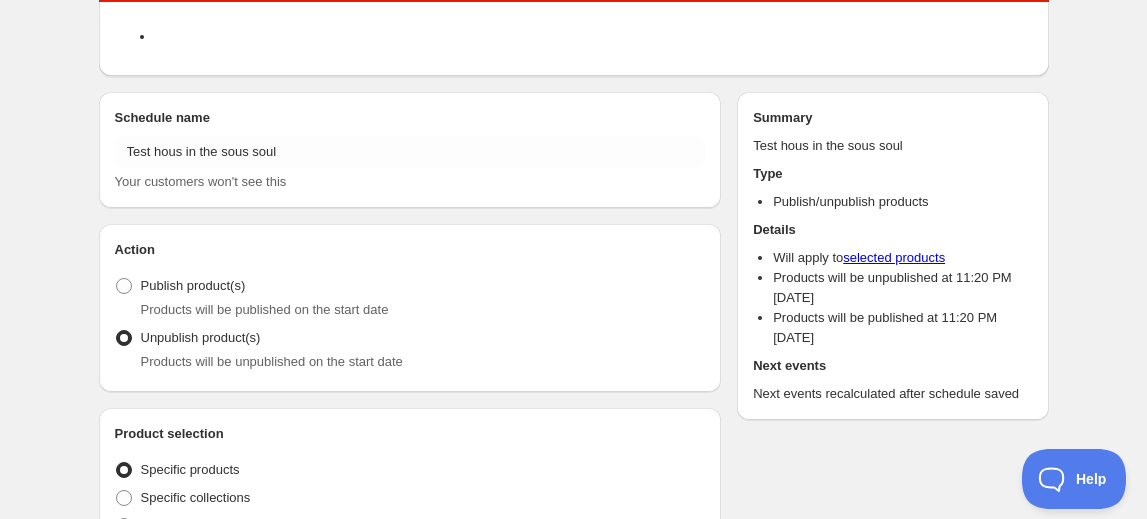 scroll, scrollTop: 0, scrollLeft: 0, axis: both 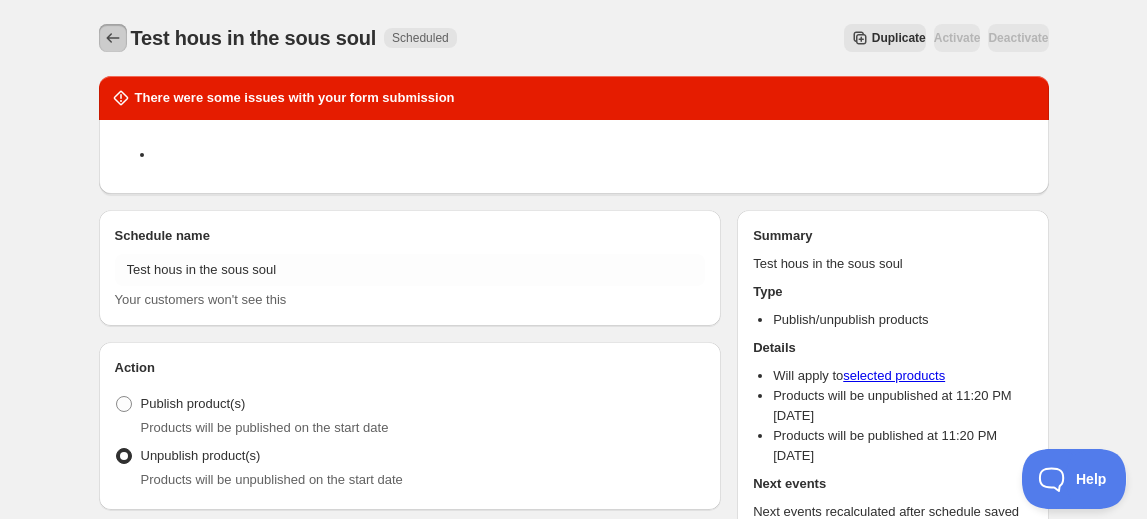 click 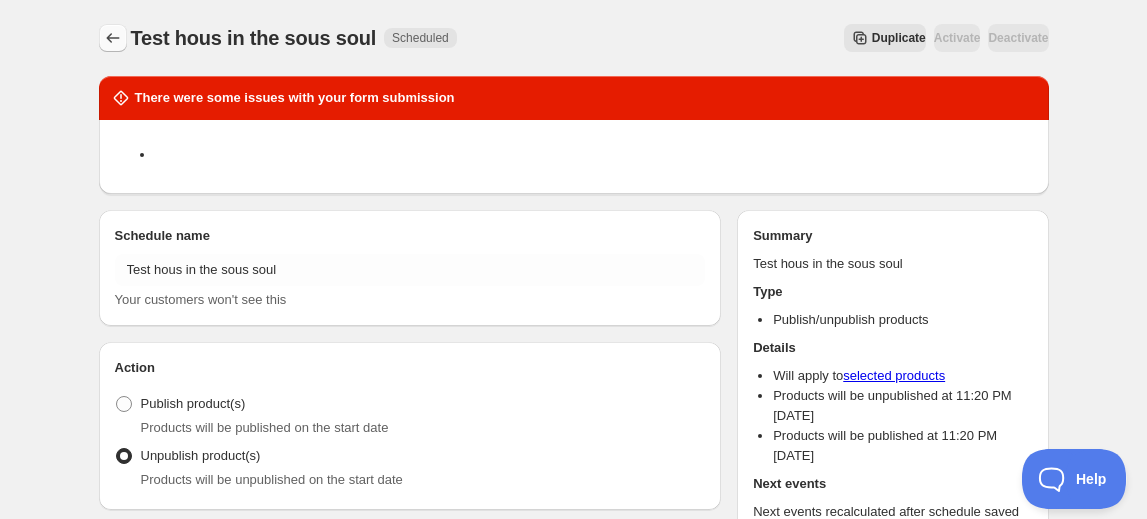 click 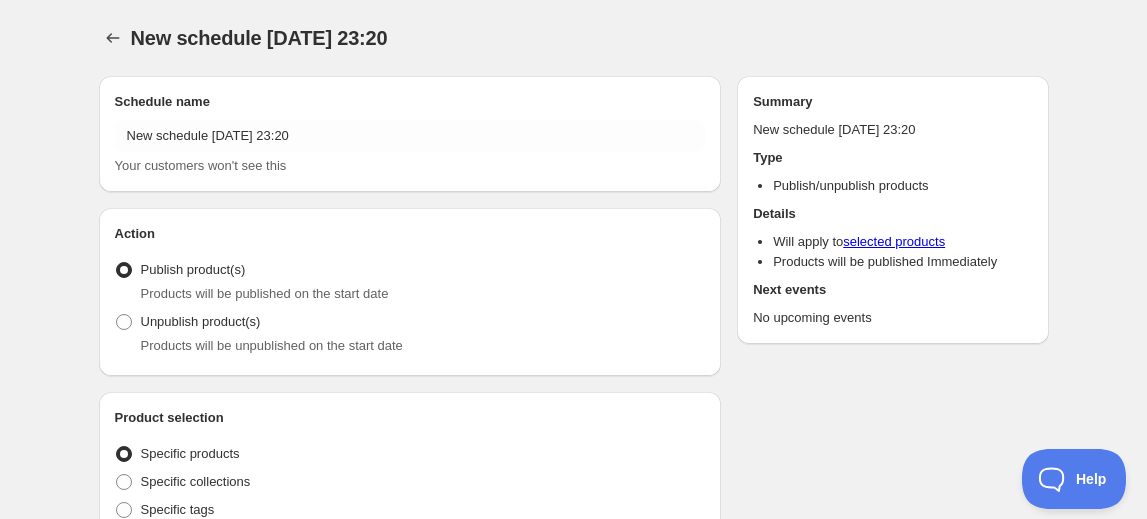 radio on "true" 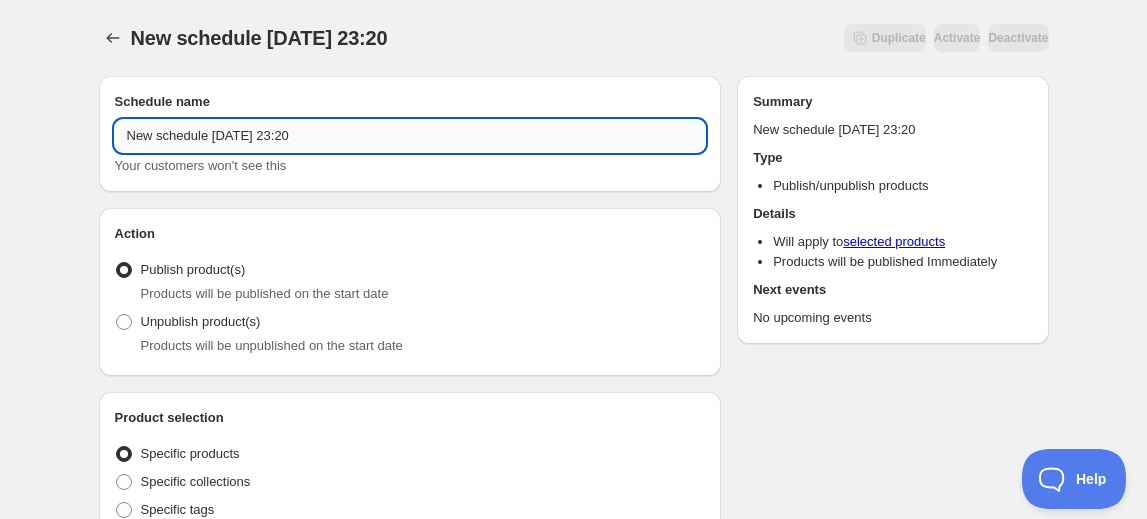 click on "New schedule [DATE] 23:20" at bounding box center [410, 136] 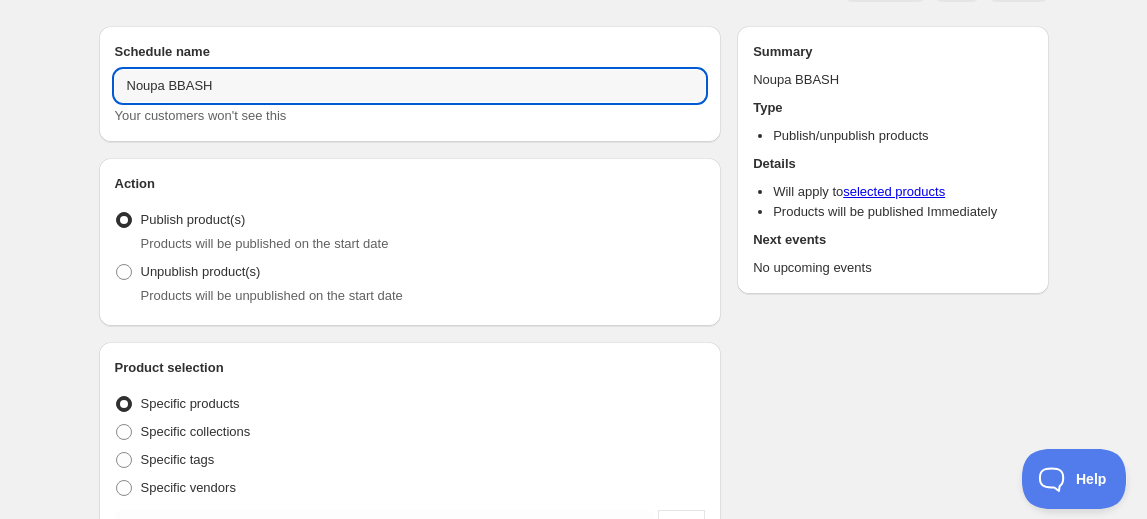 scroll, scrollTop: 90, scrollLeft: 0, axis: vertical 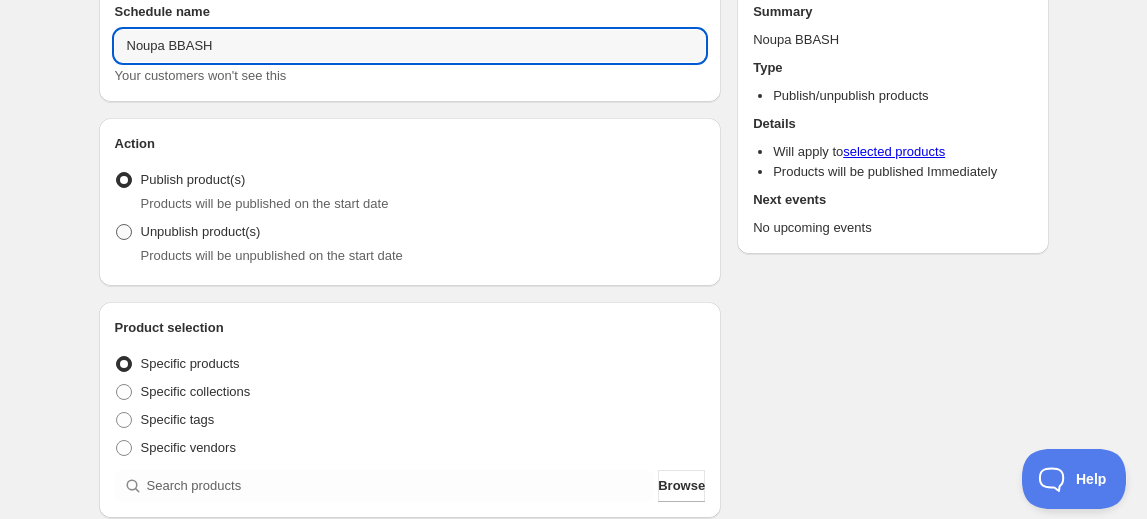 type on "Noupa BBASH" 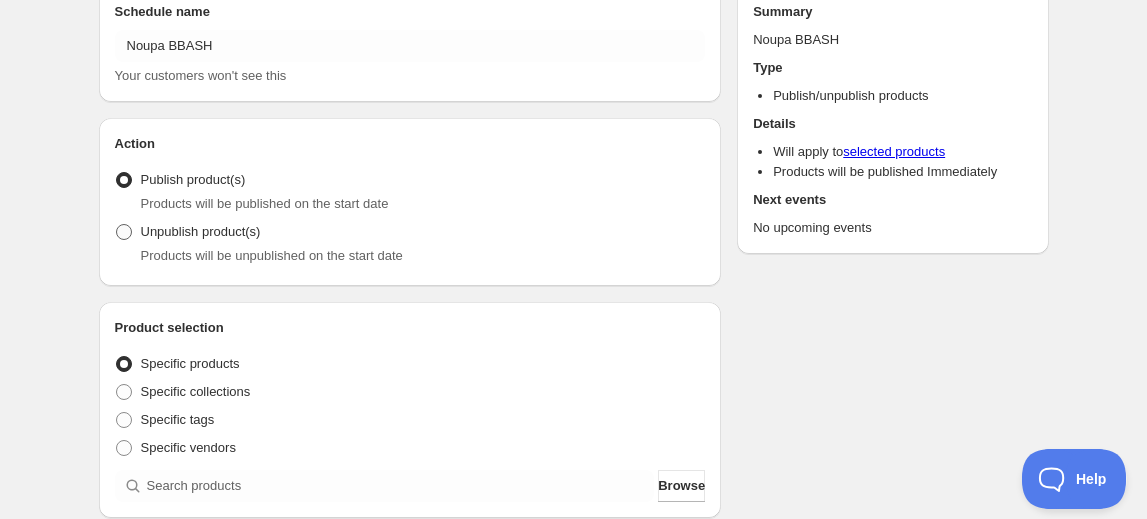 click at bounding box center [124, 232] 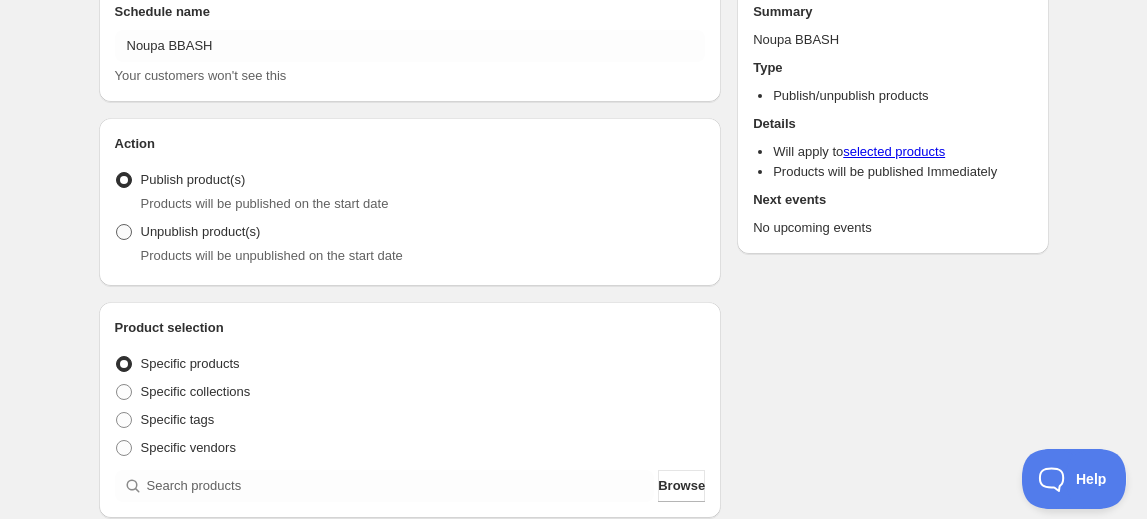 radio on "true" 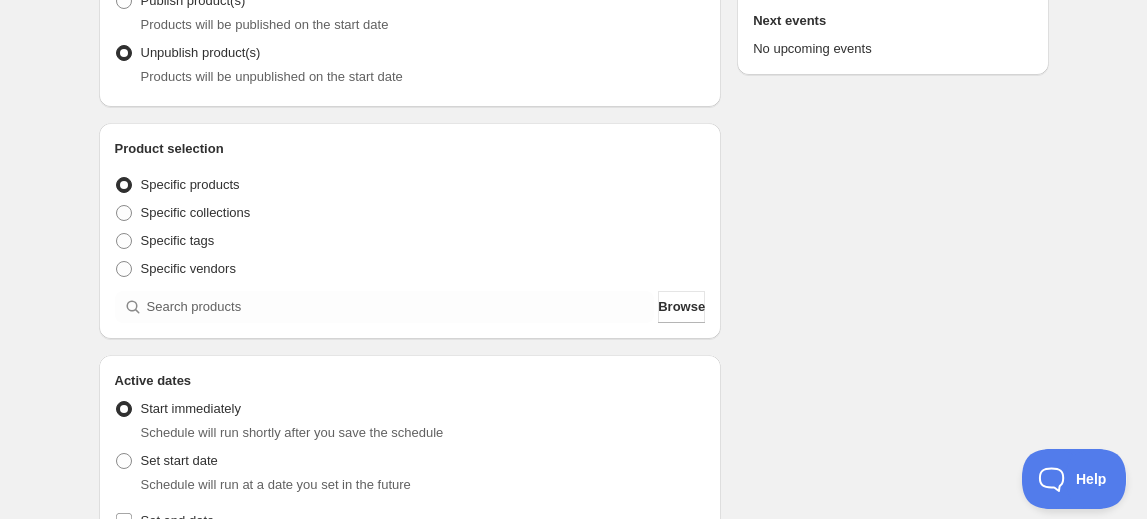 scroll, scrollTop: 272, scrollLeft: 0, axis: vertical 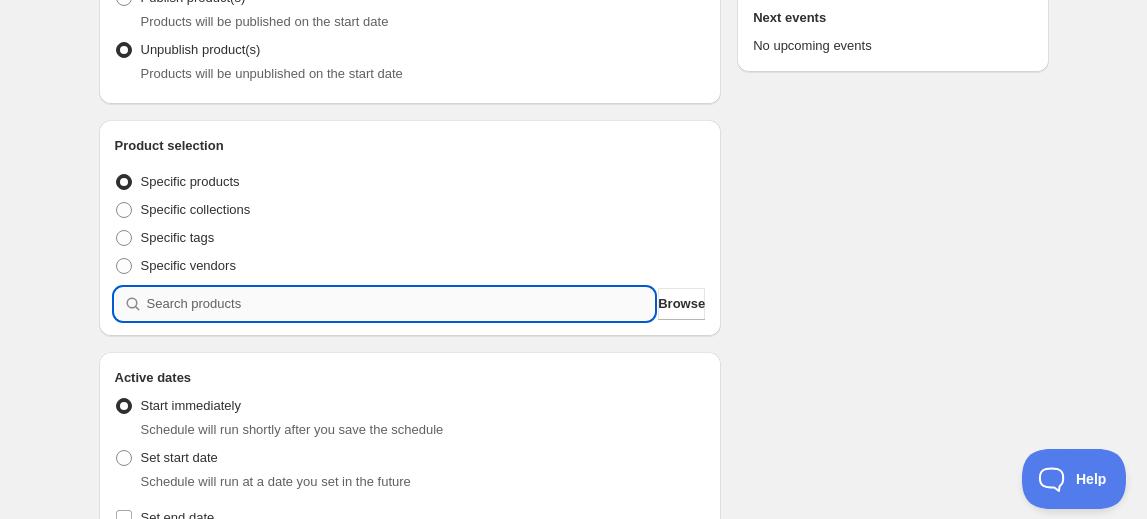 click at bounding box center (401, 304) 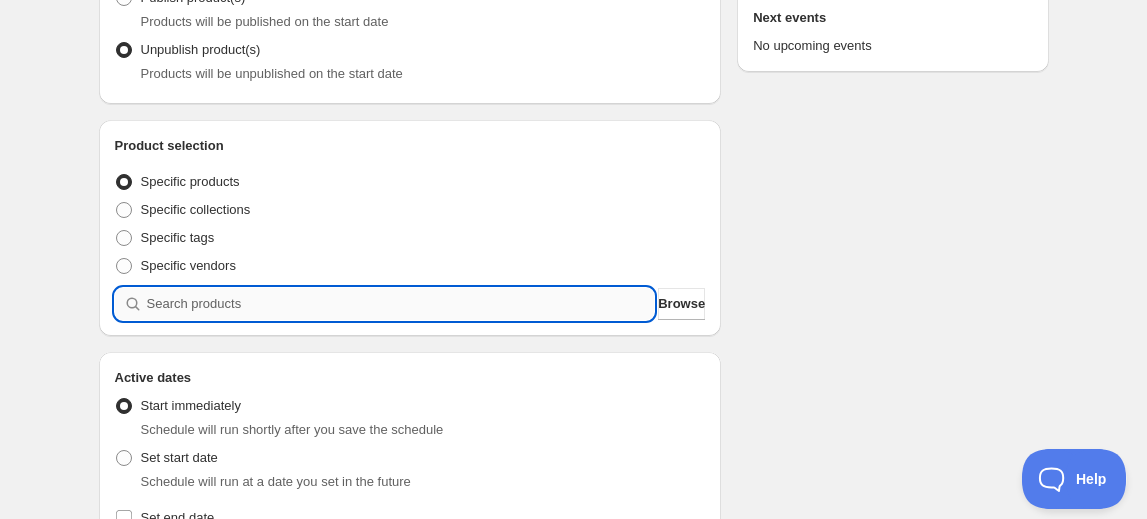 type on "N" 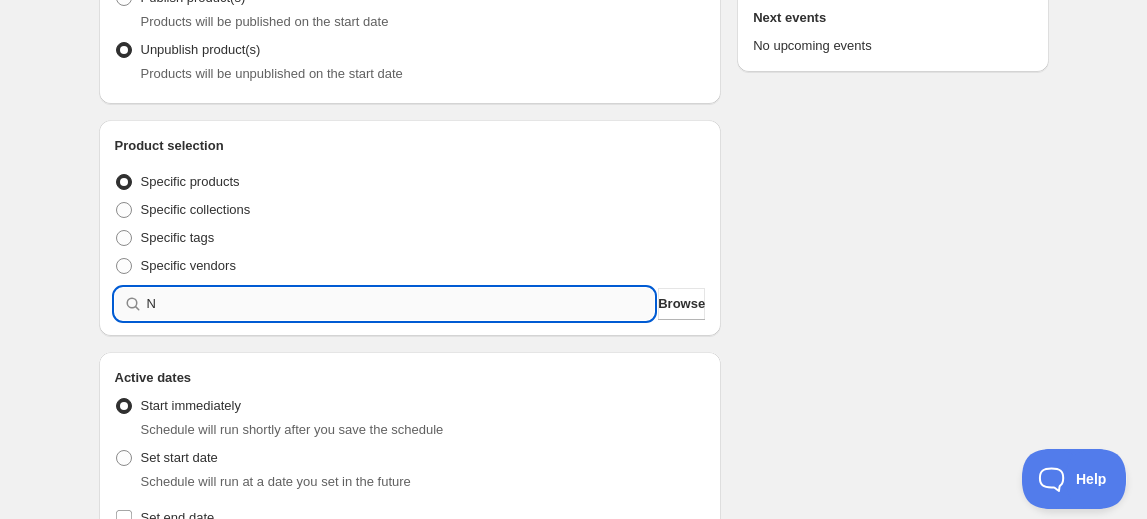 type 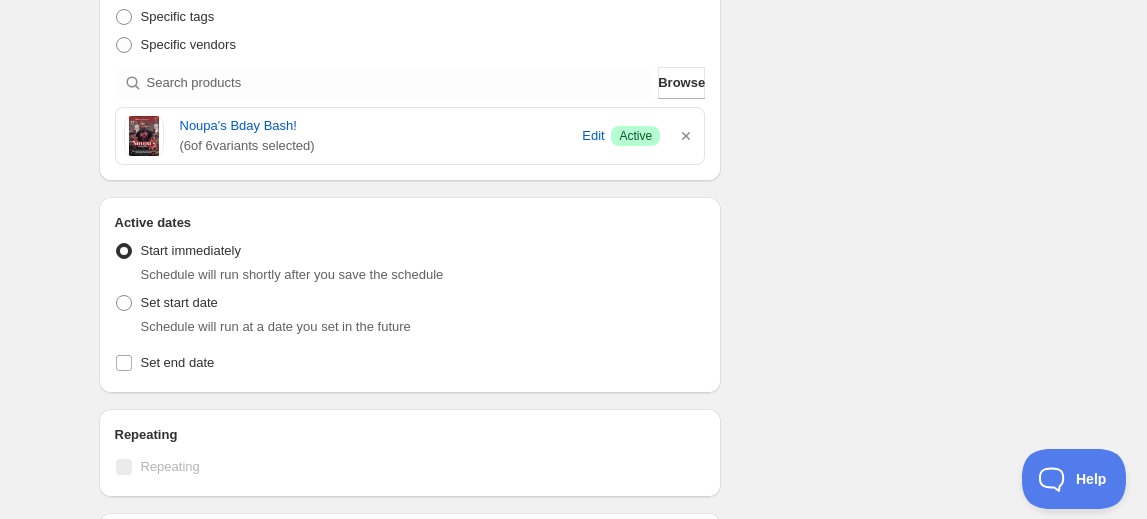 scroll, scrollTop: 545, scrollLeft: 0, axis: vertical 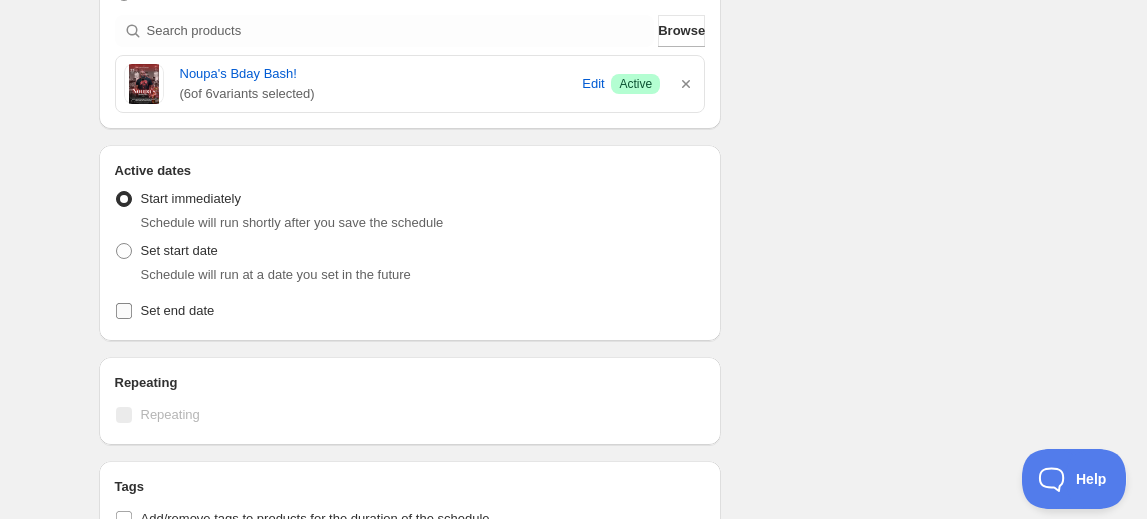 click on "Set end date" at bounding box center [124, 311] 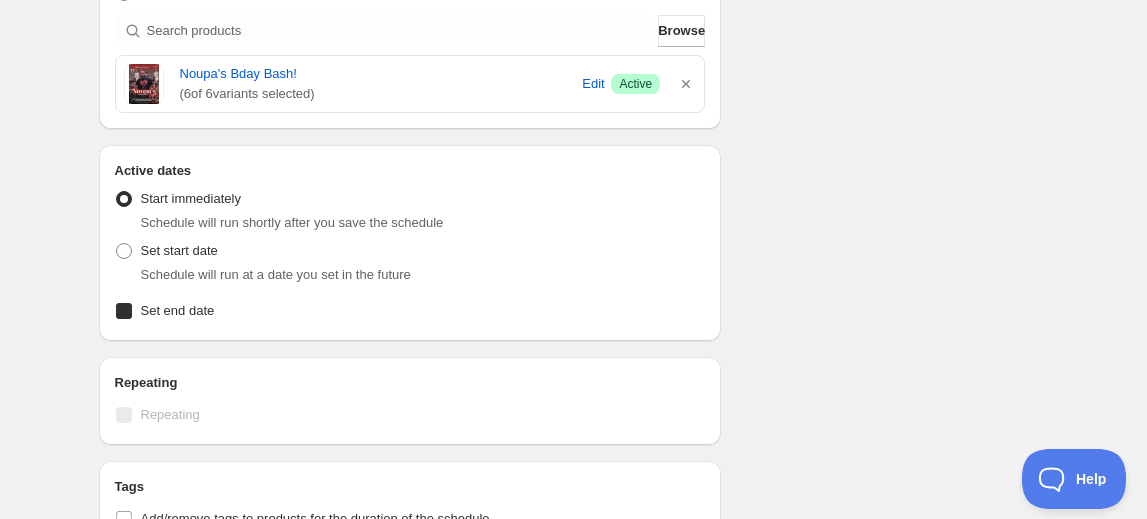 checkbox on "true" 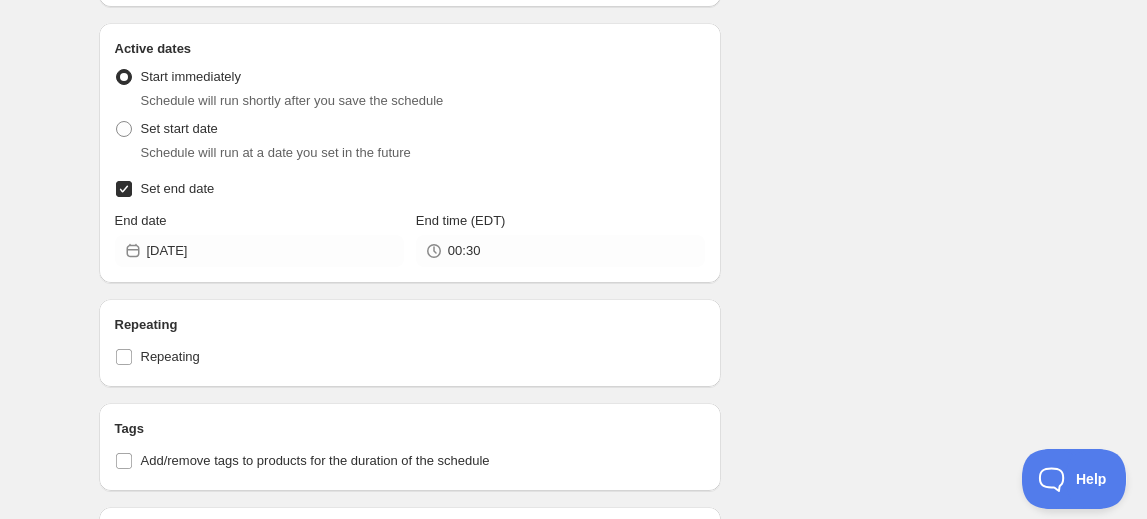 scroll, scrollTop: 636, scrollLeft: 0, axis: vertical 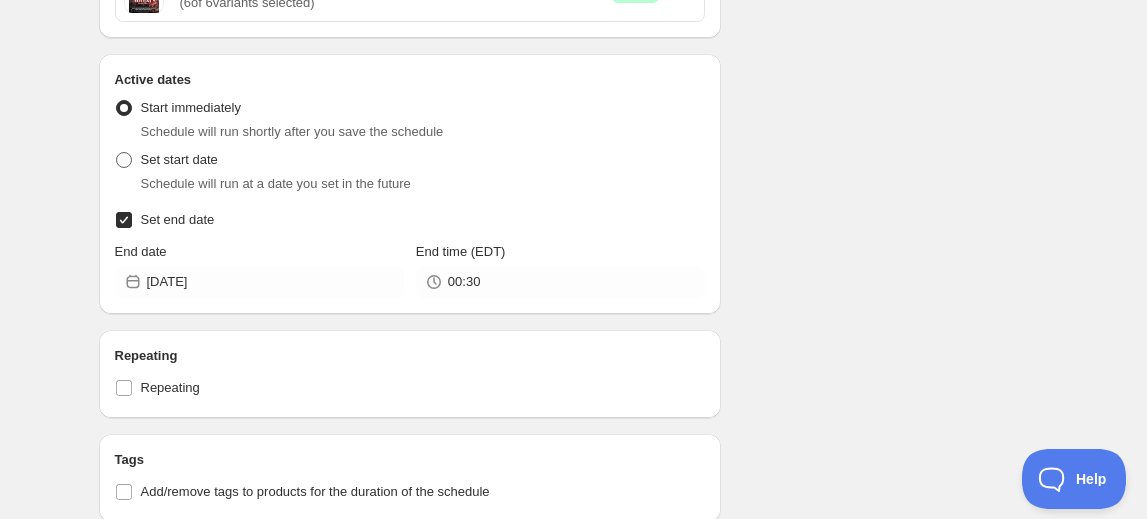 click at bounding box center [124, 160] 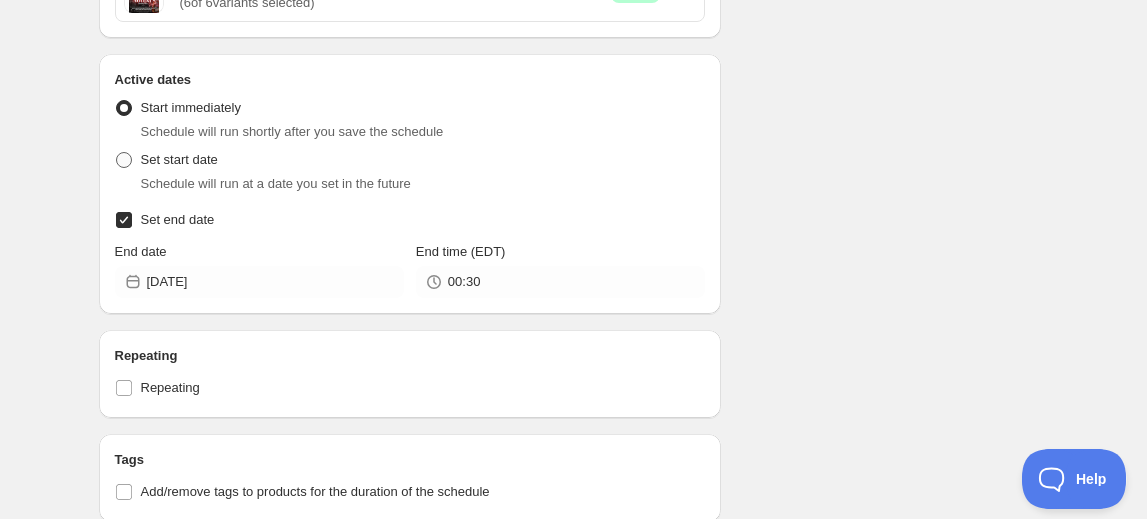 radio on "true" 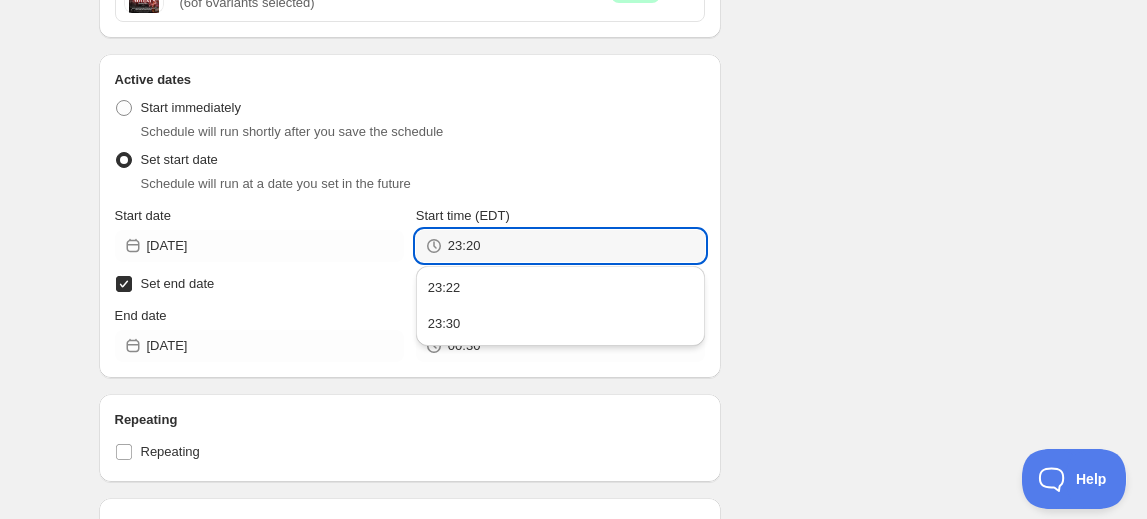 drag, startPoint x: 464, startPoint y: 247, endPoint x: 426, endPoint y: 247, distance: 38 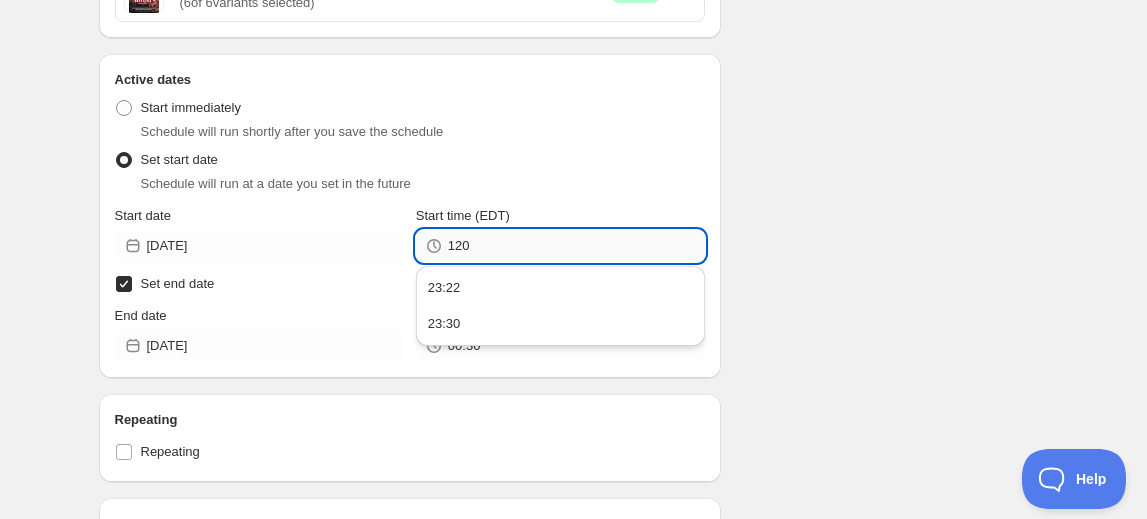 drag, startPoint x: 473, startPoint y: 247, endPoint x: 457, endPoint y: 247, distance: 16 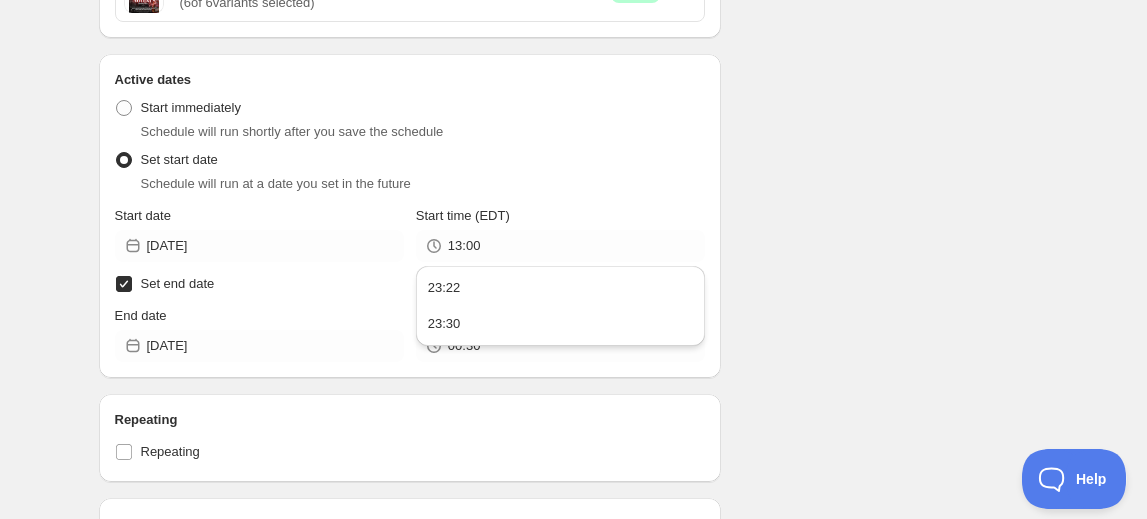 click on "Schedule will run at a date you set in the future" at bounding box center [423, 184] 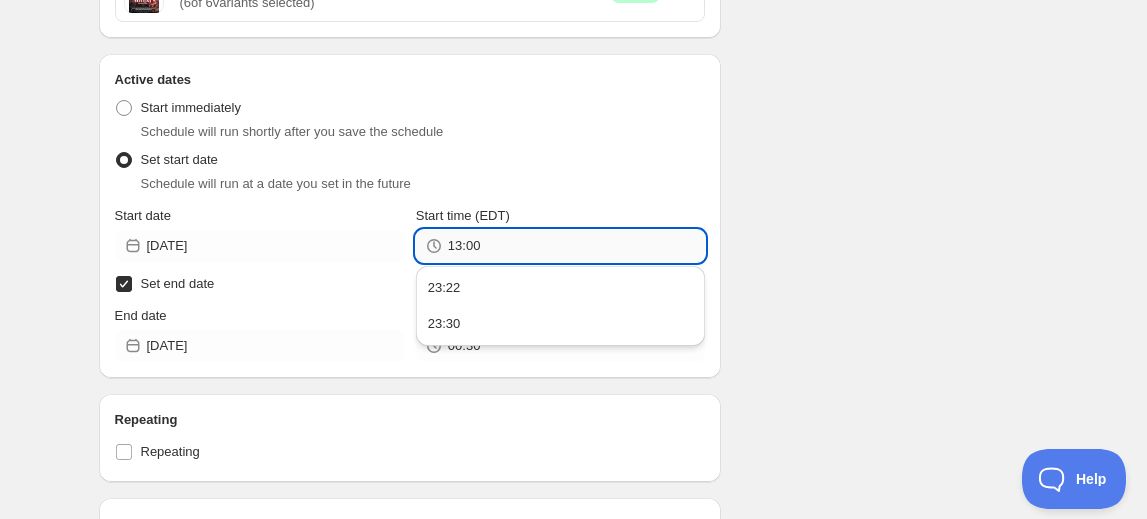 drag, startPoint x: 460, startPoint y: 248, endPoint x: 448, endPoint y: 248, distance: 12 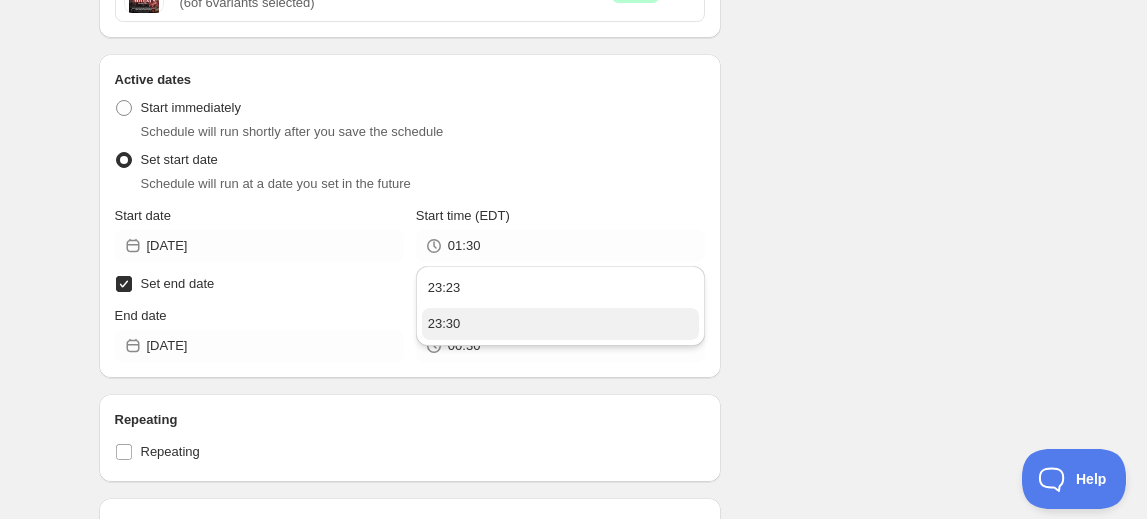 click on "23:30" at bounding box center (560, 324) 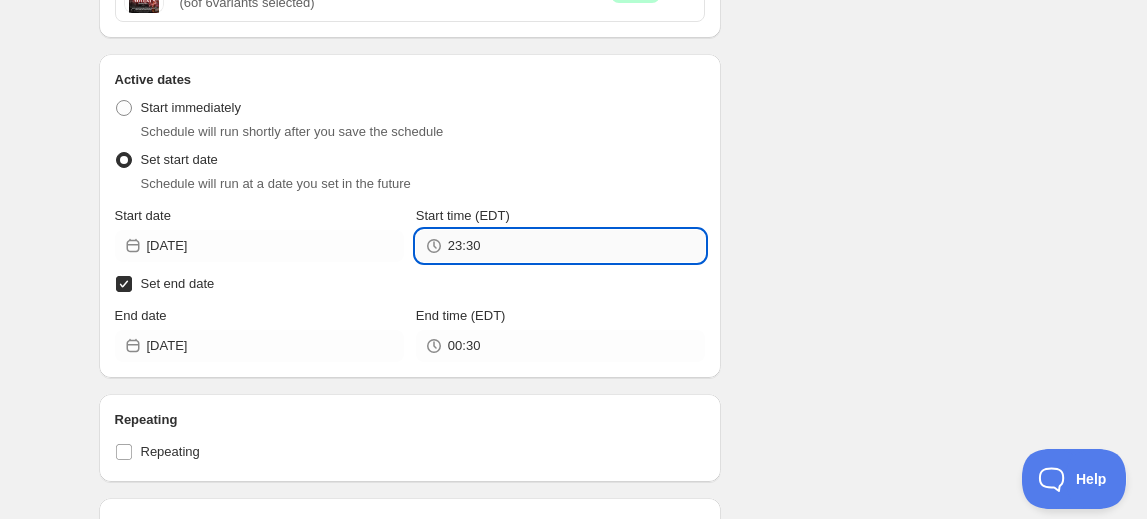 click on "23:30" at bounding box center [576, 246] 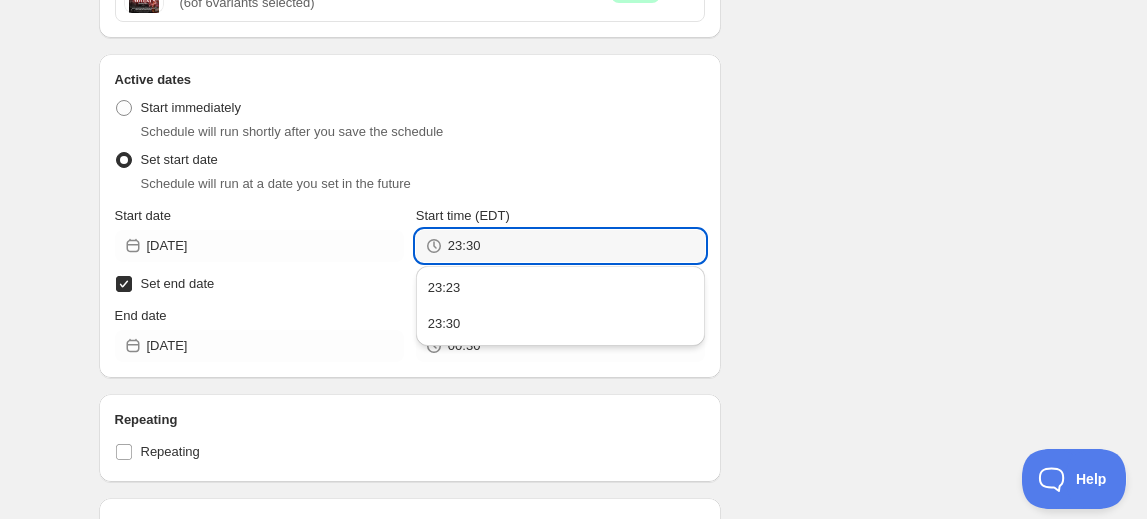 drag, startPoint x: 458, startPoint y: 244, endPoint x: 441, endPoint y: 242, distance: 17.117243 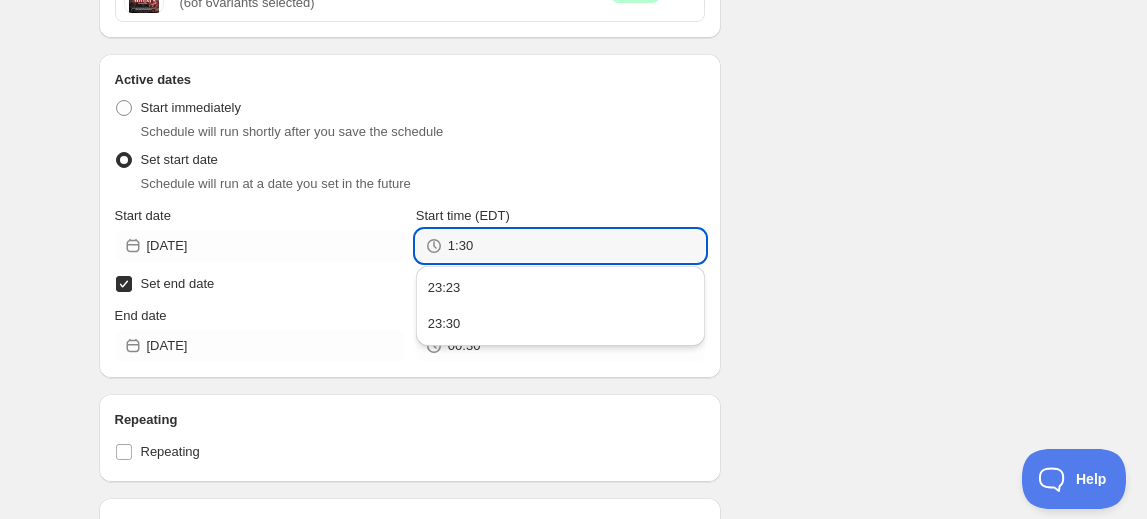 type on "01:30" 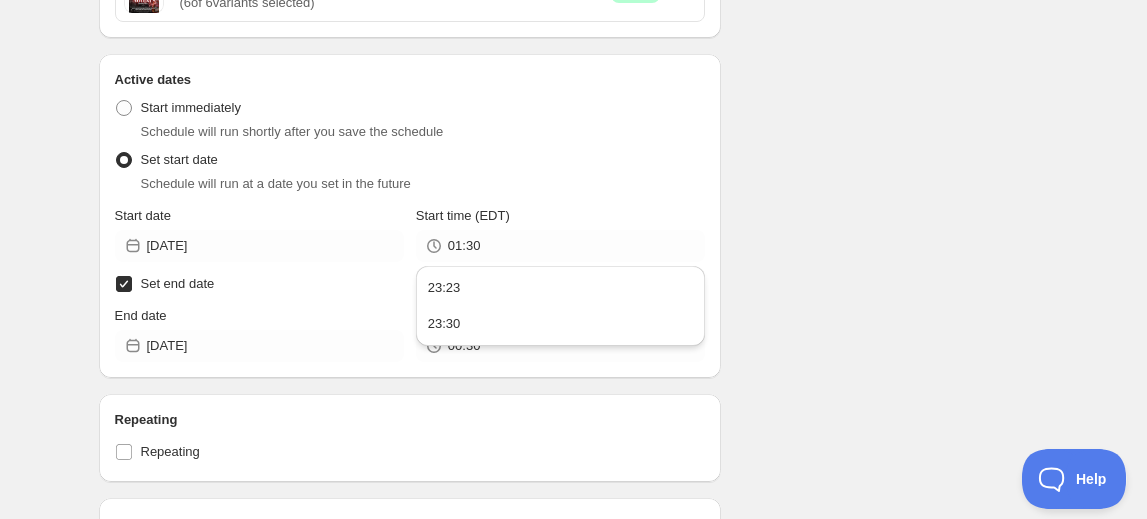 click on "Schedule will run at a date you set in the future" at bounding box center [423, 184] 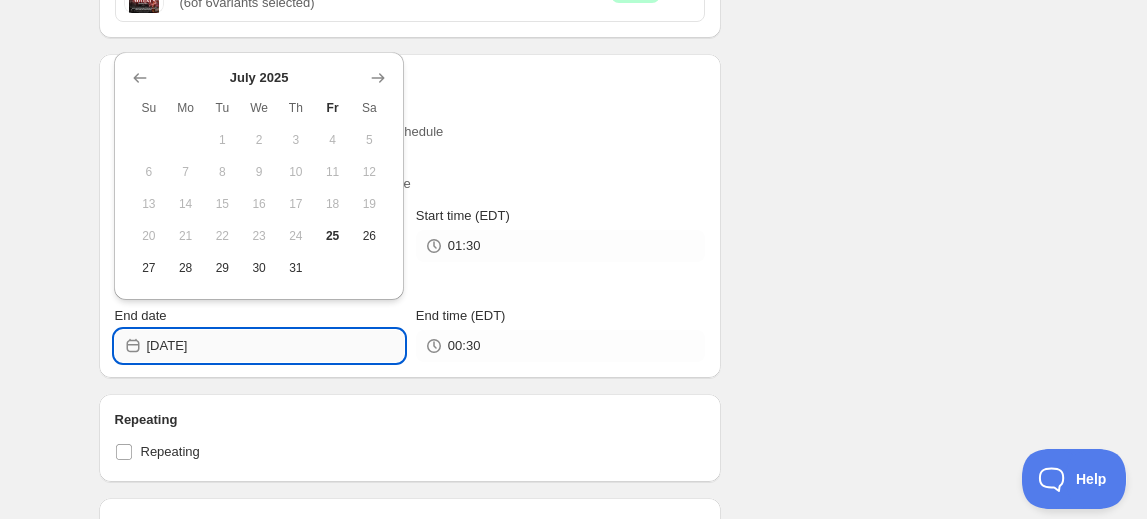 click on "[DATE]" at bounding box center [275, 346] 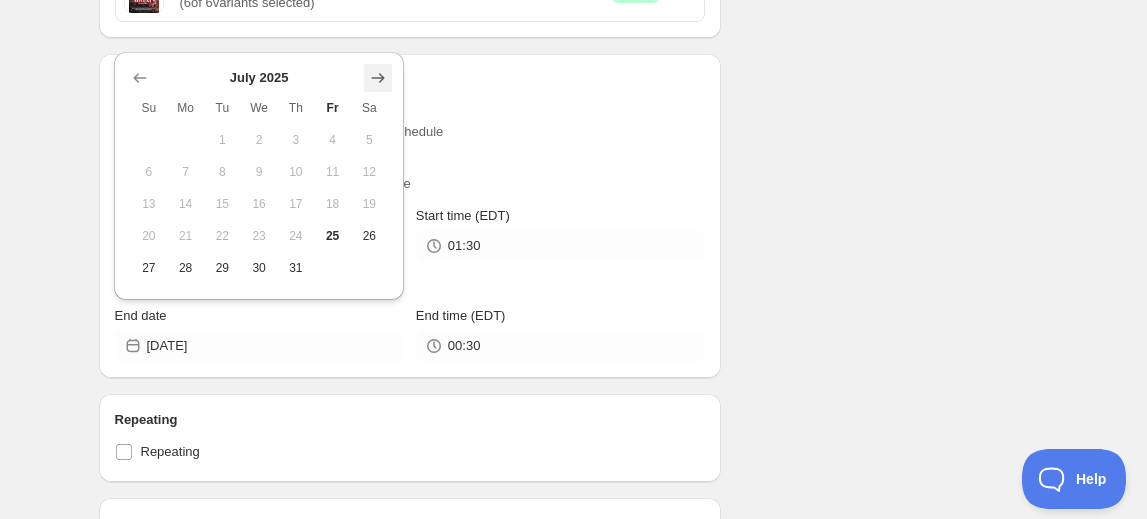 click 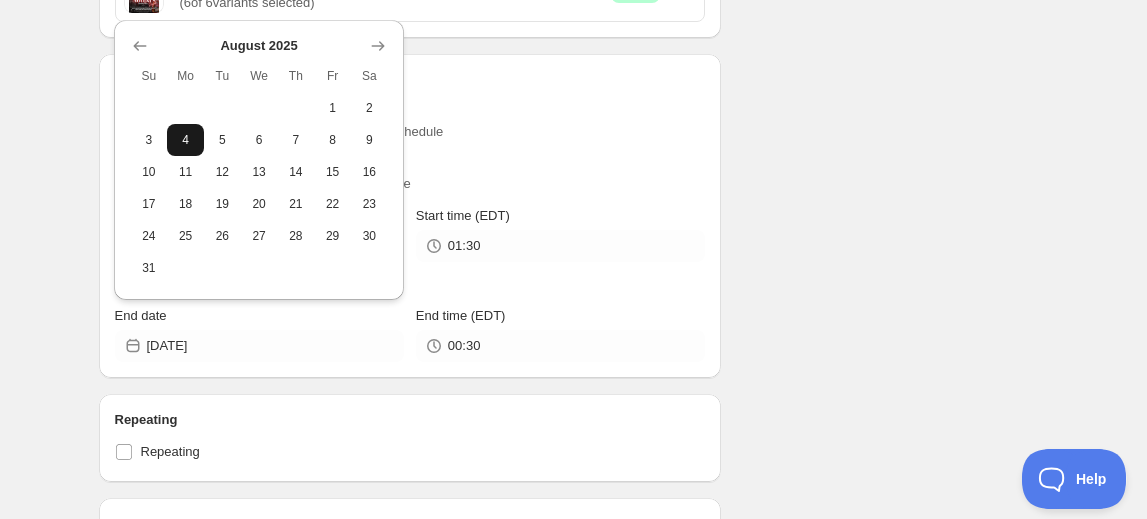 click on "4" at bounding box center [185, 140] 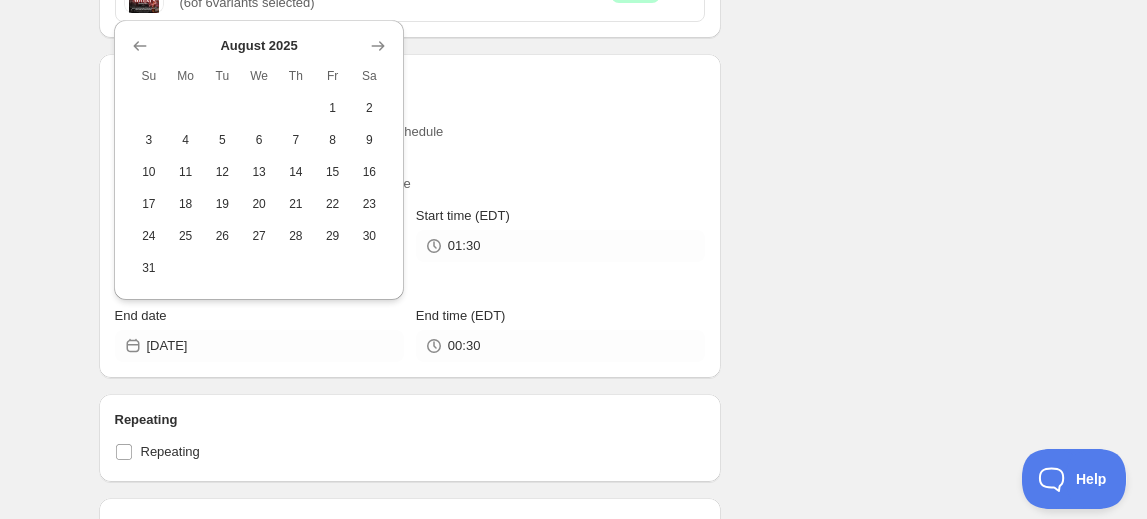 type on "[DATE]" 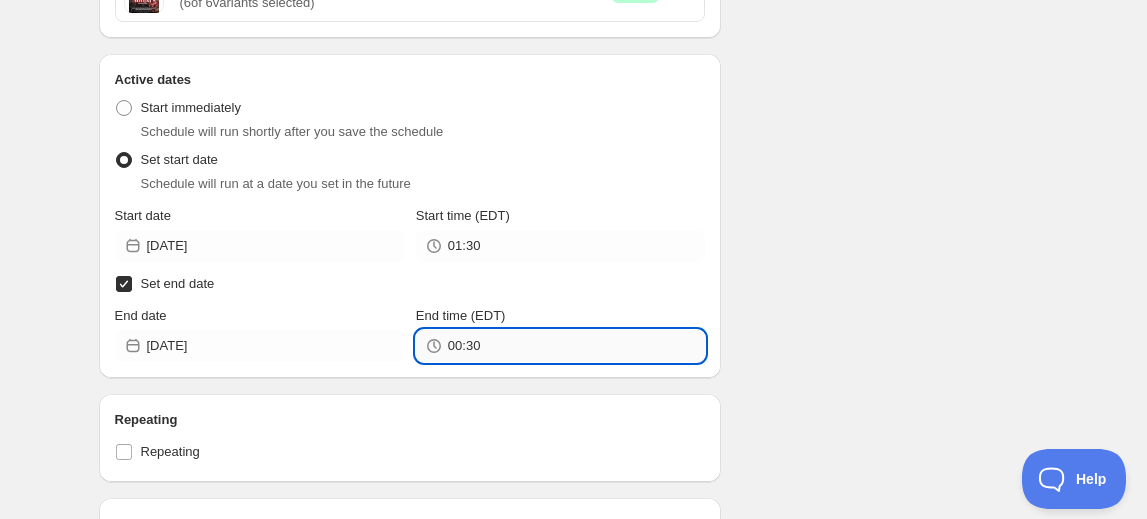 click on "00:30" at bounding box center (576, 346) 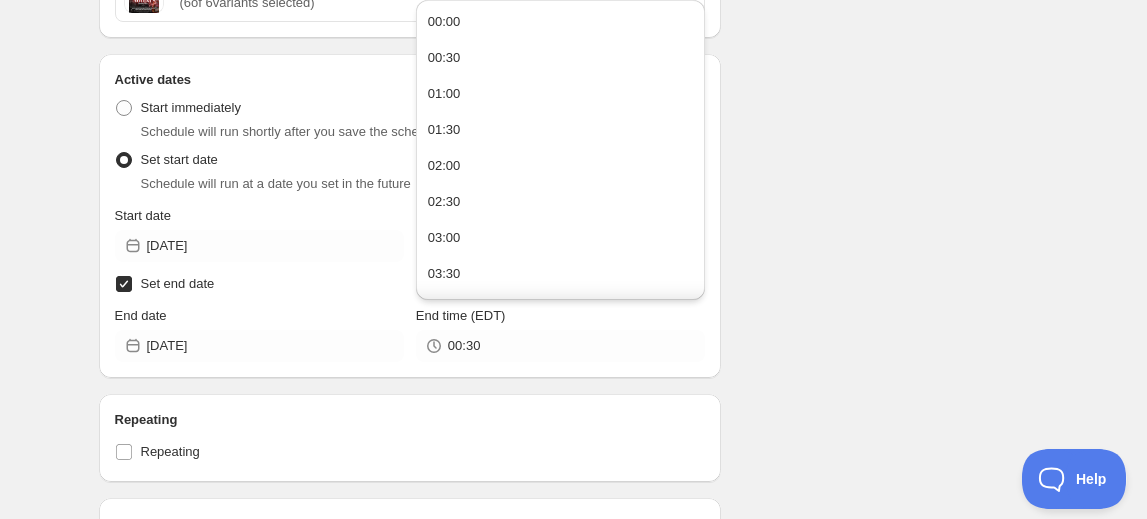 click on "Schedule name Noupa BBASH Your customers won't see this Action Action Publish product(s) Products will be published on the start date Unpublish product(s) Products will be unpublished on the start date Product selection Entity type Specific products Specific collections Specific tags Specific vendors Browse Noupa's Bday Bash! ( 6  of   6  variants selected) Edit Success Active Active dates Active Date Type Start immediately Schedule will run shortly after you save the schedule Set start date Schedule will run at a date you set in the future Start date [DATE] Start time (EDT) 01:30 Set end date End date [DATE] End time (EDT) 00:30 Repeating Repeating Ok Cancel Every 1 Date range Days Weeks Months Years Days Ends Never On specific date After a number of occurances Tags Add/remove tags to products for the duration of the schedule Countdown timer Show a countdown timer on the product page Open theme editor Anything else? Sales channel Add/remove products from online store sales channel Unpublish action" at bounding box center [566, 231] 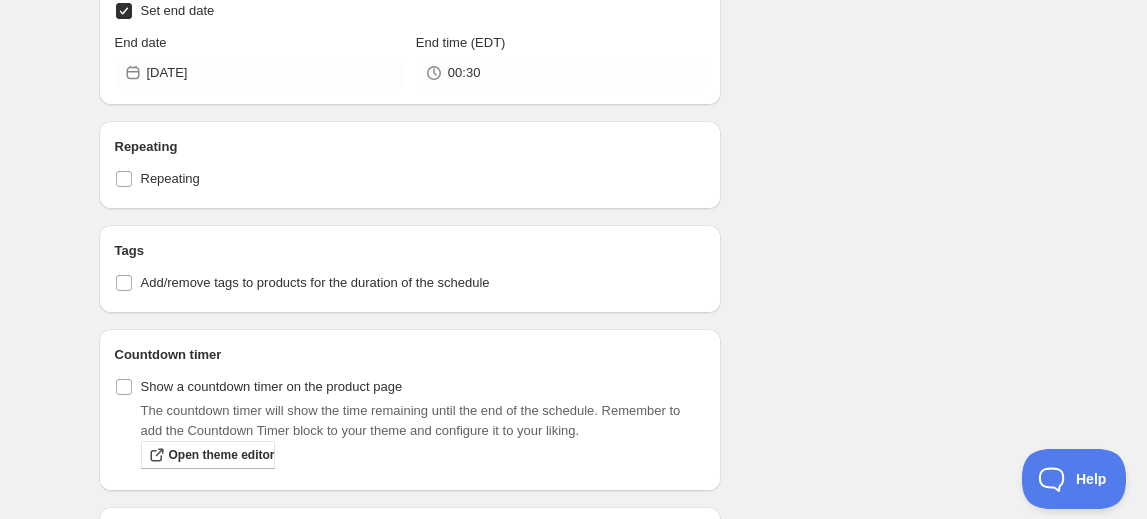 scroll, scrollTop: 1000, scrollLeft: 0, axis: vertical 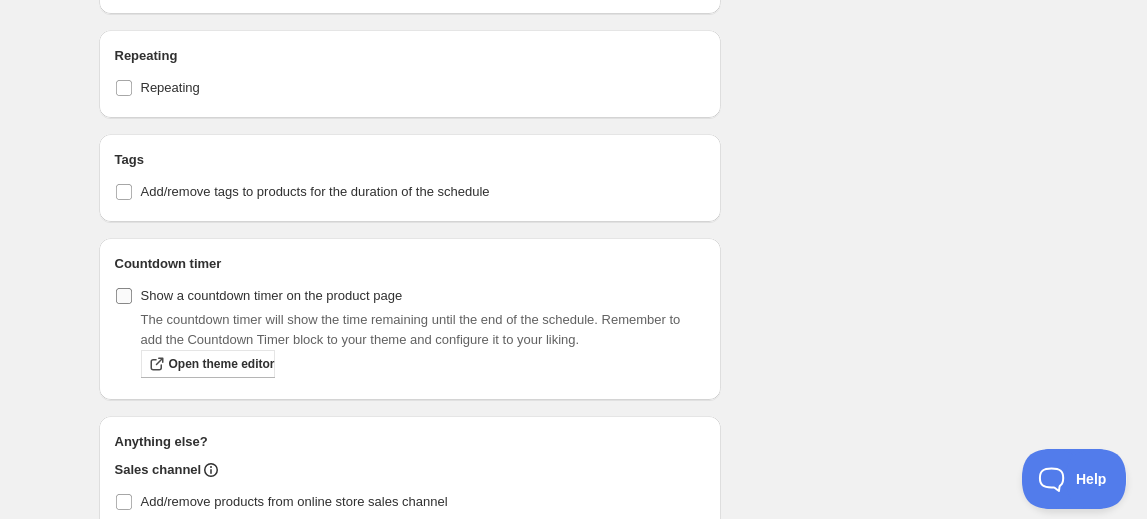 click on "Show a countdown timer on the product page" at bounding box center [124, 296] 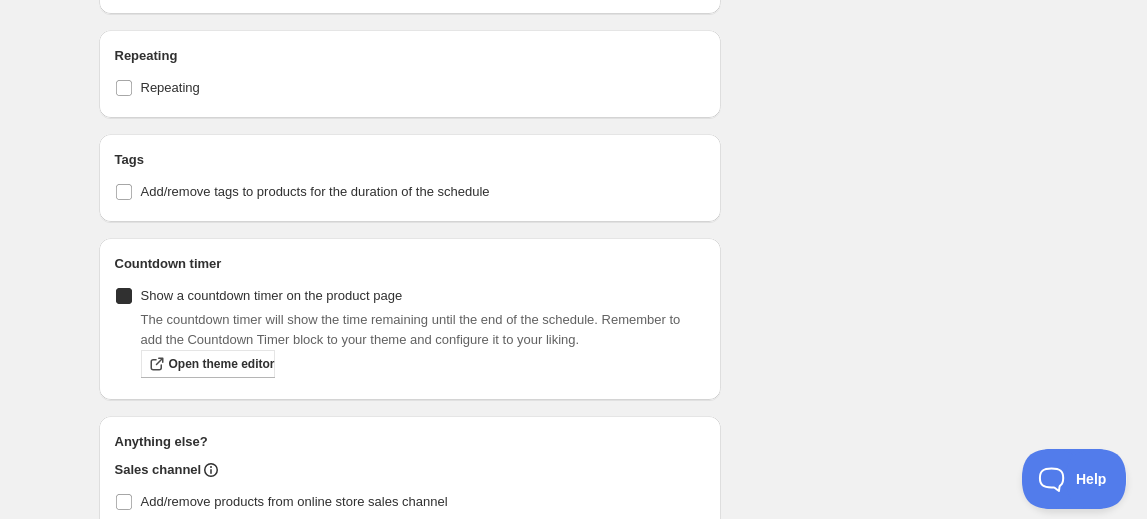 checkbox on "true" 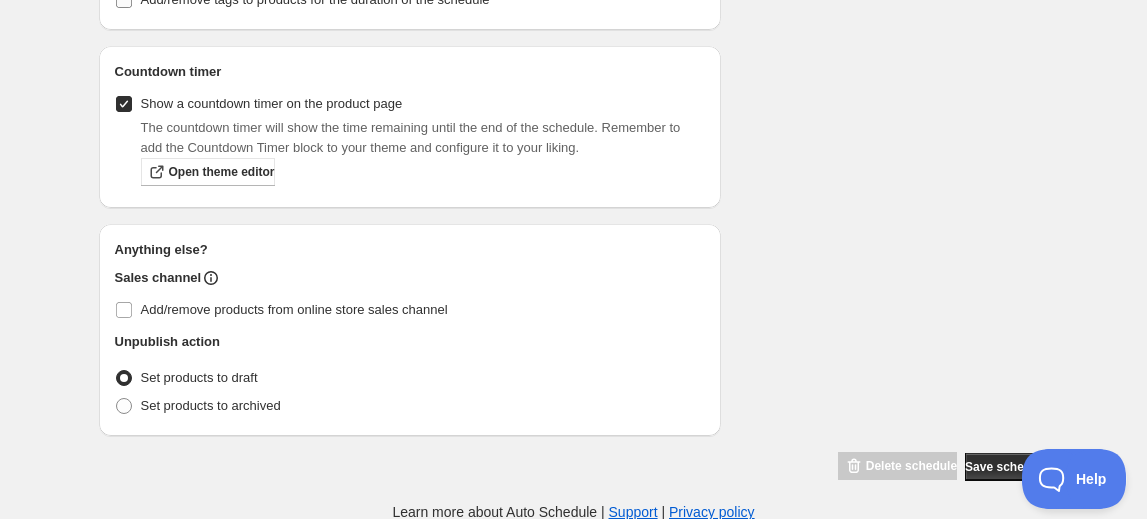scroll, scrollTop: 1349, scrollLeft: 0, axis: vertical 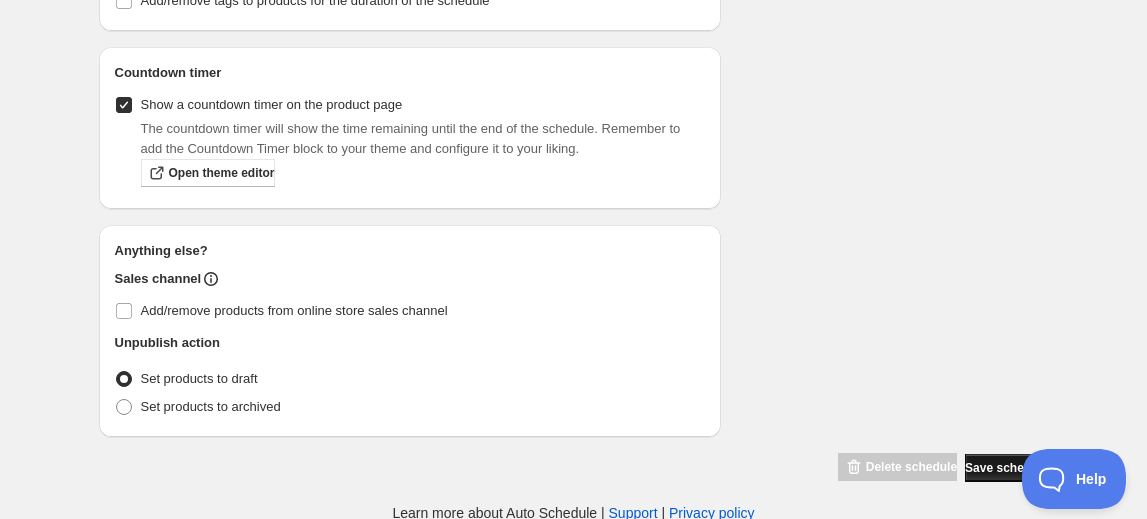 click on "Save schedule" at bounding box center [1006, 468] 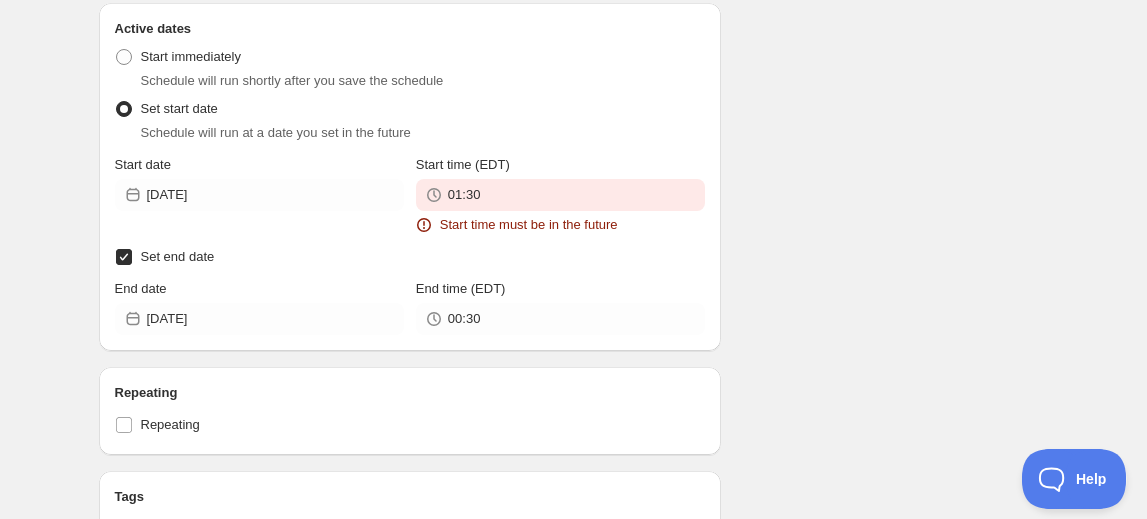 scroll, scrollTop: 713, scrollLeft: 0, axis: vertical 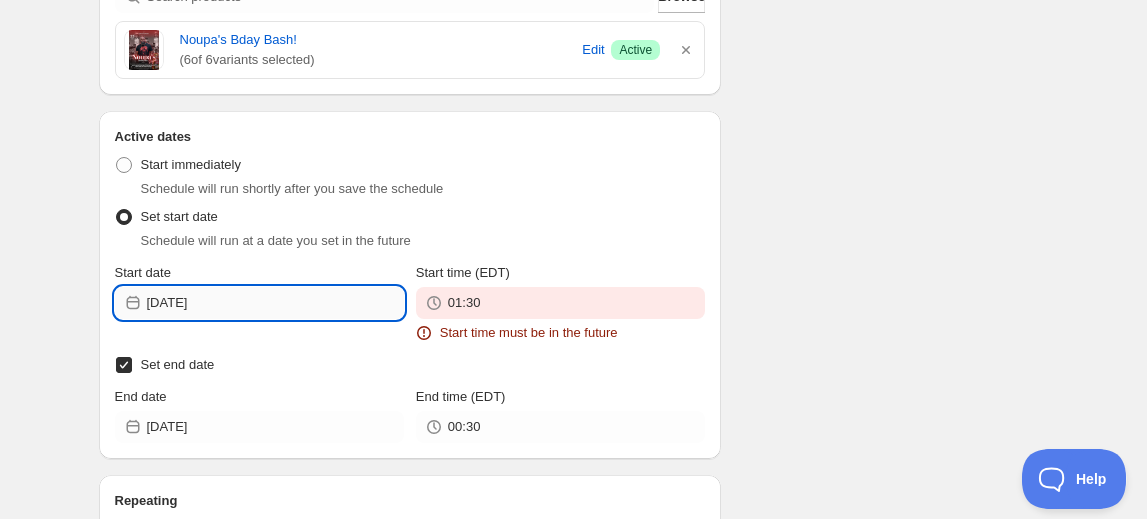 click on "[DATE]" at bounding box center [275, 303] 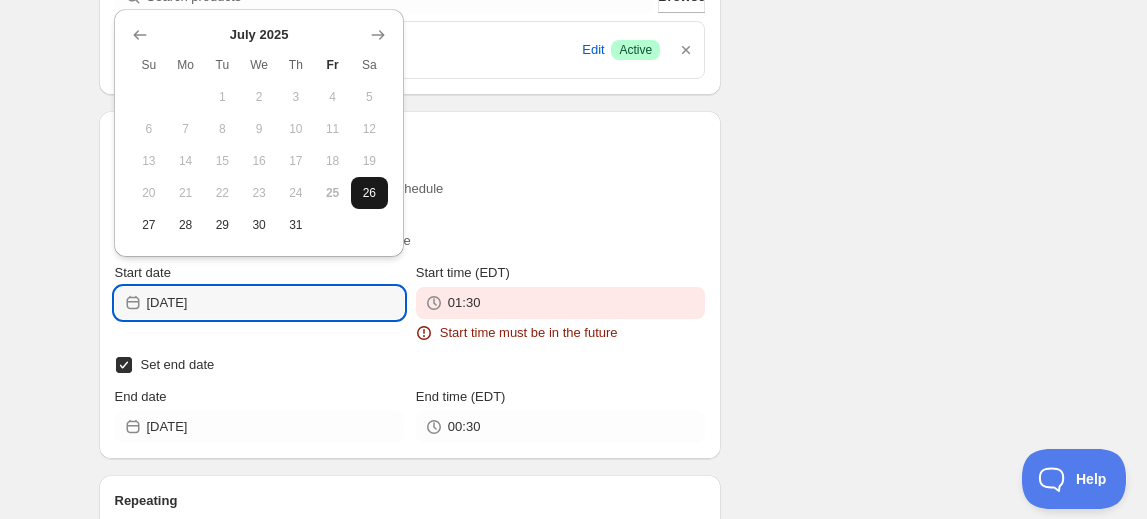 click on "26" at bounding box center (369, 193) 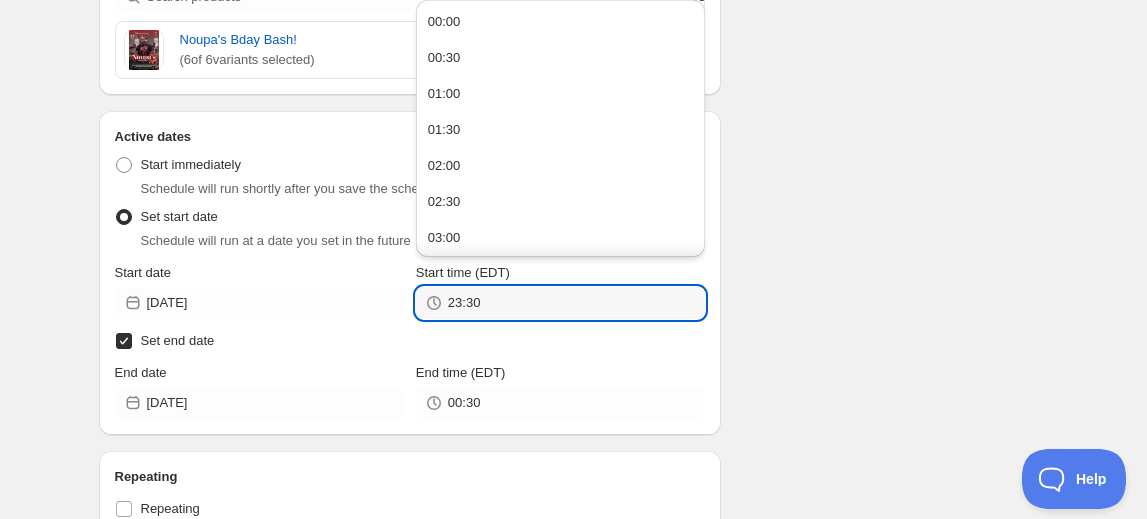 drag, startPoint x: 462, startPoint y: 300, endPoint x: 436, endPoint y: 284, distance: 30.528675 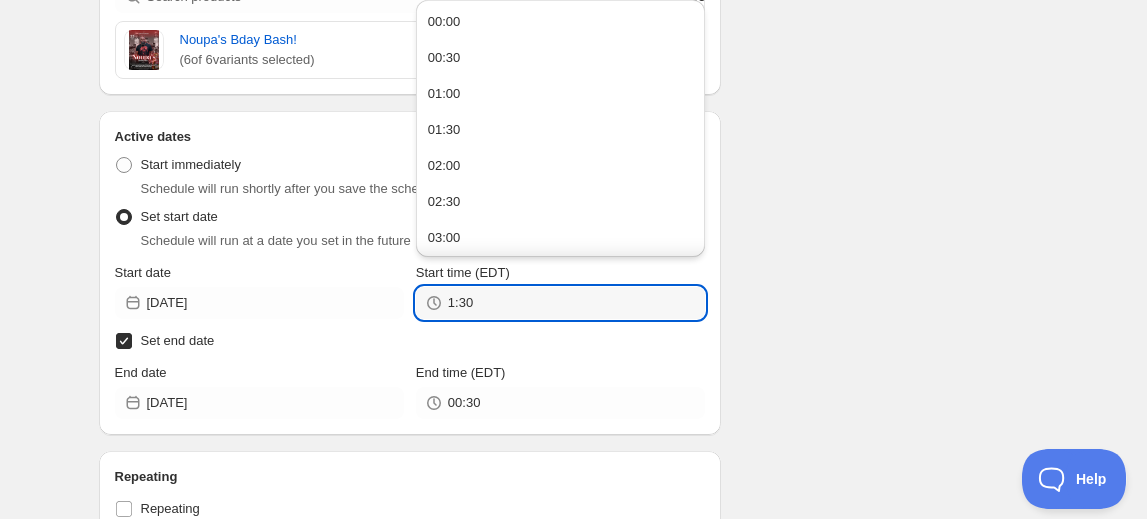 type on "01:30" 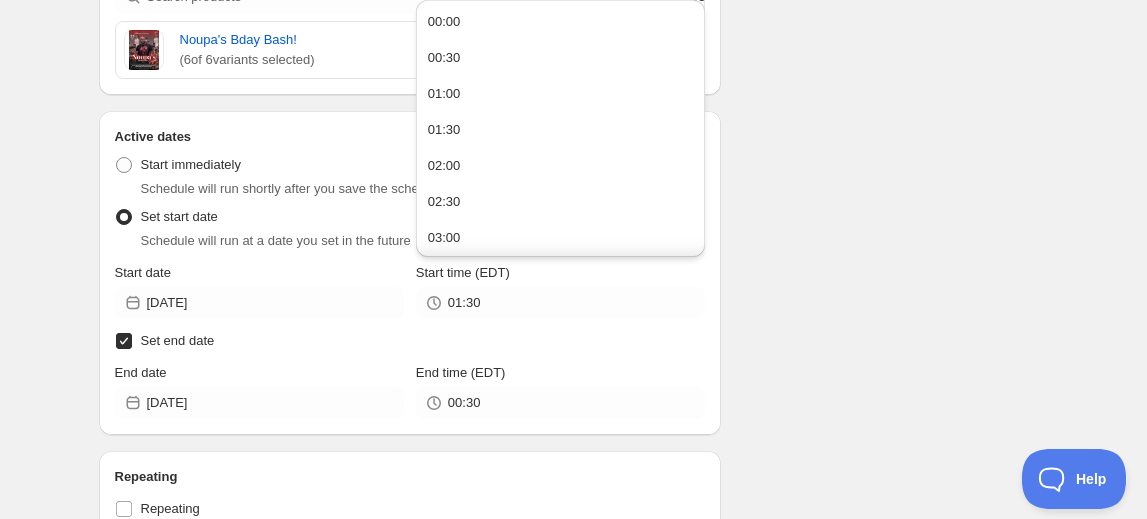 click on "There were some issues with your form submission Start time must be in the future Schedule name Noupa BBASH Your customers won't see this Action Action Publish product(s) Products will be published on the start date Unpublish product(s) Products will be unpublished on the start date Product selection Entity type Specific products Specific collections Specific tags Specific vendors Browse Noupa's Bday Bash! ( 6  of   6  variants selected) Edit Success Active Active dates Active Date Type Start immediately Schedule will run shortly after you save the schedule Set start date Schedule will run at a date you set in the future Start date [DATE] Start time (EDT) 01:30 Set end date End date [DATE] End time (EDT) 00:30 Repeating Repeating Ok Cancel Every 1 Date range Days Weeks Months Years Days Ends Never On specific date After a number of occurances Tags Add/remove tags to products for the duration of the schedule Countdown timer Show a countdown timer on the product page Open theme editor Anything else?" at bounding box center (566, 221) 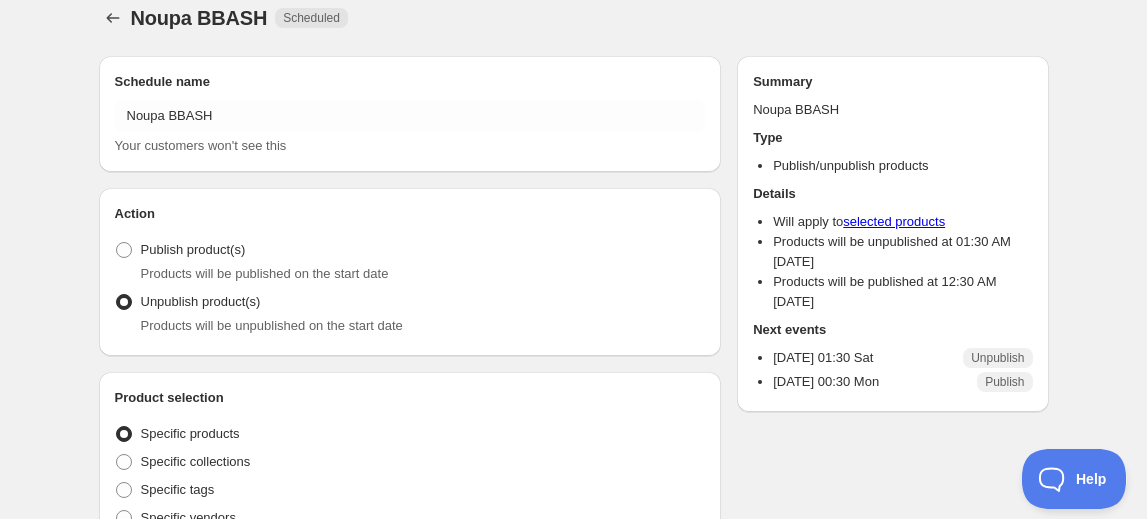 radio on "true" 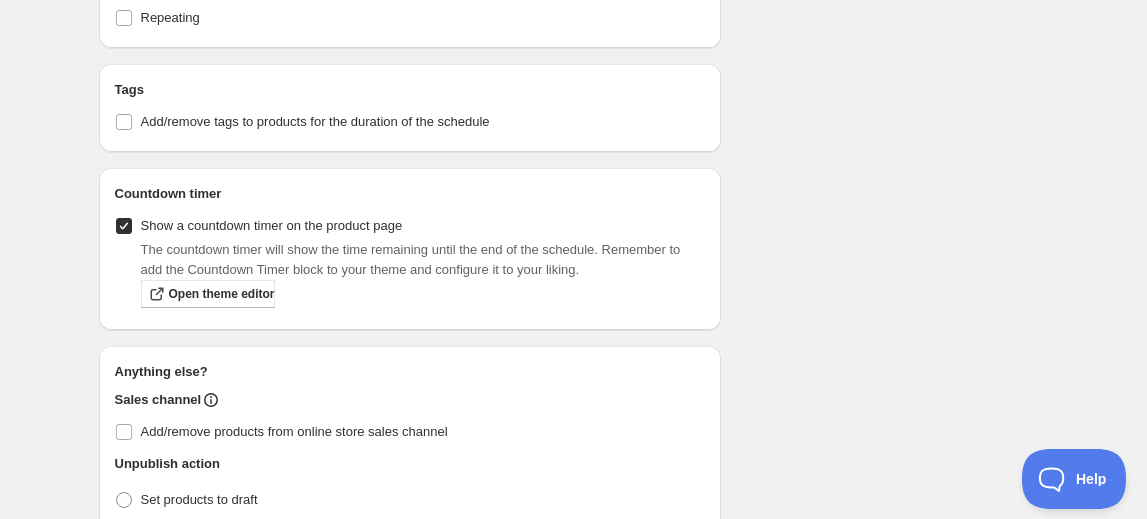 scroll, scrollTop: 1075, scrollLeft: 0, axis: vertical 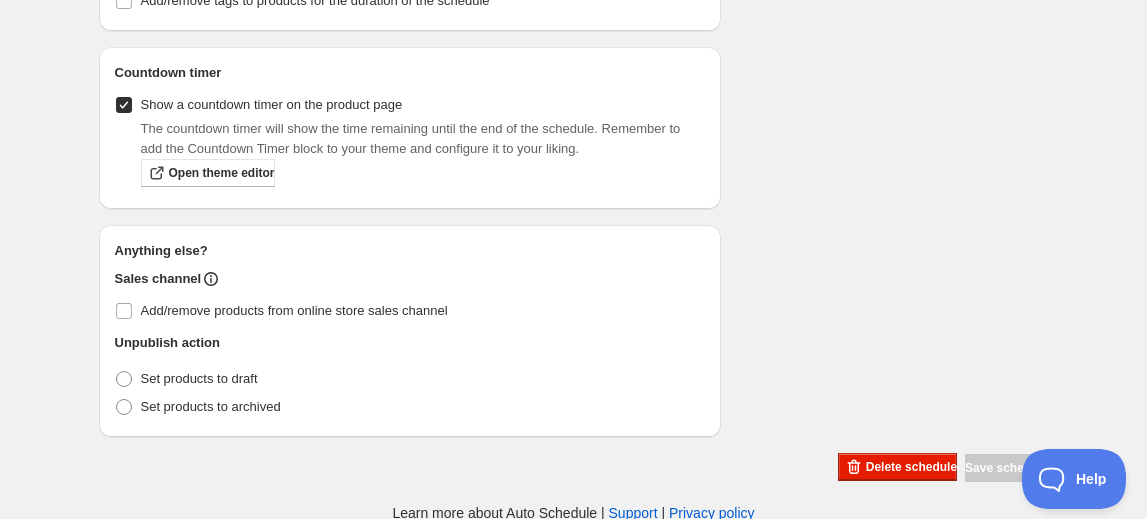 click on "Show a countdown timer on the product page" at bounding box center (124, 105) 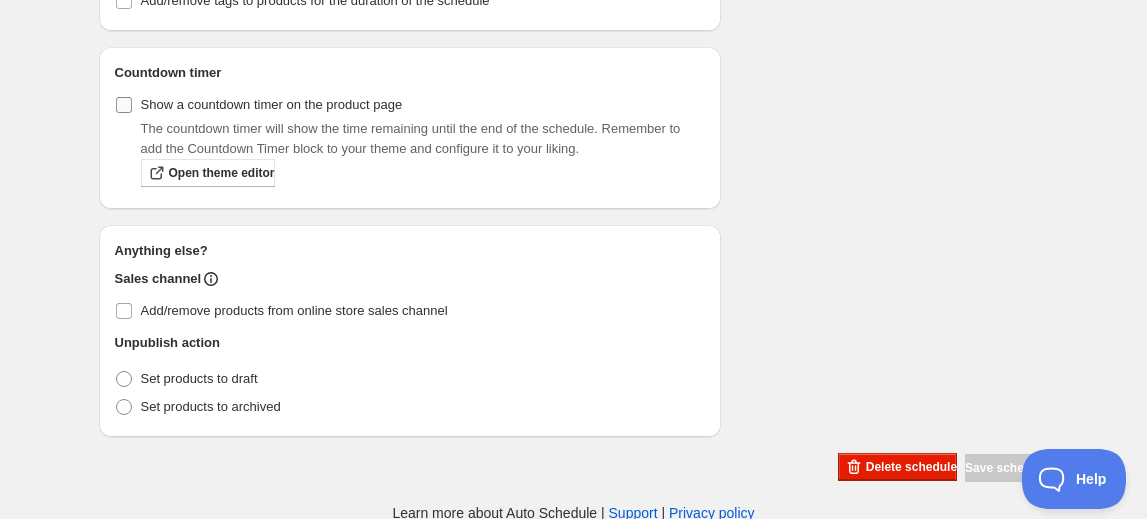 checkbox on "false" 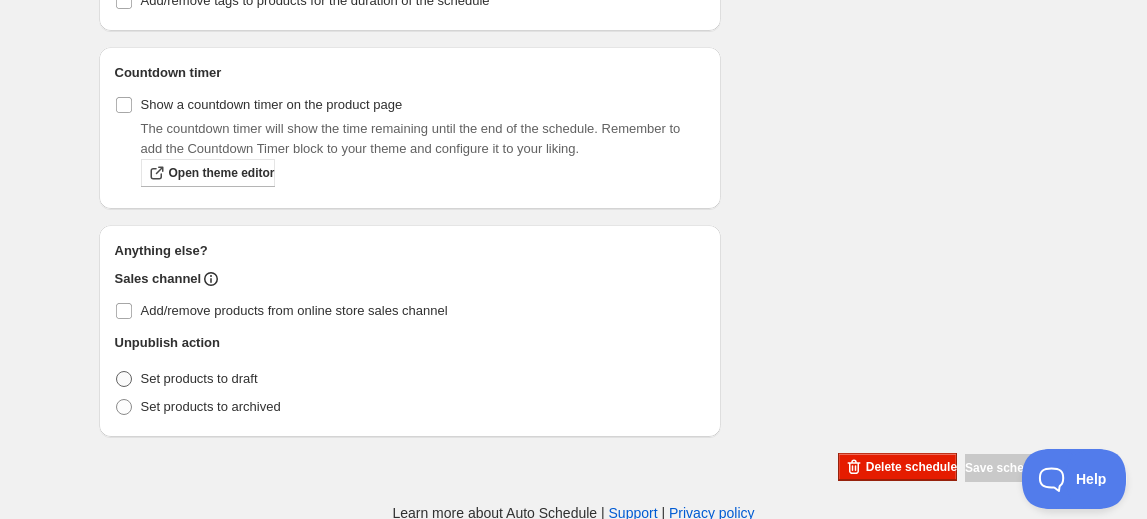 click at bounding box center [124, 379] 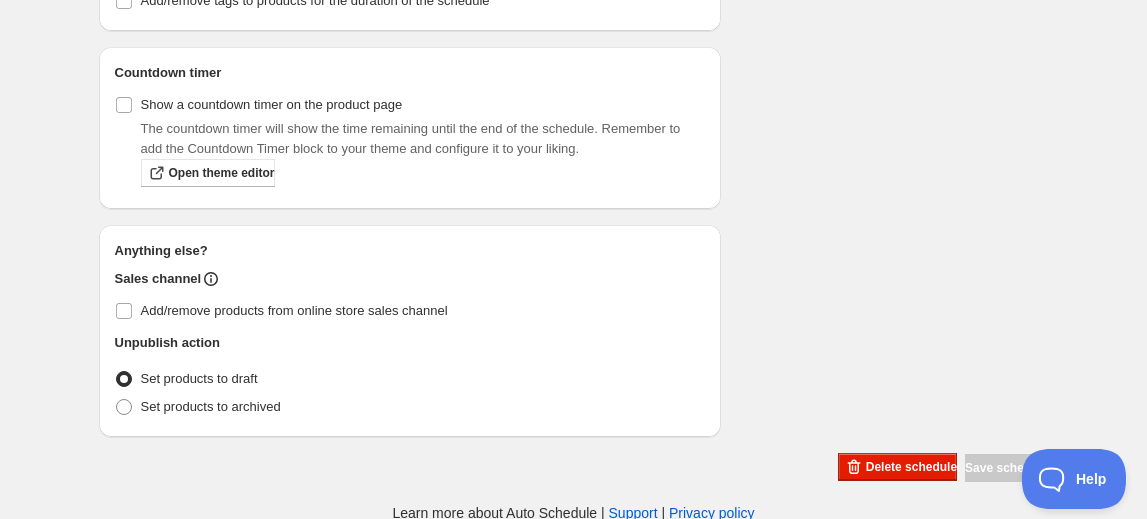 radio on "true" 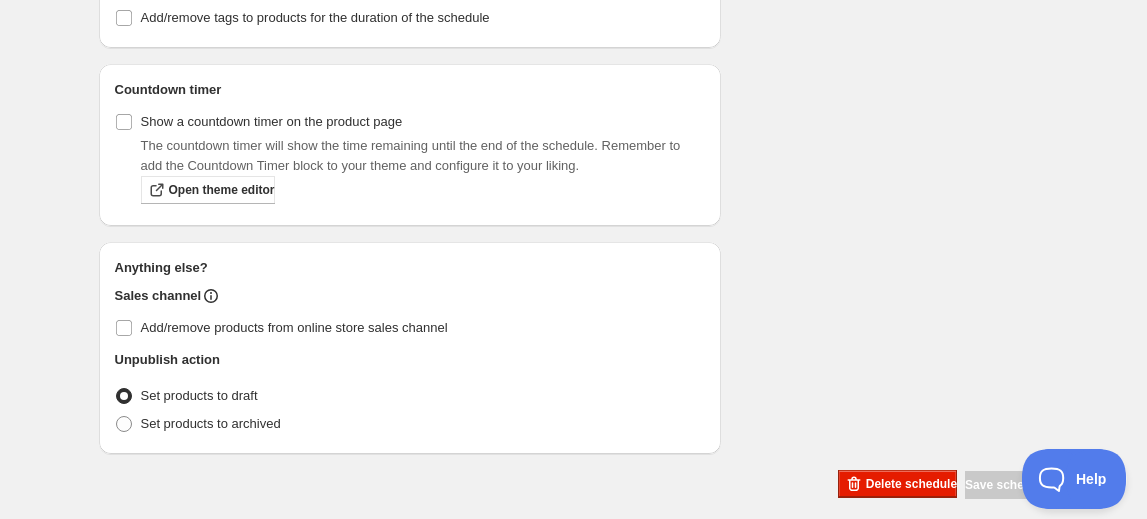 scroll, scrollTop: 1075, scrollLeft: 0, axis: vertical 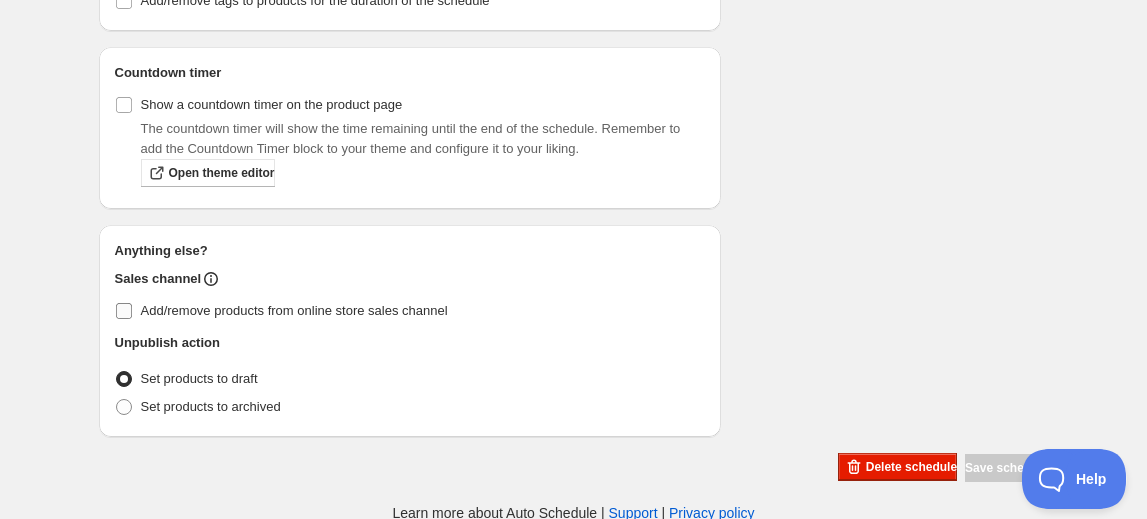 click on "Add/remove products from online store sales channel" at bounding box center [410, 311] 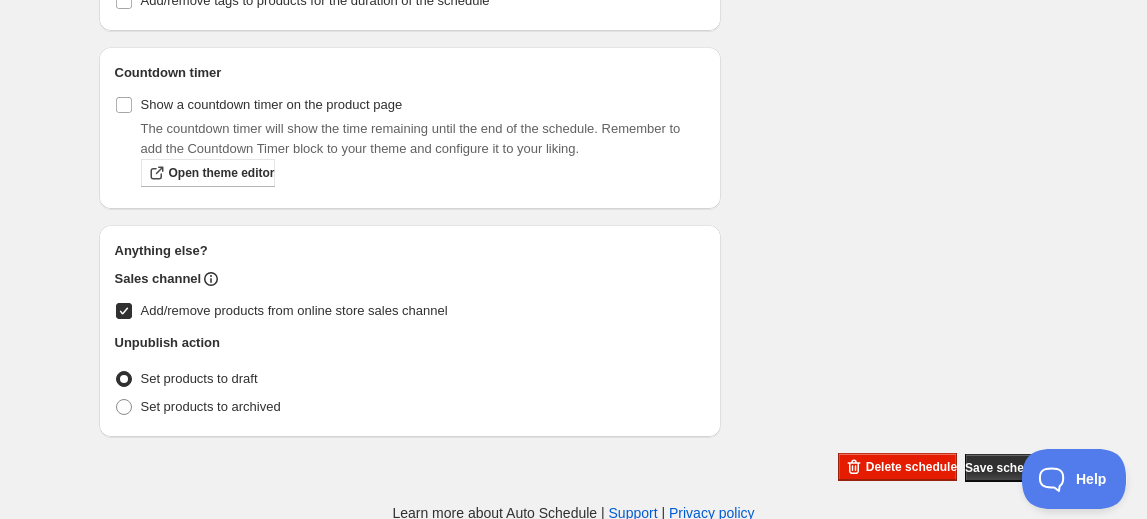 click on "Add/remove products from online store sales channel" at bounding box center (124, 311) 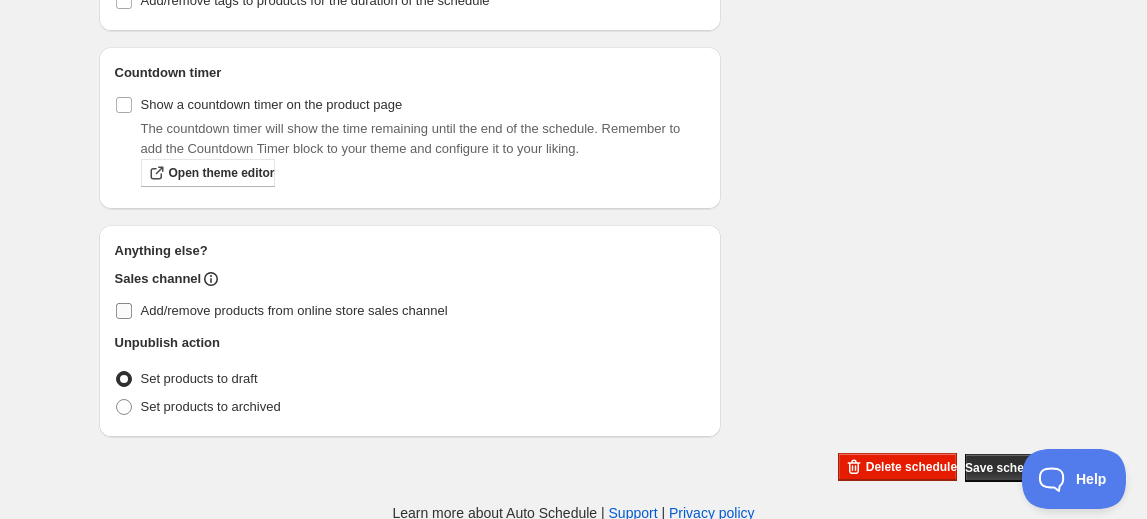 checkbox on "false" 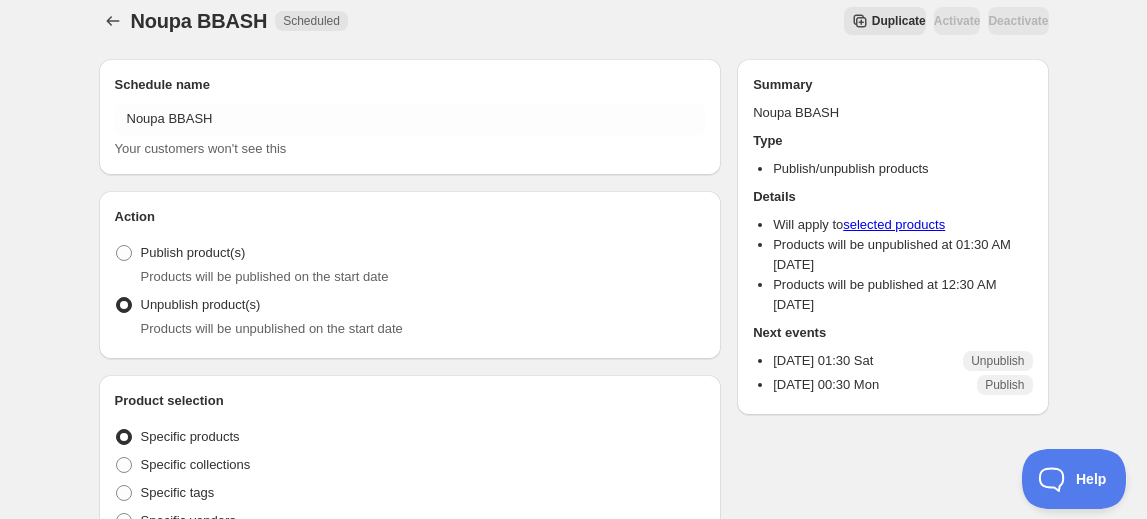 scroll, scrollTop: 0, scrollLeft: 0, axis: both 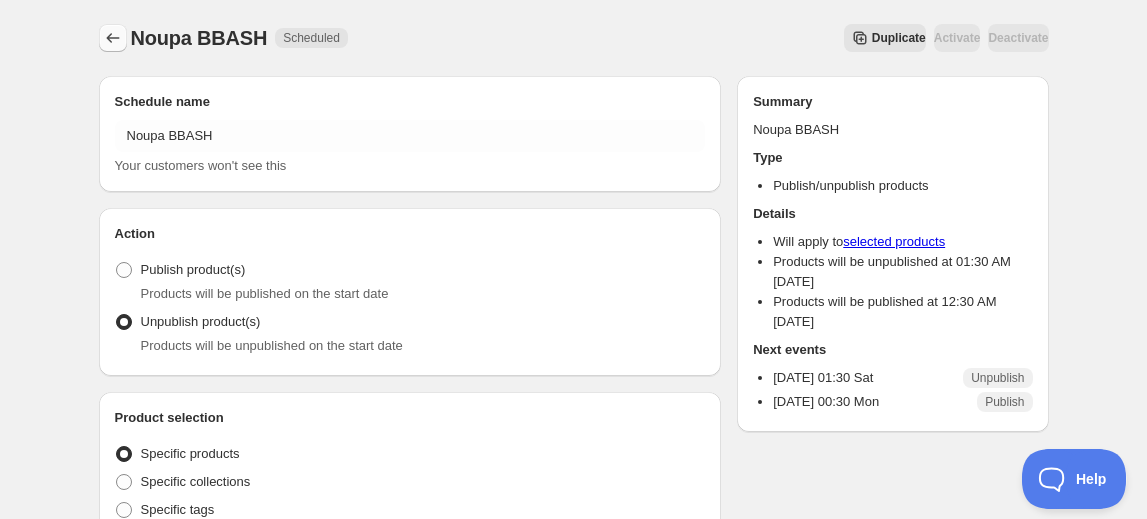 click 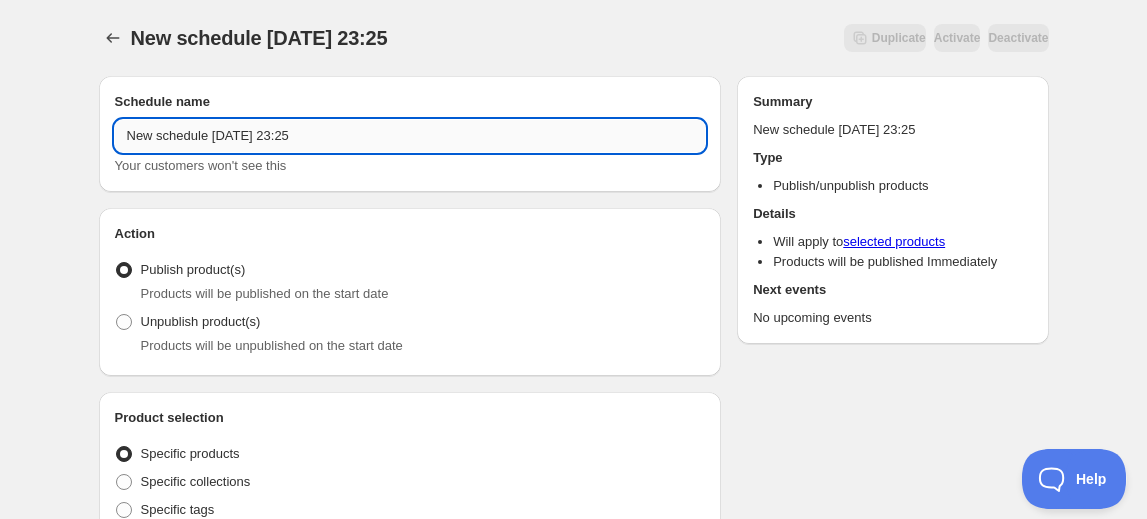 click on "New schedule [DATE] 23:25" at bounding box center [410, 136] 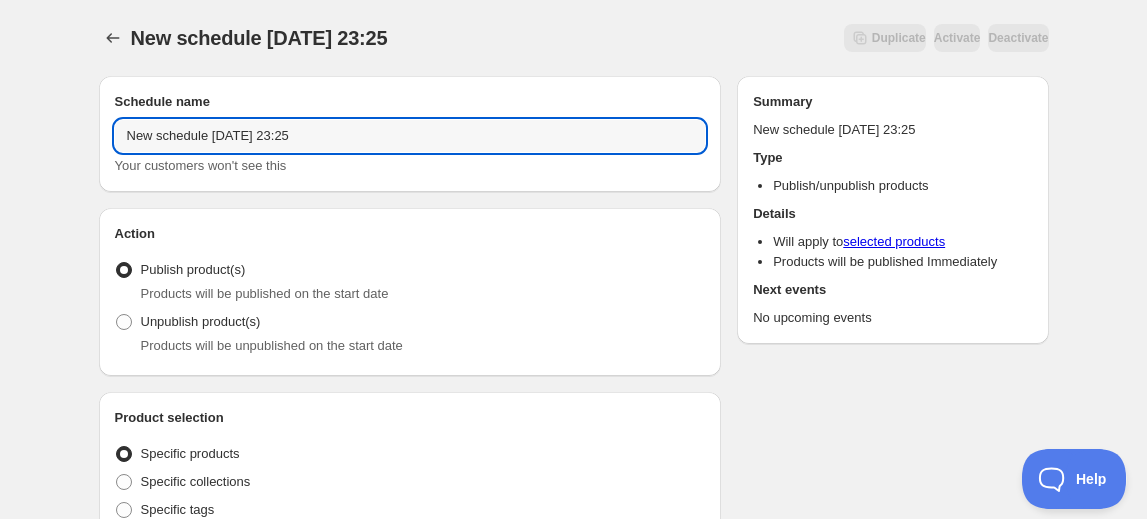 drag, startPoint x: 310, startPoint y: 134, endPoint x: 97, endPoint y: 134, distance: 213 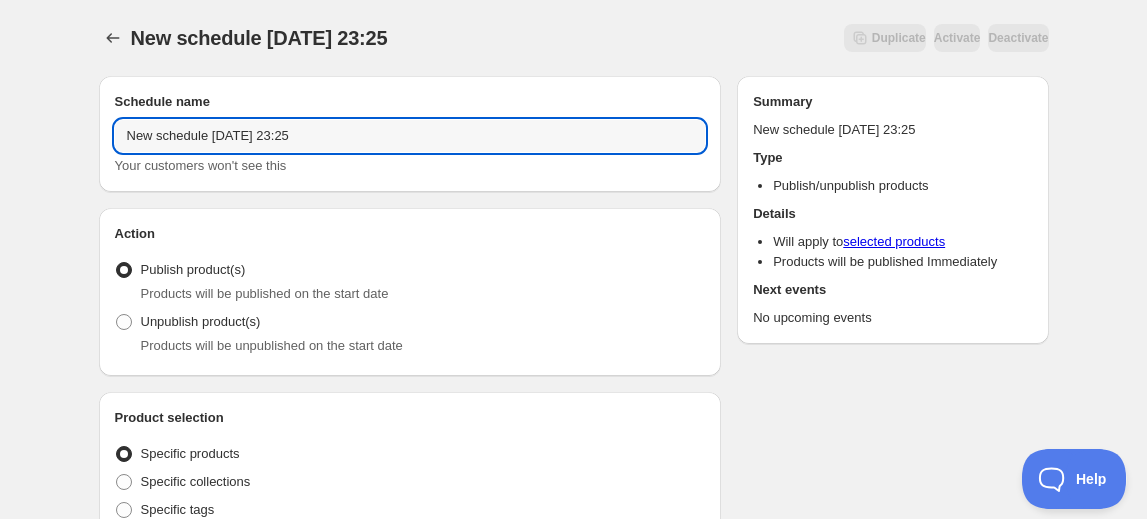 paste on "Sous soul house edition [PERSON_NAME] and [PERSON_NAME]" 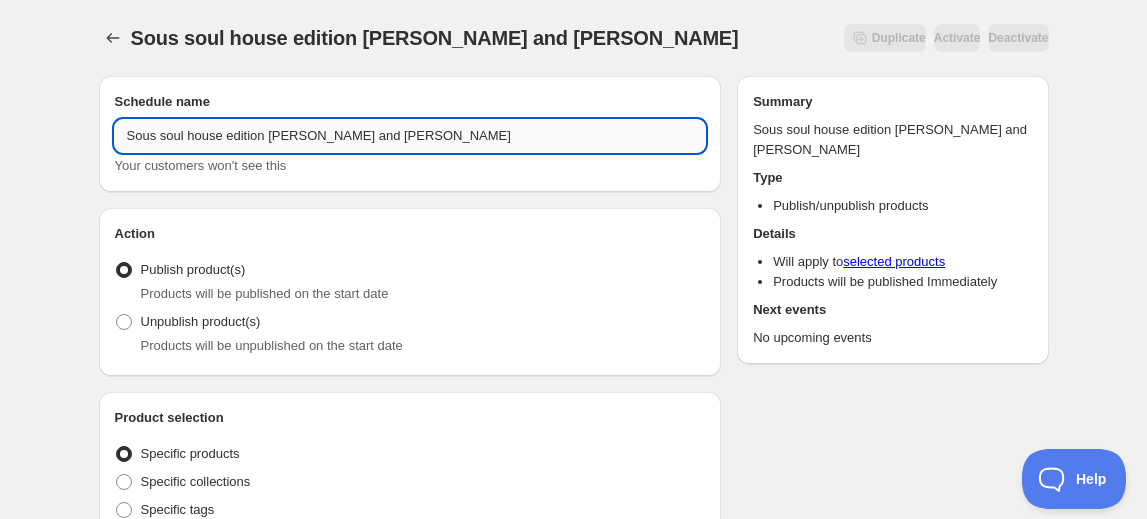 click on "Sous soul house edition [PERSON_NAME] and [PERSON_NAME]" at bounding box center (410, 136) 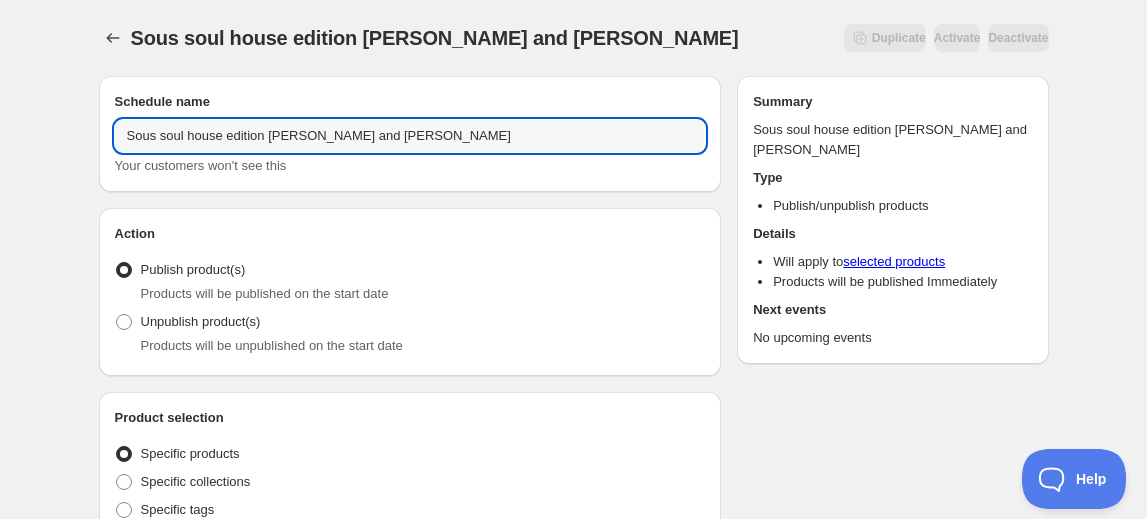 type on "Sous soul house edition [PERSON_NAME] and [PERSON_NAME]" 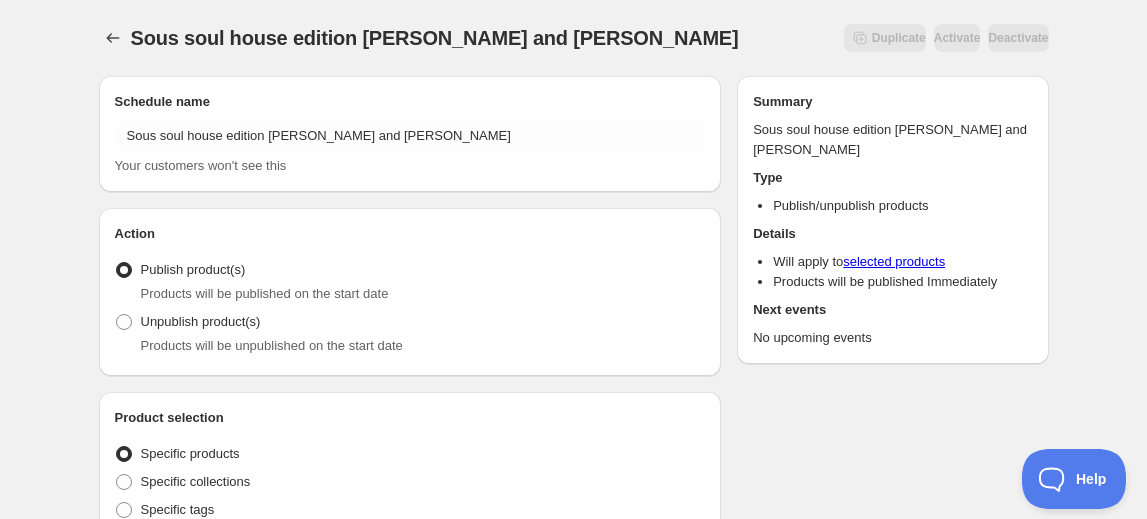 click on "Sous soul house edition [PERSON_NAME] and [PERSON_NAME]. This page is ready Sous soul house edition [PERSON_NAME] and [PERSON_NAME] Duplicate Activate Deactivate More actions Duplicate Activate Deactivate Submit Schedule name Sous soul house edition [PERSON_NAME] and [PERSON_NAME] Your customers won't see this Action Action Publish product(s) Products will be published on the start date Unpublish product(s) Products will be unpublished on the start date Product selection Entity type Specific products Specific collections Specific tags Specific vendors Browse Active dates Active Date Type Start immediately Schedule will run shortly after you save the schedule Set start date Schedule will run at a date you set in the future Set end date Repeating Repeating Ok Cancel Every 1 Date range Days Weeks Months Years Days Ends Never On specific date After a number of occurances Tags Add/remove tags to products for the duration of the schedule Countdown timer Show a countdown timer on the product page Open theme editor" at bounding box center (573, 762) 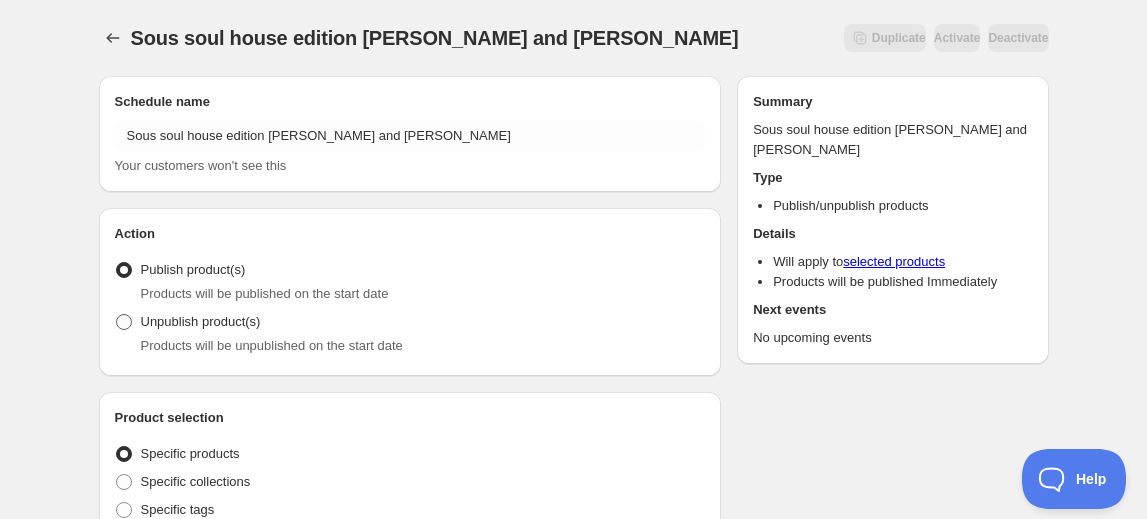 click at bounding box center (124, 322) 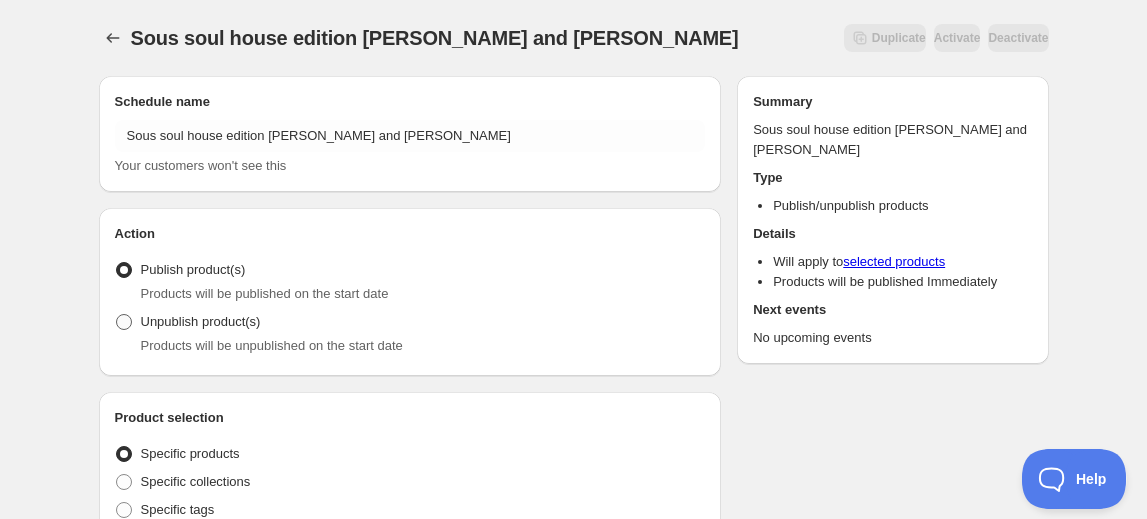 radio on "true" 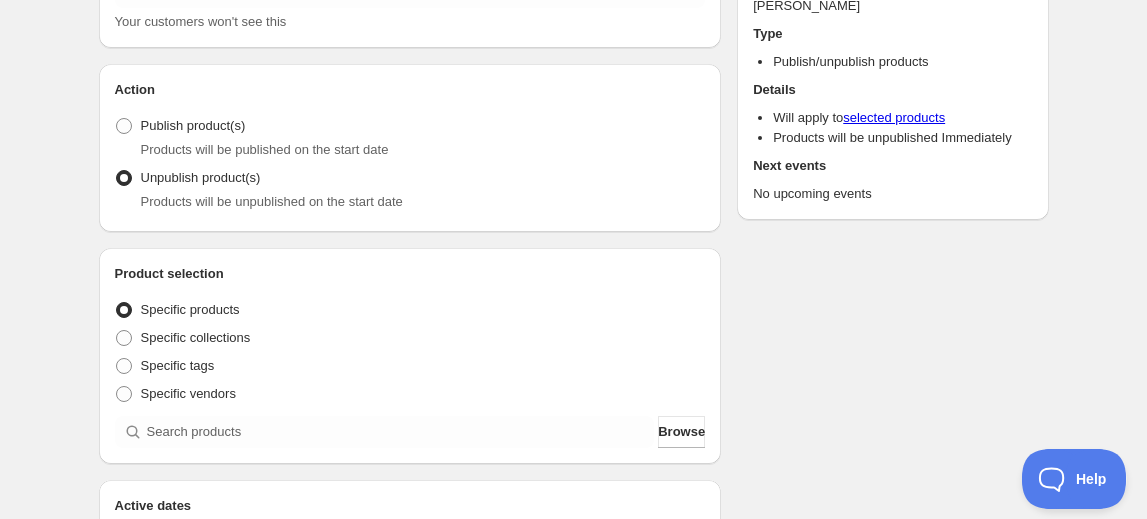 scroll, scrollTop: 181, scrollLeft: 0, axis: vertical 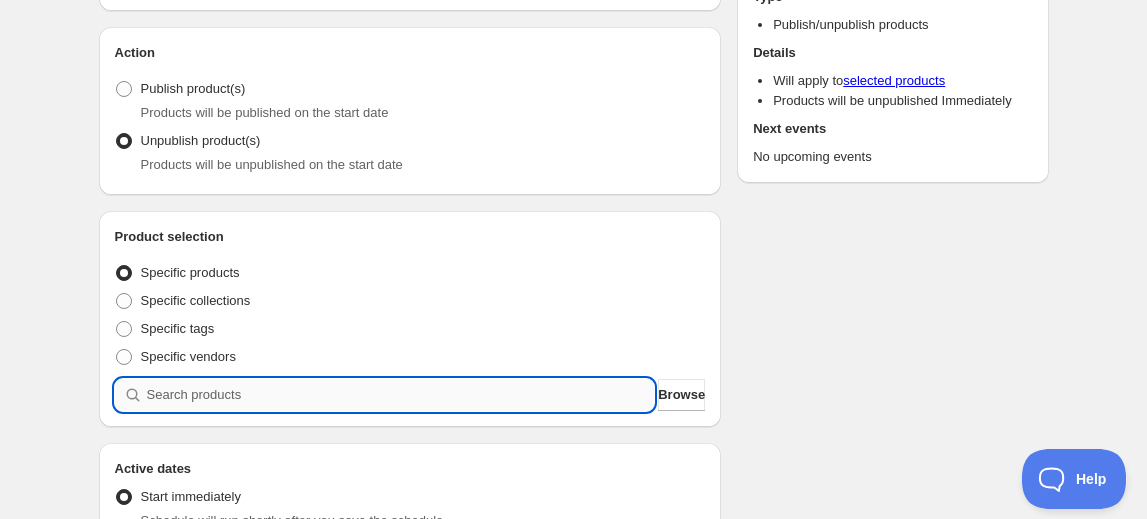click at bounding box center [401, 395] 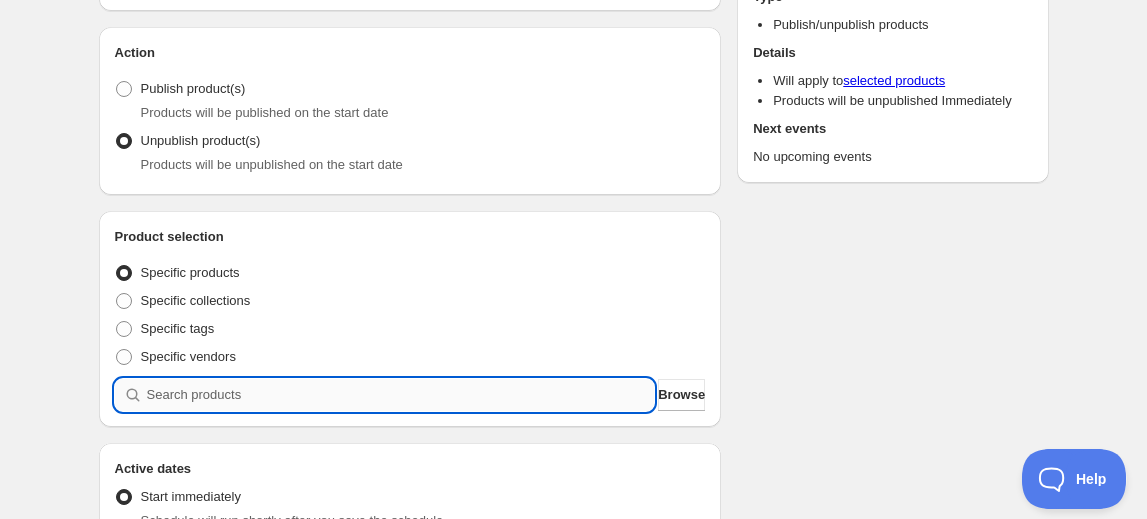 paste on "Sous soul house edition [PERSON_NAME] and [PERSON_NAME]" 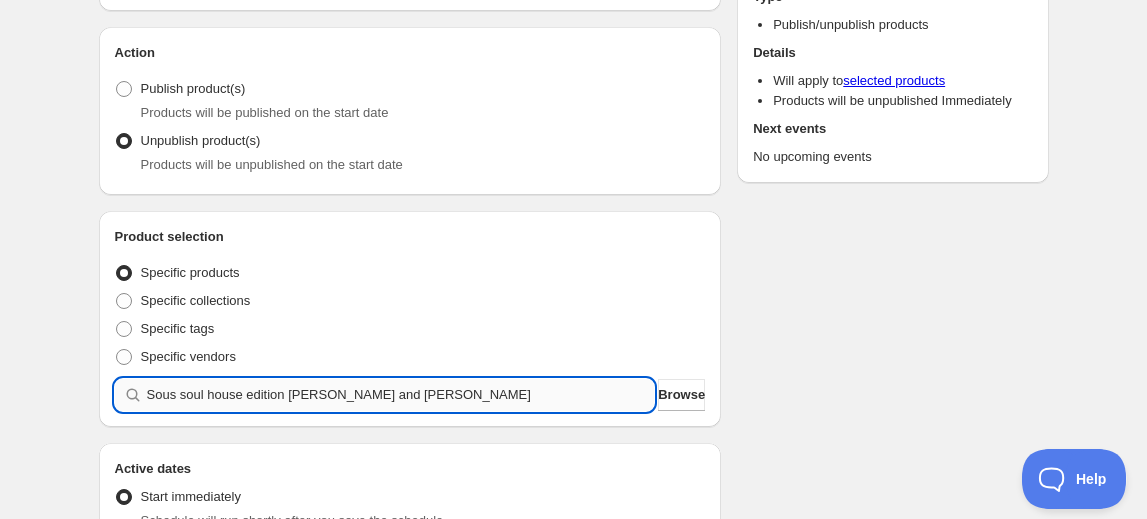 type 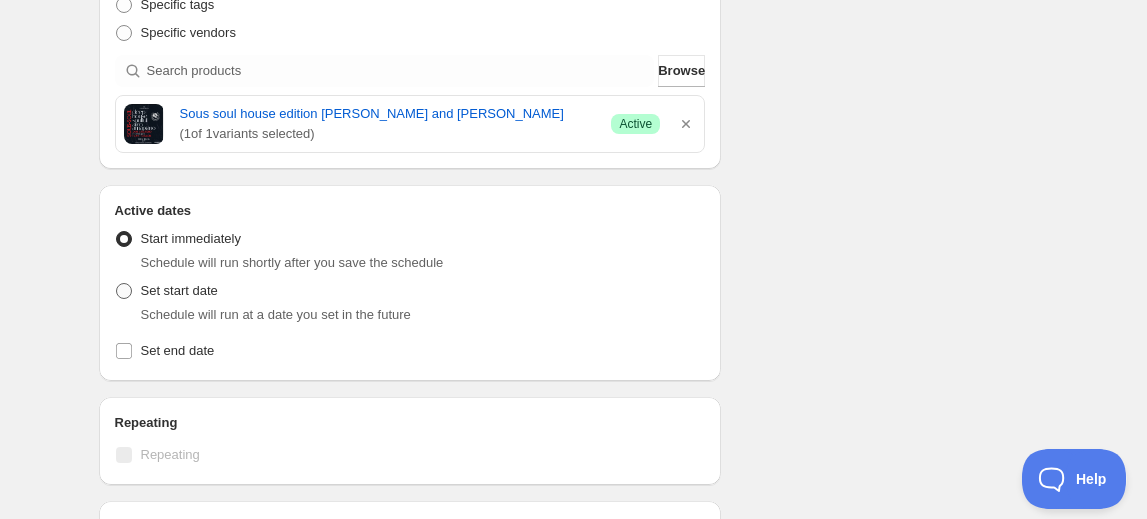 scroll, scrollTop: 545, scrollLeft: 0, axis: vertical 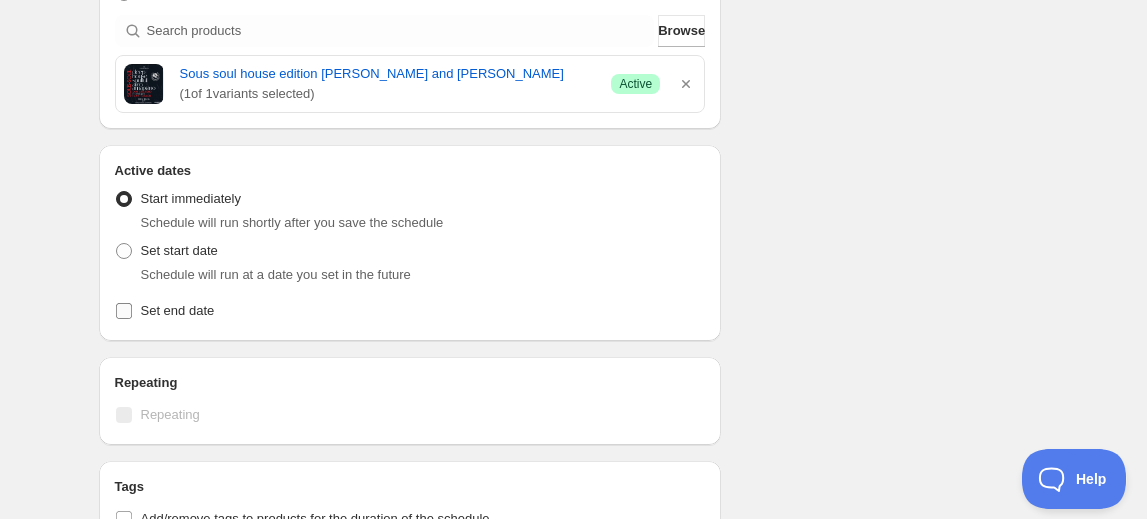 click on "Set end date" at bounding box center [124, 311] 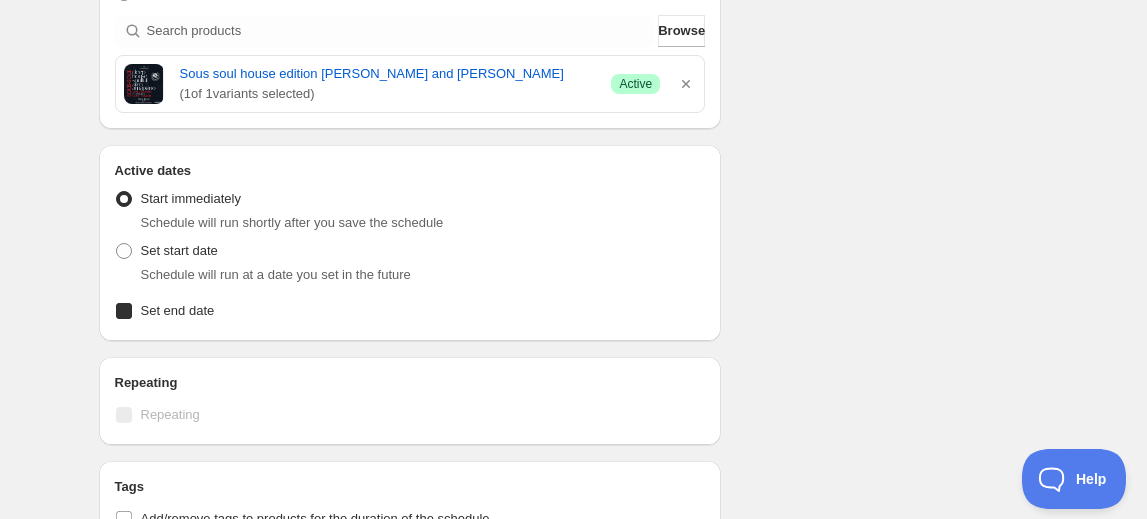 checkbox on "true" 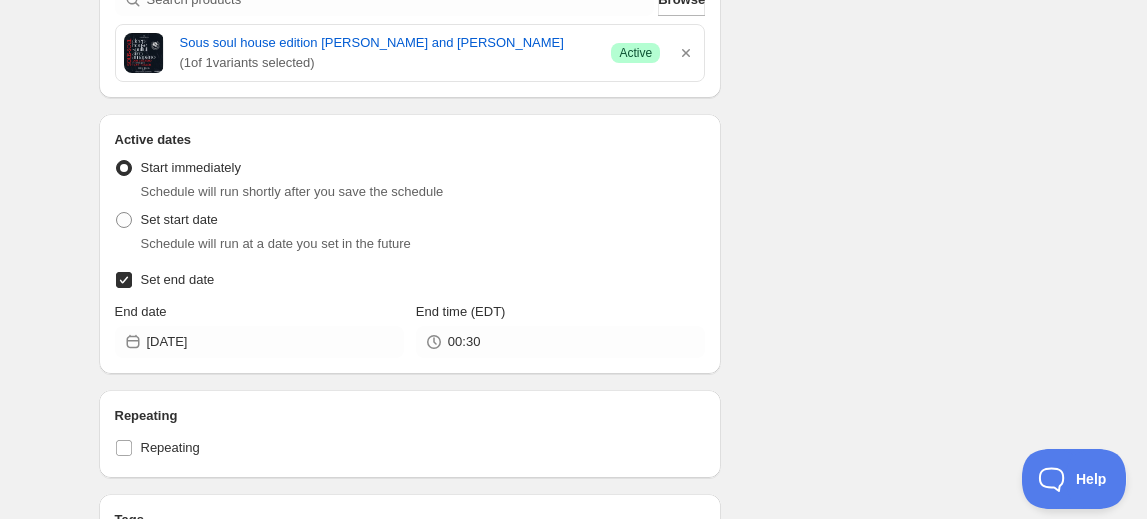scroll, scrollTop: 545, scrollLeft: 0, axis: vertical 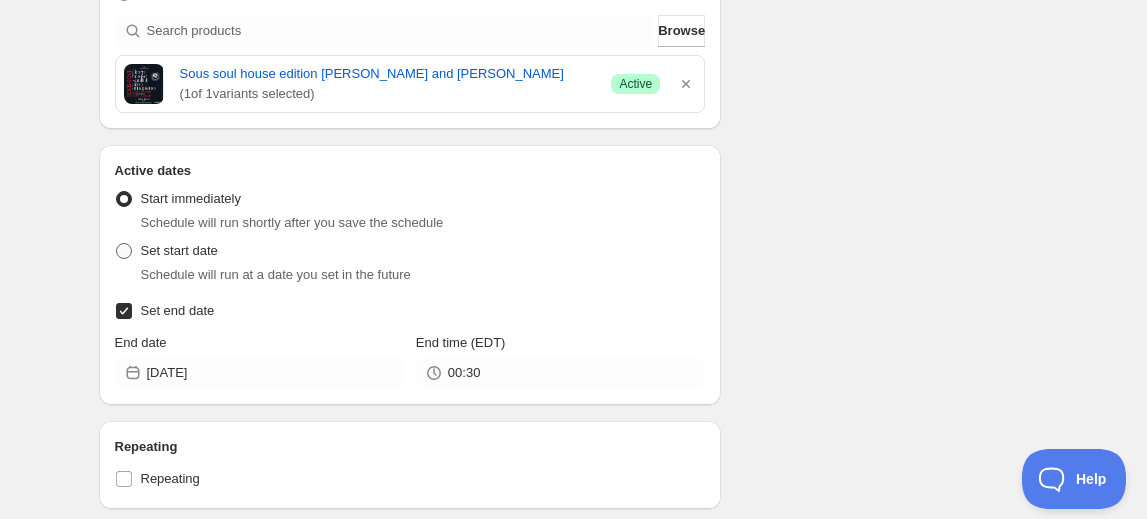 click at bounding box center [124, 251] 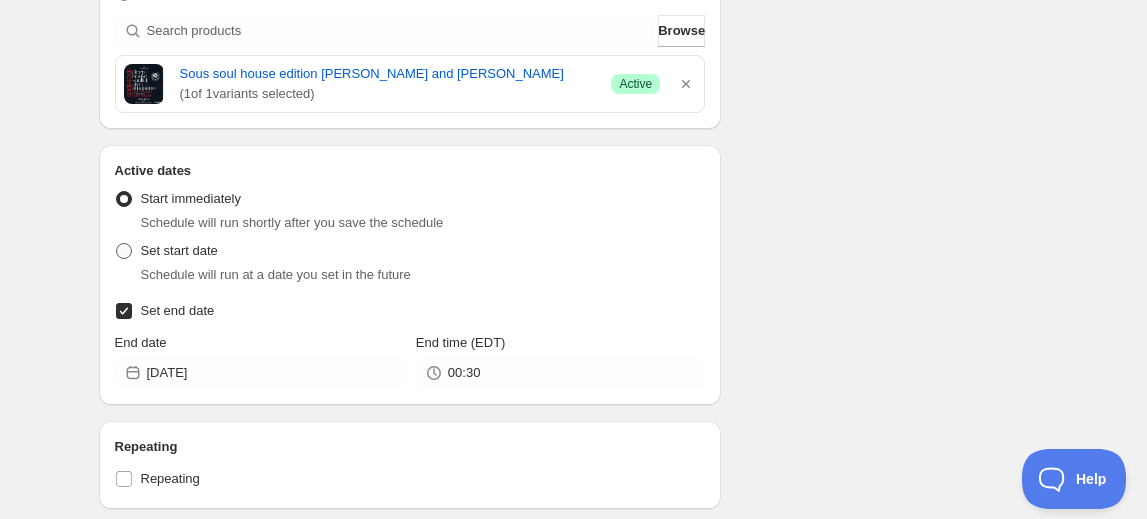 radio on "true" 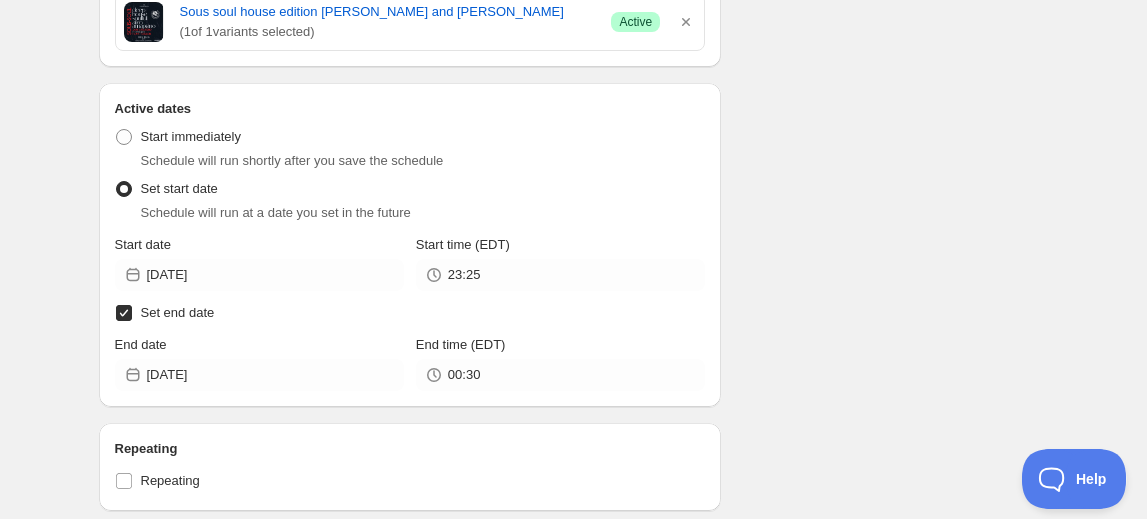 scroll, scrollTop: 727, scrollLeft: 0, axis: vertical 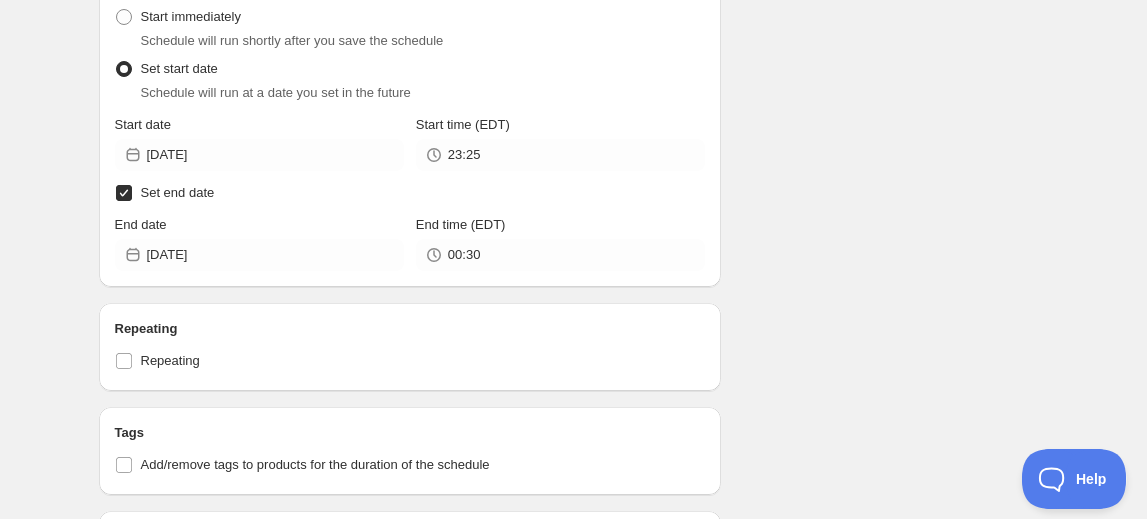 click on "Schedule name Sous soul house edition [PERSON_NAME] and [PERSON_NAME] Your customers won't see this Action Action Publish product(s) Products will be published on the start date Unpublish product(s) Products will be unpublished on the start date Product selection Entity type Specific products Specific collections Specific tags Specific vendors Browse Sous soul house edition [PERSON_NAME] and [PERSON_NAME] ( 1  of   1  variants selected) Success Active Active dates Active Date Type Start immediately Schedule will run shortly after you save the schedule Set start date Schedule will run at a date you set in the future Start date [DATE] Start time (EDT) 23:25 Set end date End date [DATE] End time (EDT) 00:30 Repeating Repeating Ok Cancel Every 1 Date range Days Weeks Months Years Days Ends Never On specific date After a number of occurances Tags Add/remove tags to products for the duration of the schedule Countdown timer Show a countdown timer on the product page Open theme editor Anything else? Summary" at bounding box center [566, 140] 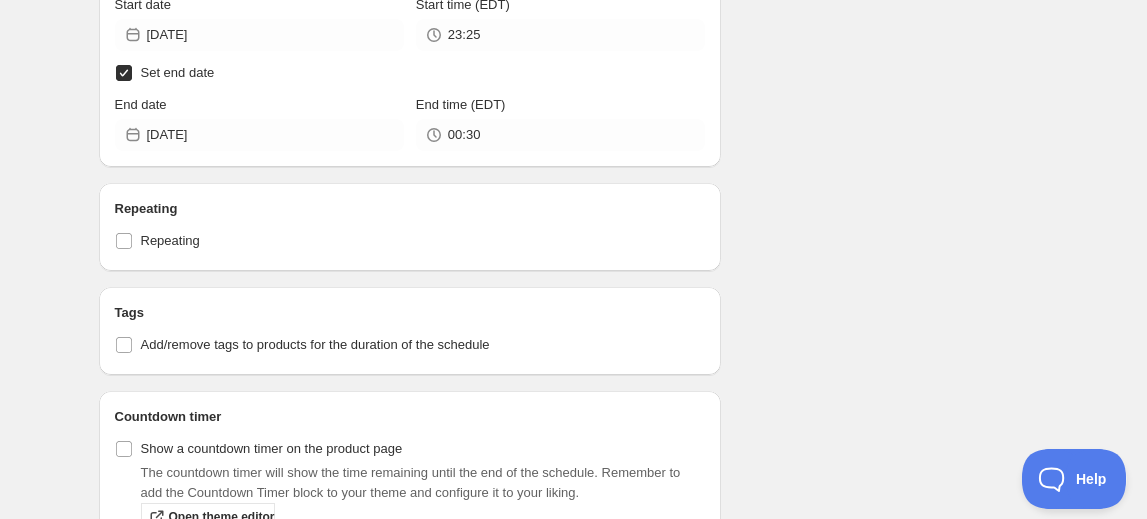 scroll, scrollTop: 818, scrollLeft: 0, axis: vertical 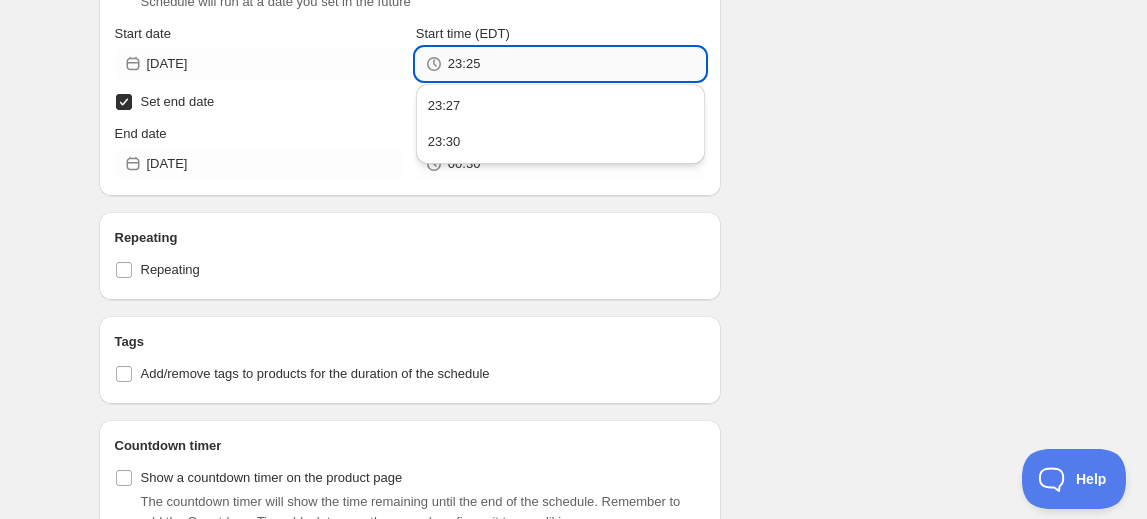 click on "23:25" at bounding box center [576, 64] 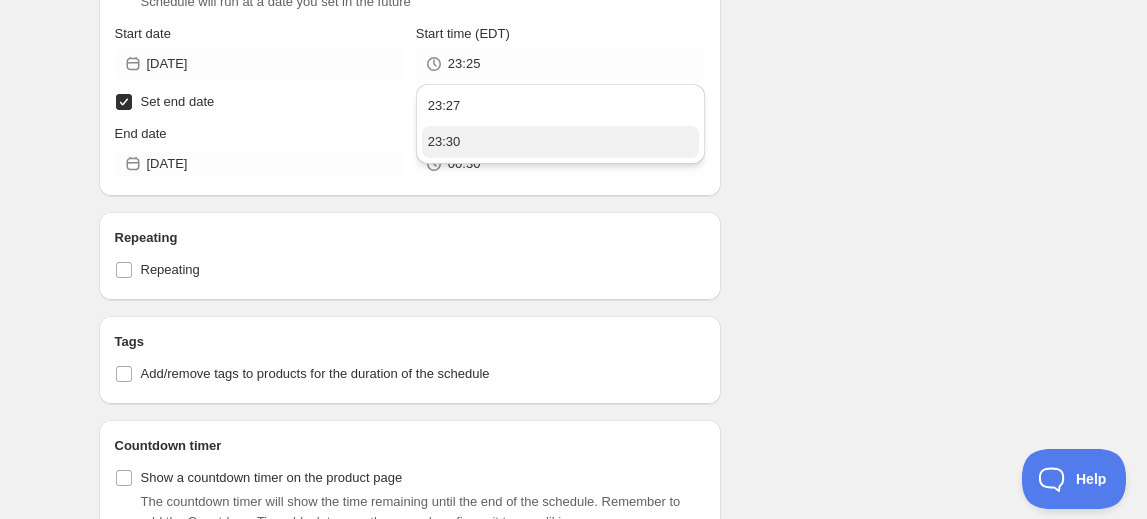 click on "23:30" at bounding box center [560, 142] 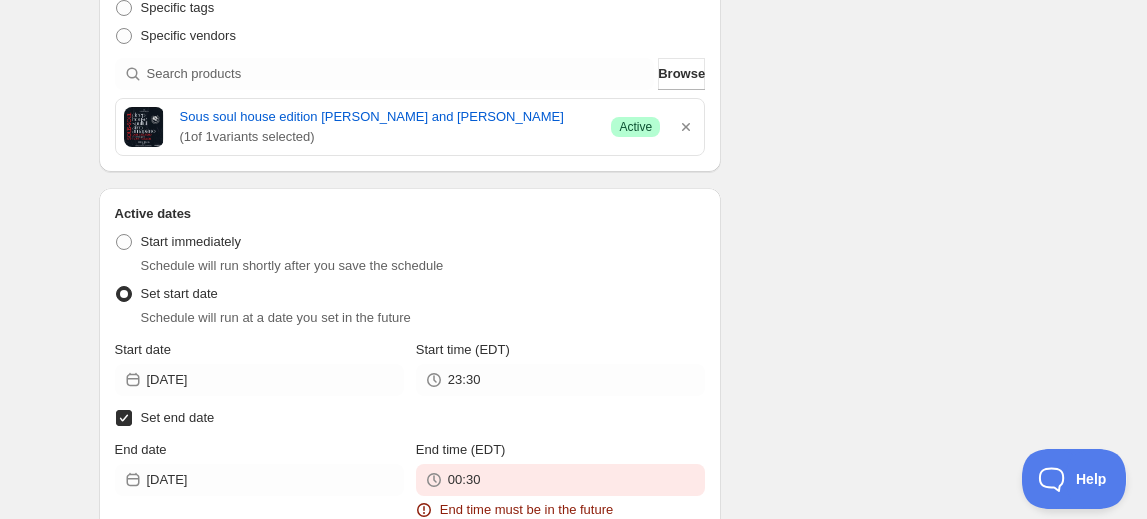 scroll, scrollTop: 770, scrollLeft: 0, axis: vertical 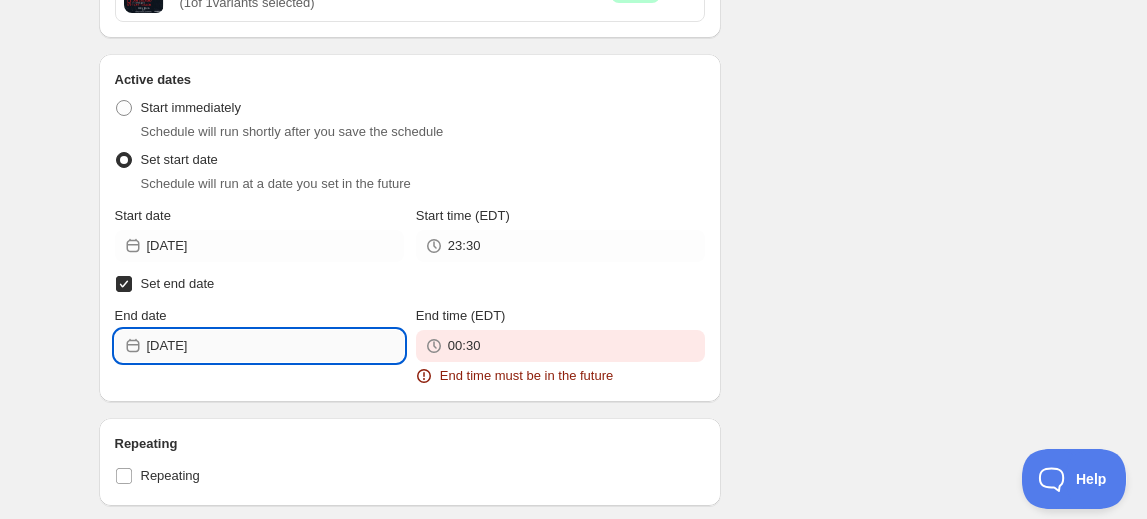 click on "[DATE]" at bounding box center (275, 346) 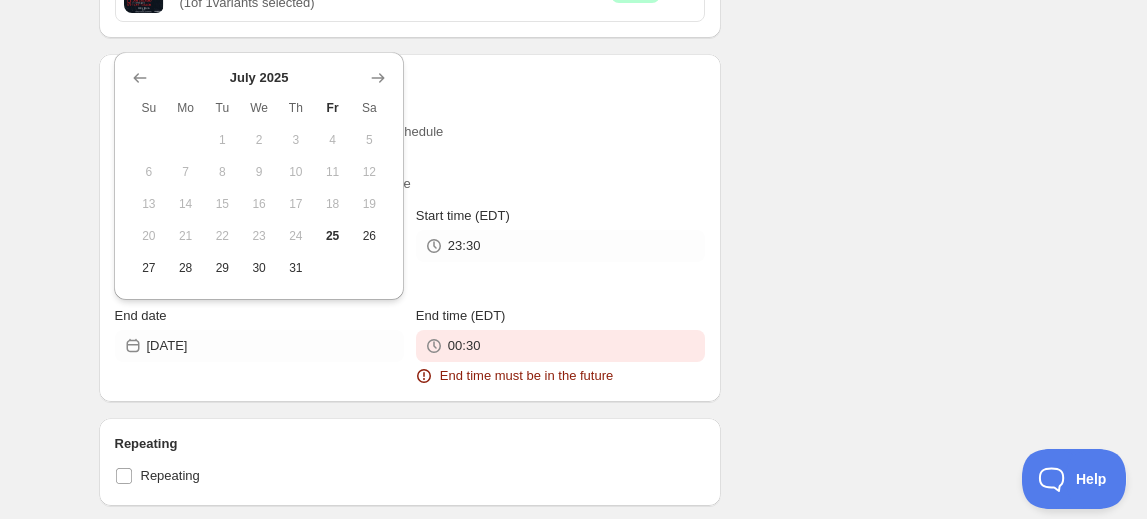 click on "[DATE] Su Mo Tu We Th Fr Sa 1 2 3 4 5 6 7 8 9 10 11 12 13 14 15 16 17 18 19 20 21 22 23 24 25 26 27 28 29 30 31" at bounding box center (258, 176) 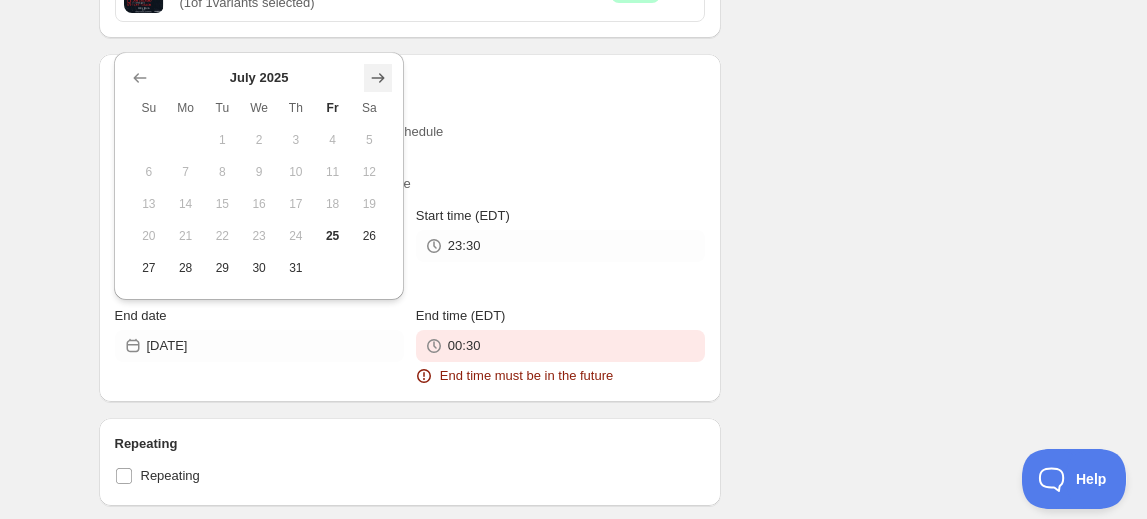click at bounding box center [378, 78] 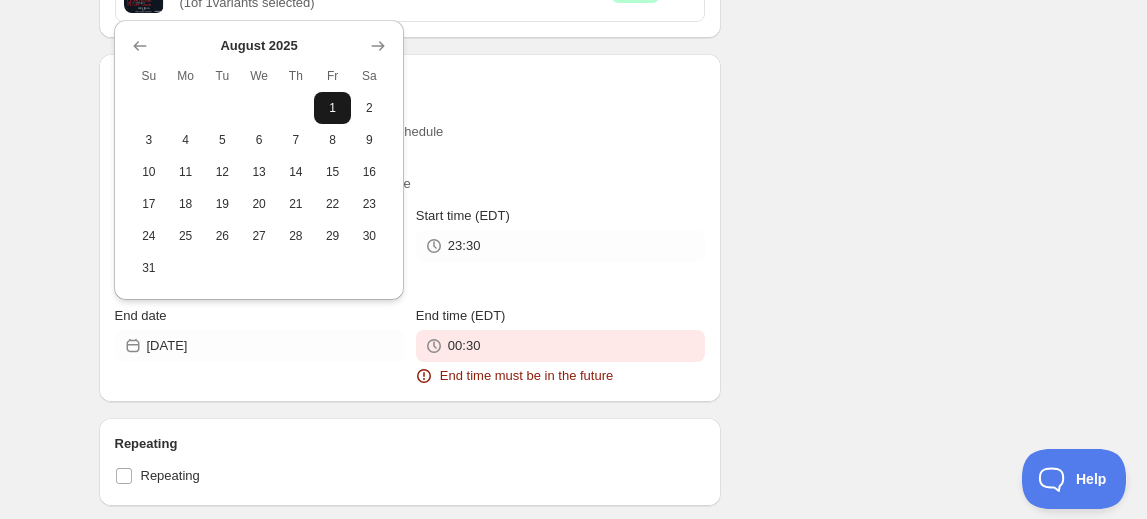 click on "1" at bounding box center [332, 108] 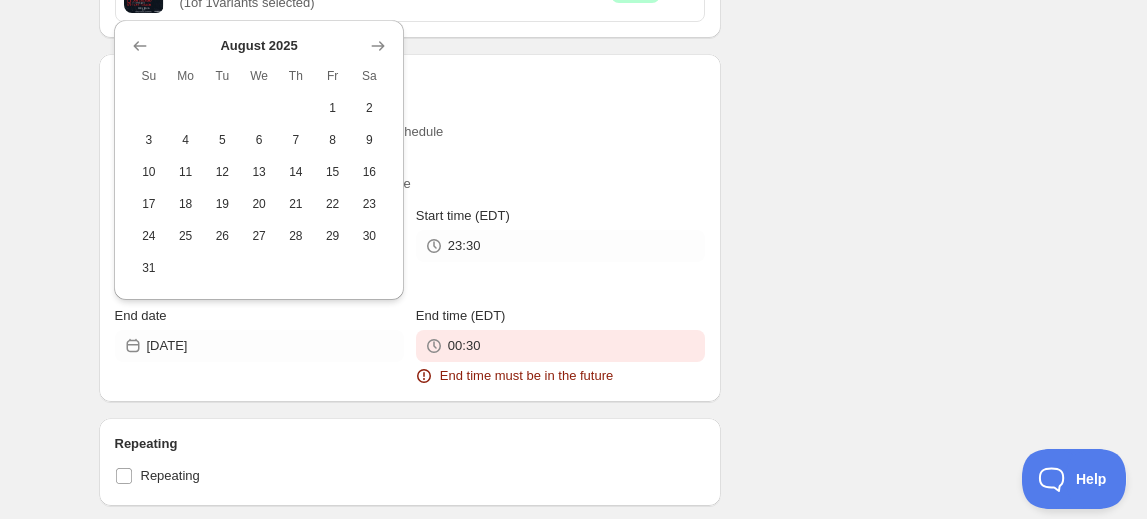 type on "[DATE]" 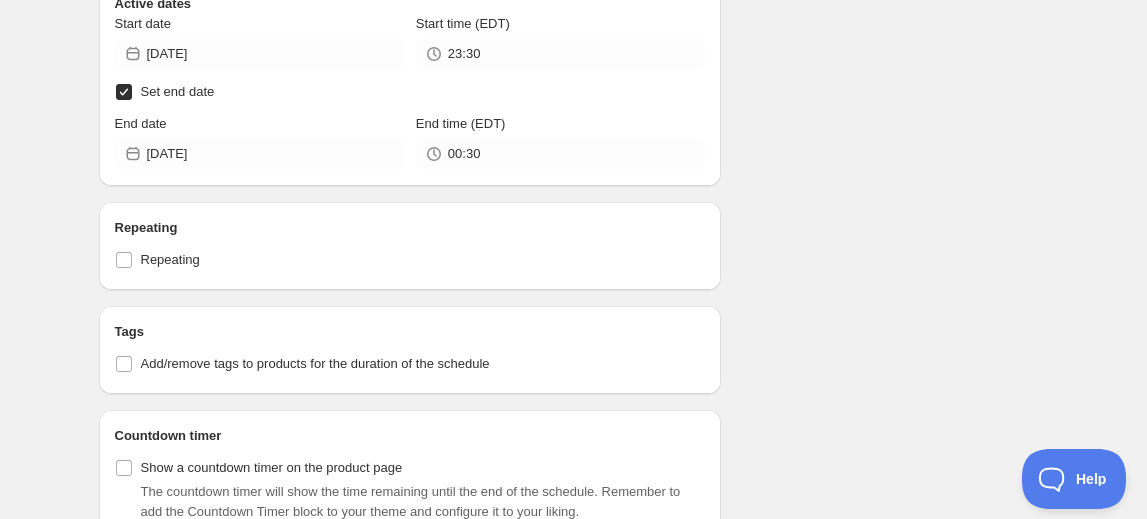 scroll, scrollTop: 818, scrollLeft: 0, axis: vertical 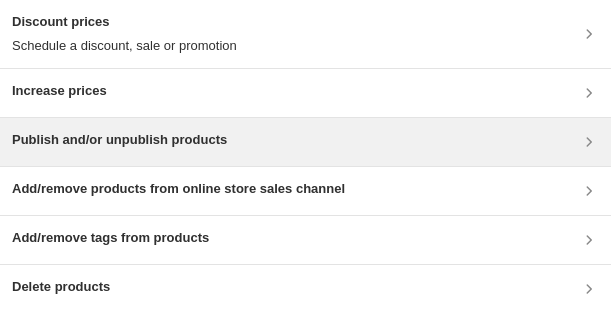 click on "Publish and/or unpublish products" at bounding box center [119, 140] 